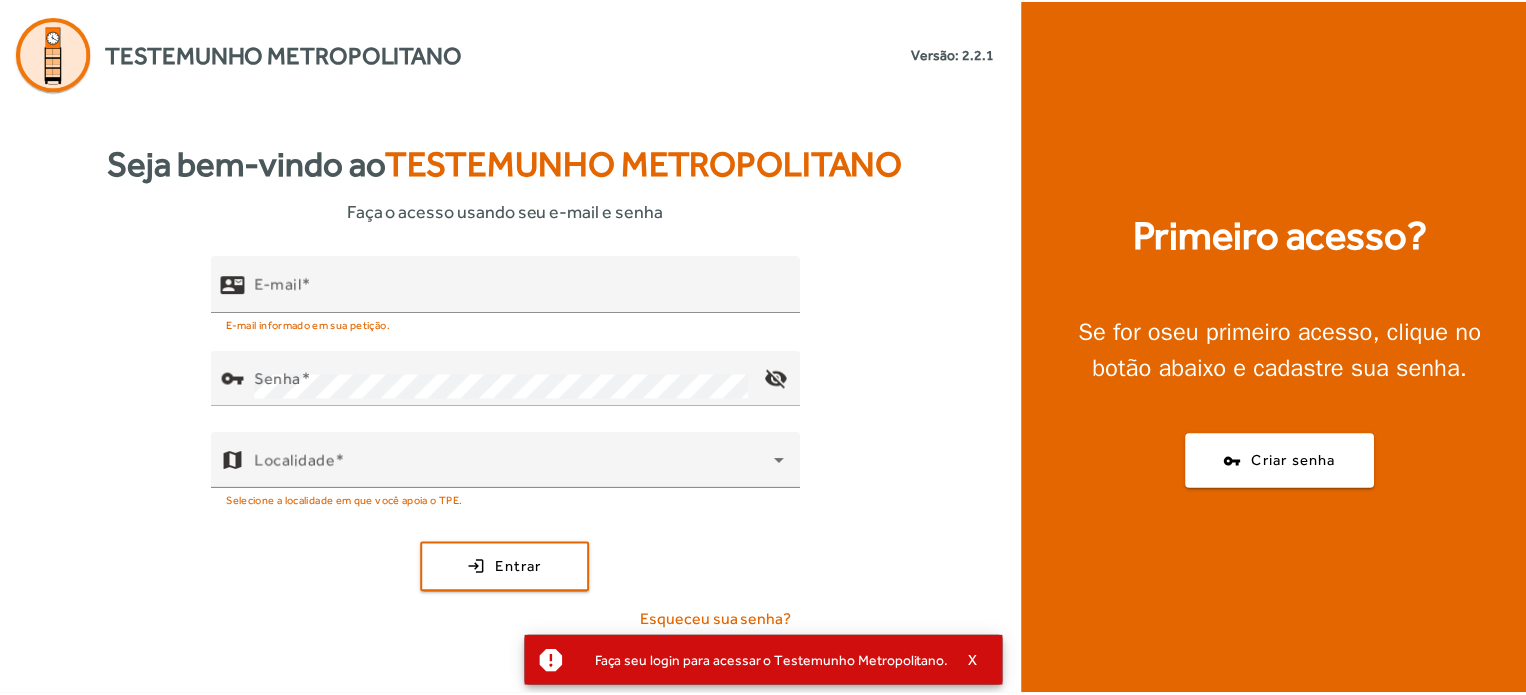 scroll, scrollTop: 0, scrollLeft: 0, axis: both 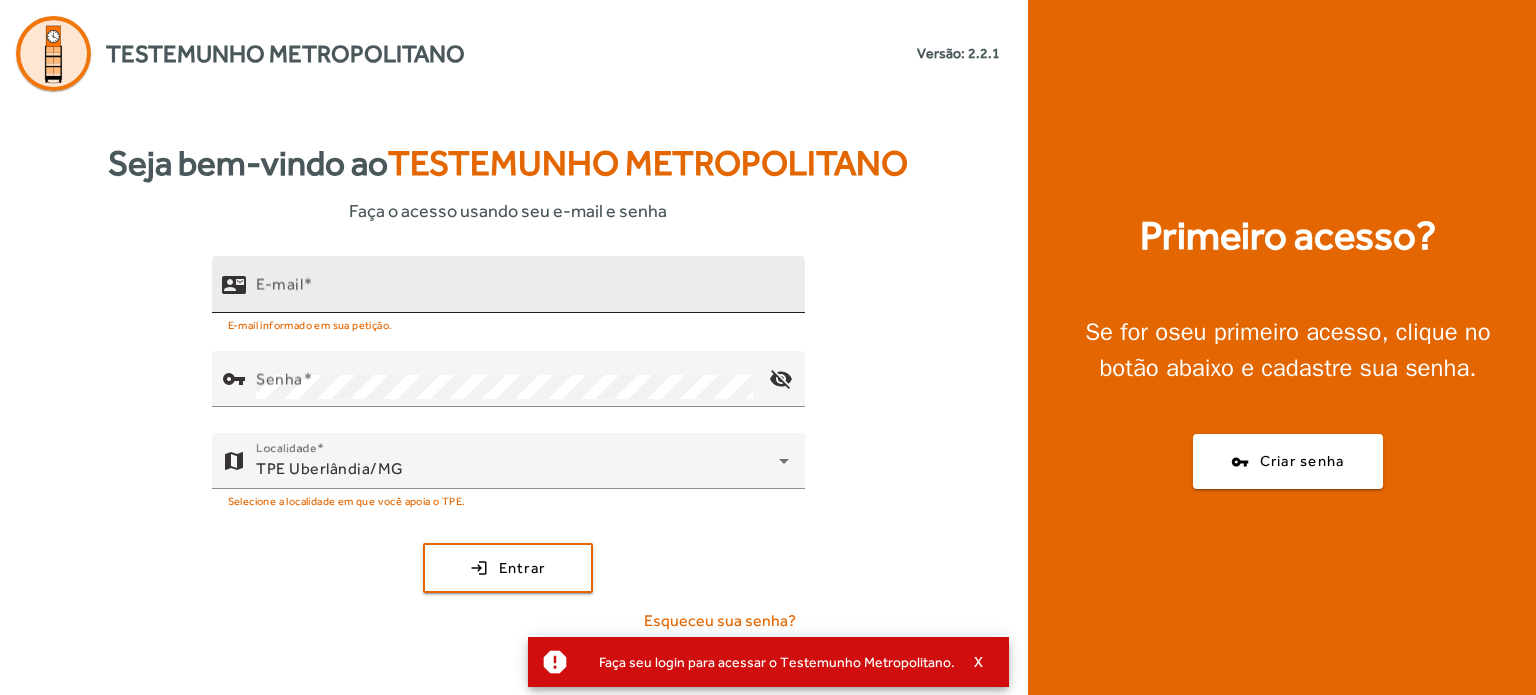 click on "E-mail" at bounding box center [279, 284] 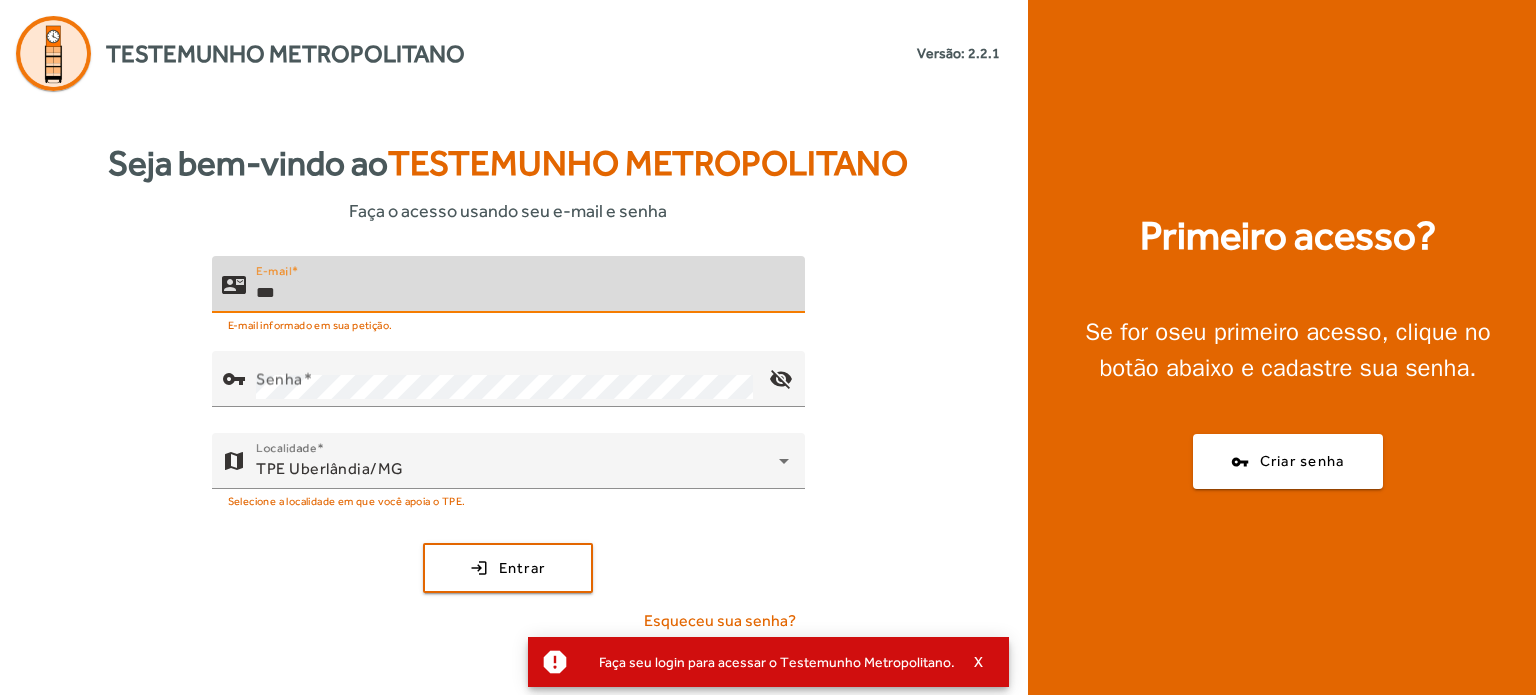 type on "**********" 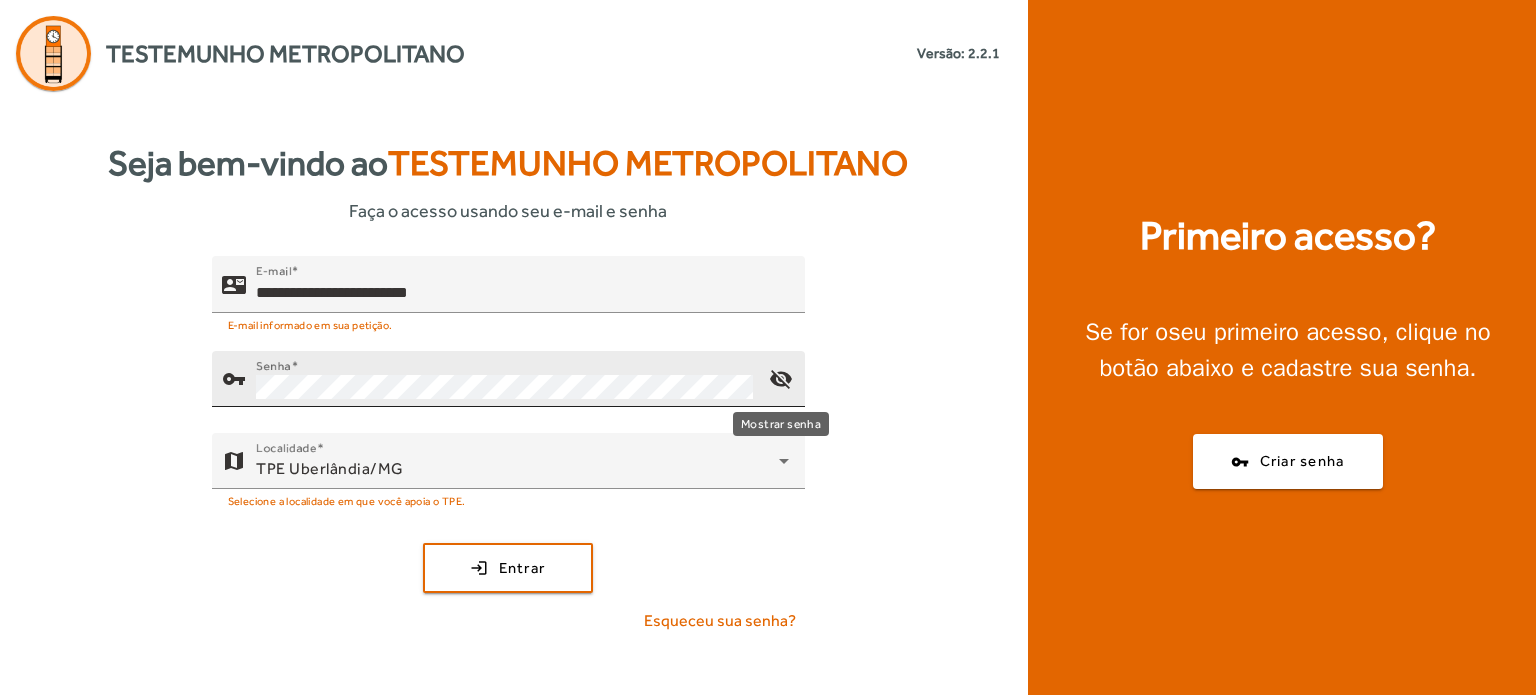 click on "visibility_off" 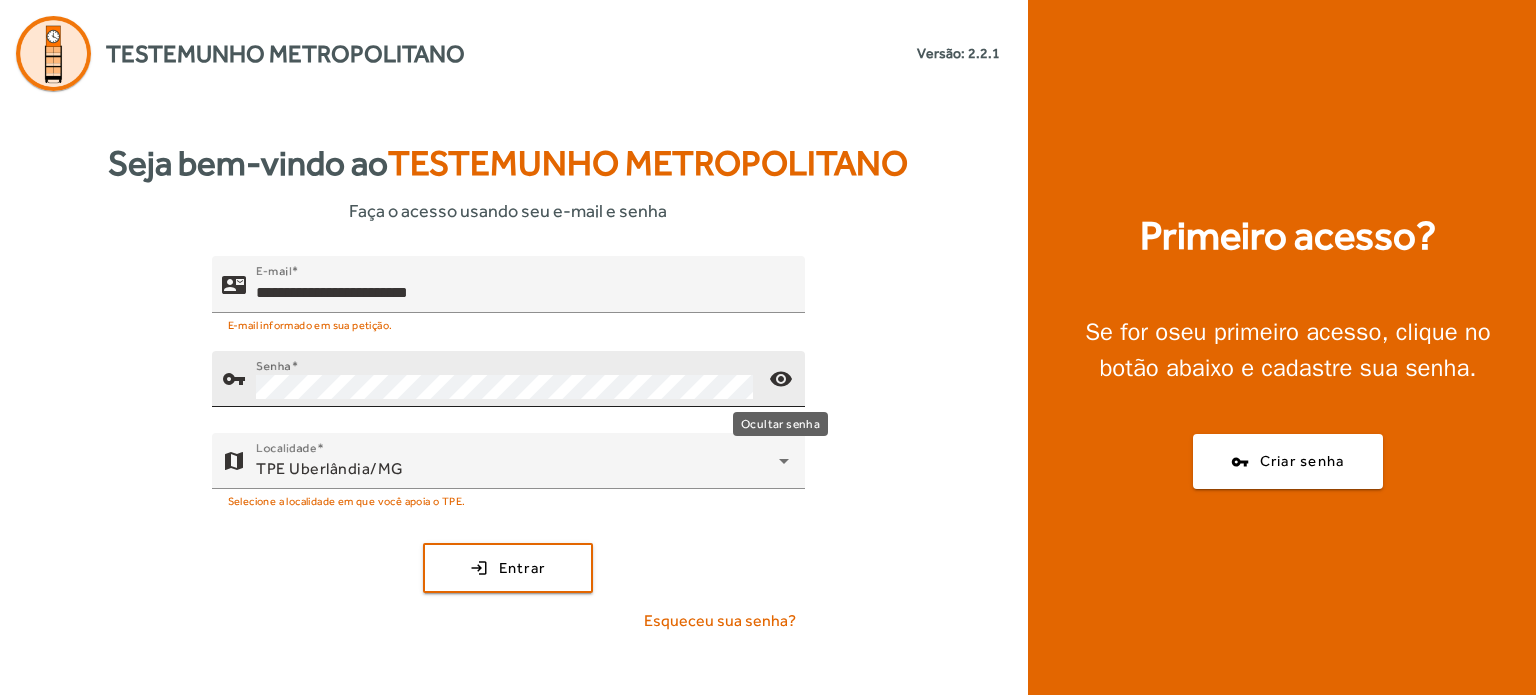 click on "visibility" 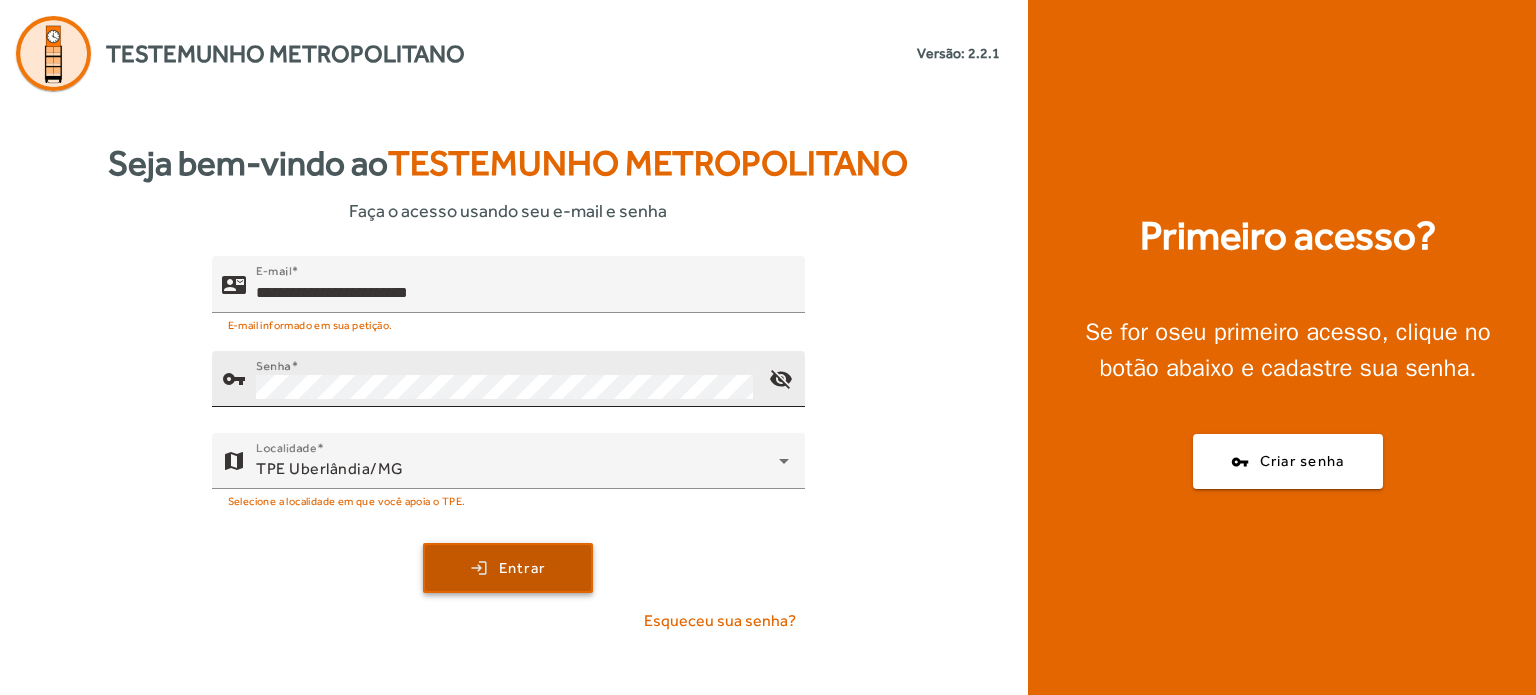 click on "Entrar" 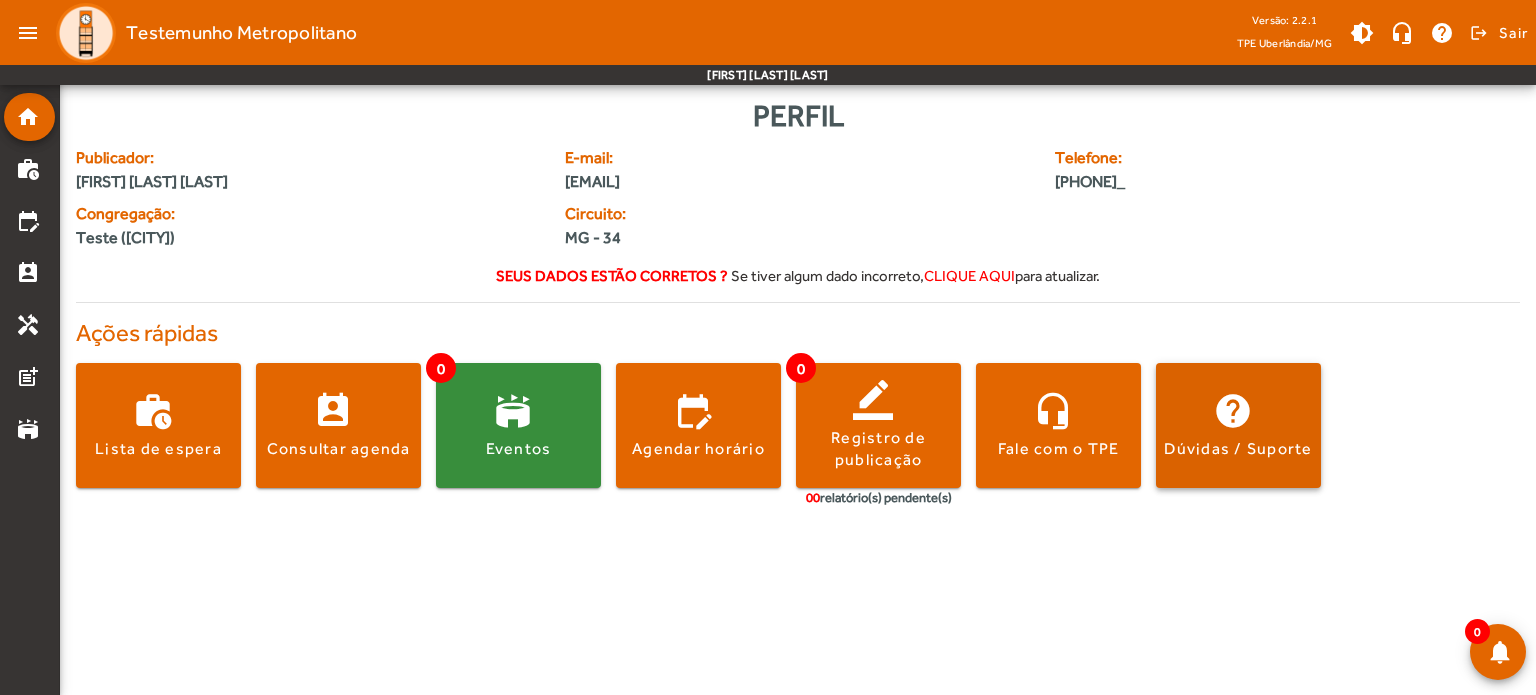 click 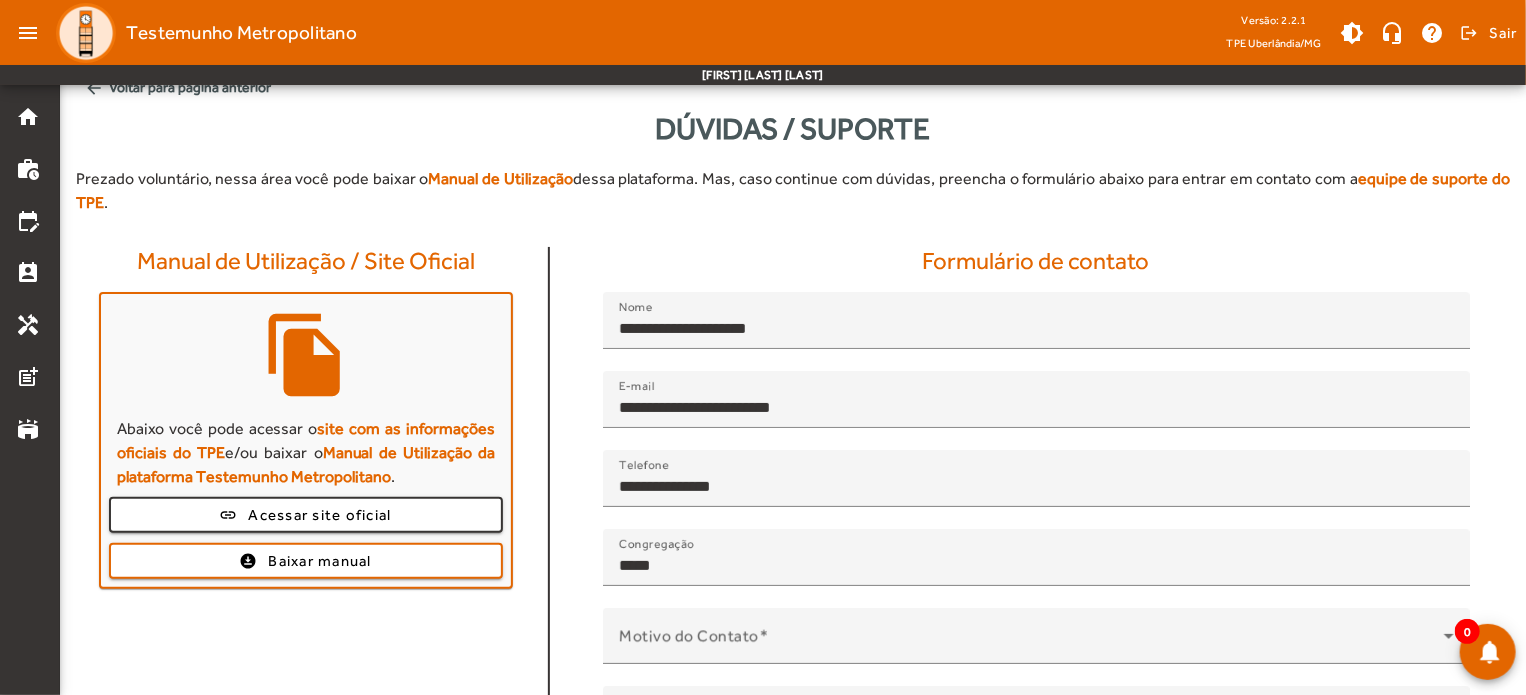 scroll, scrollTop: 15, scrollLeft: 0, axis: vertical 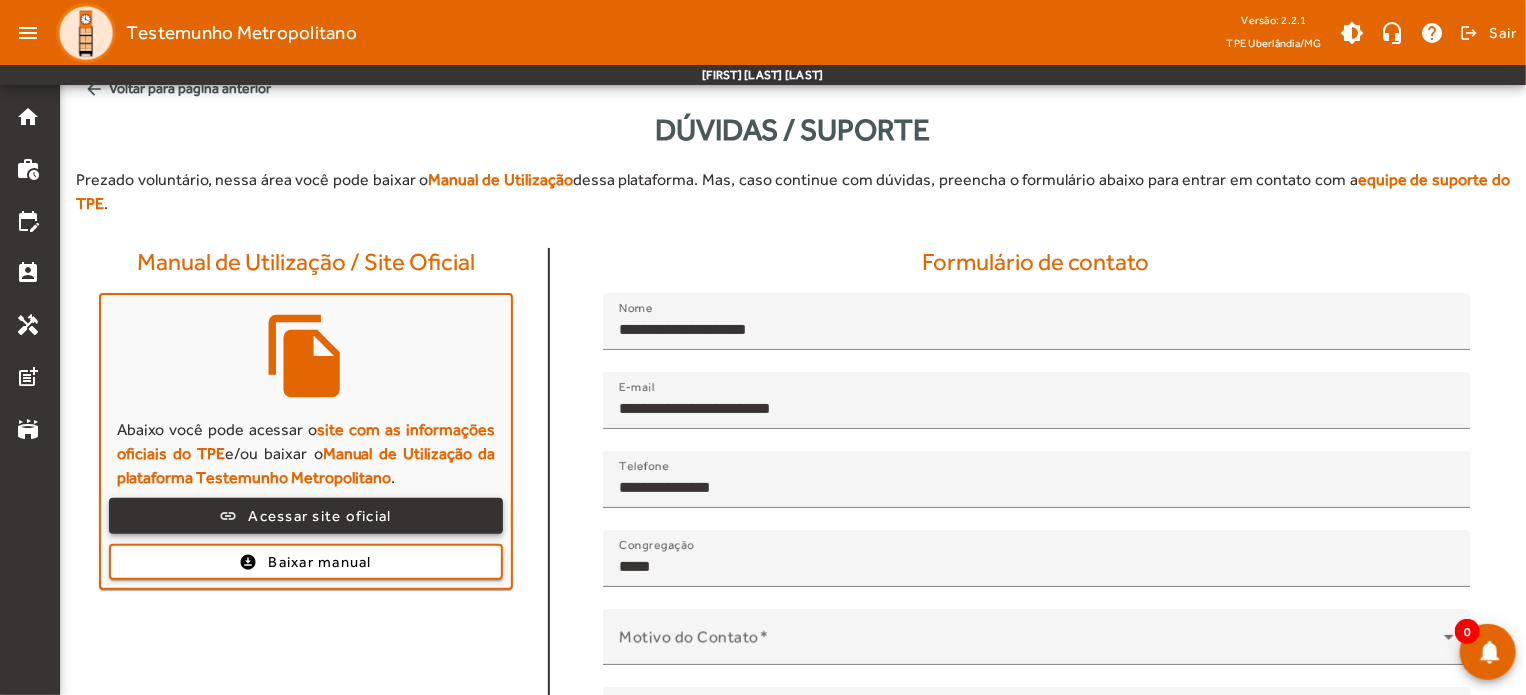 click on "Acessar site oficial" 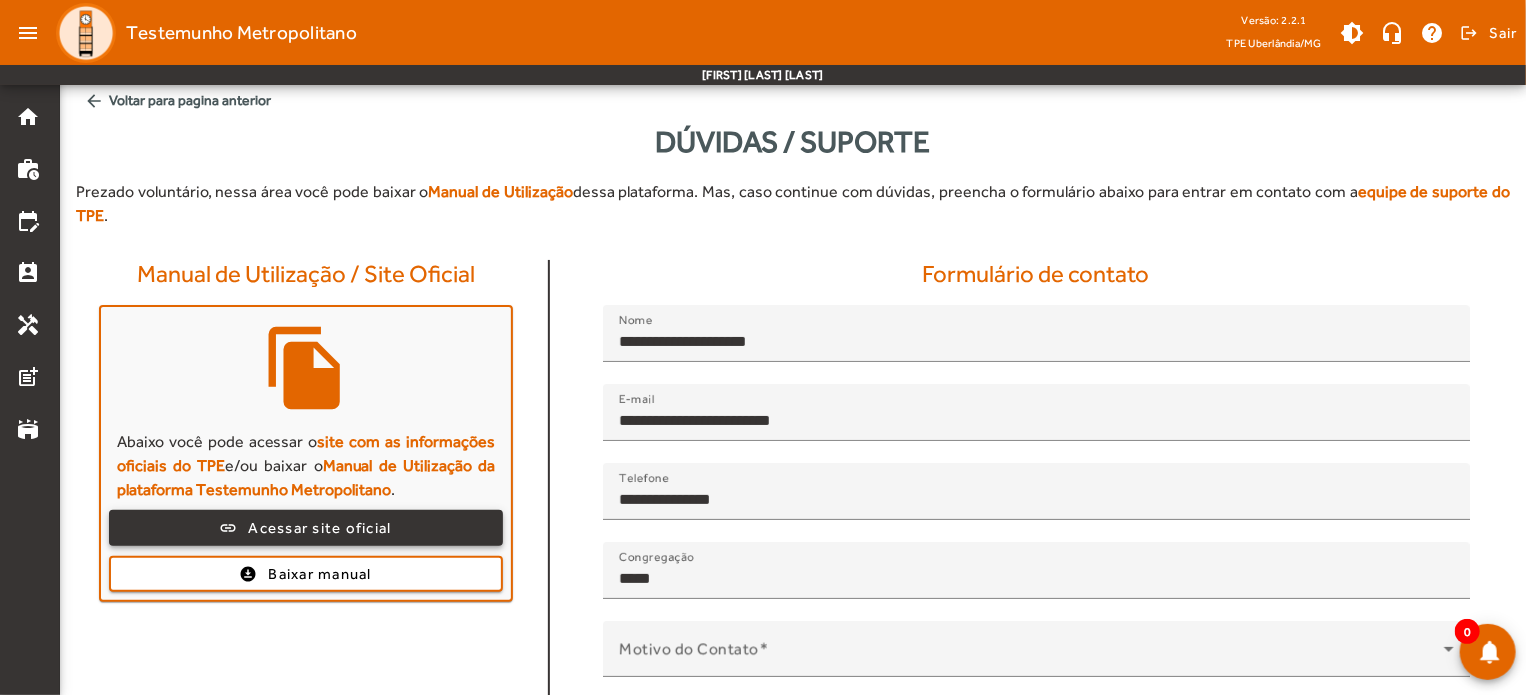 scroll, scrollTop: 0, scrollLeft: 0, axis: both 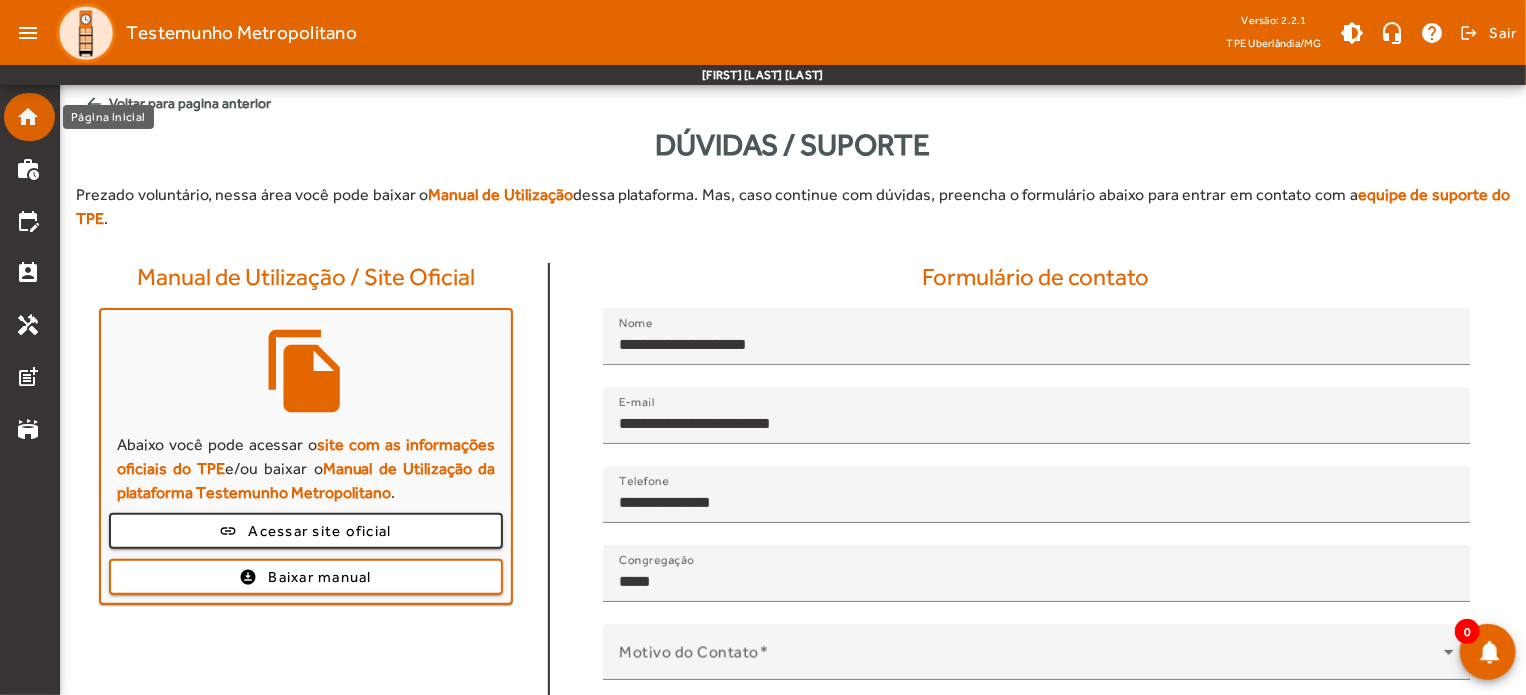 click on "home" 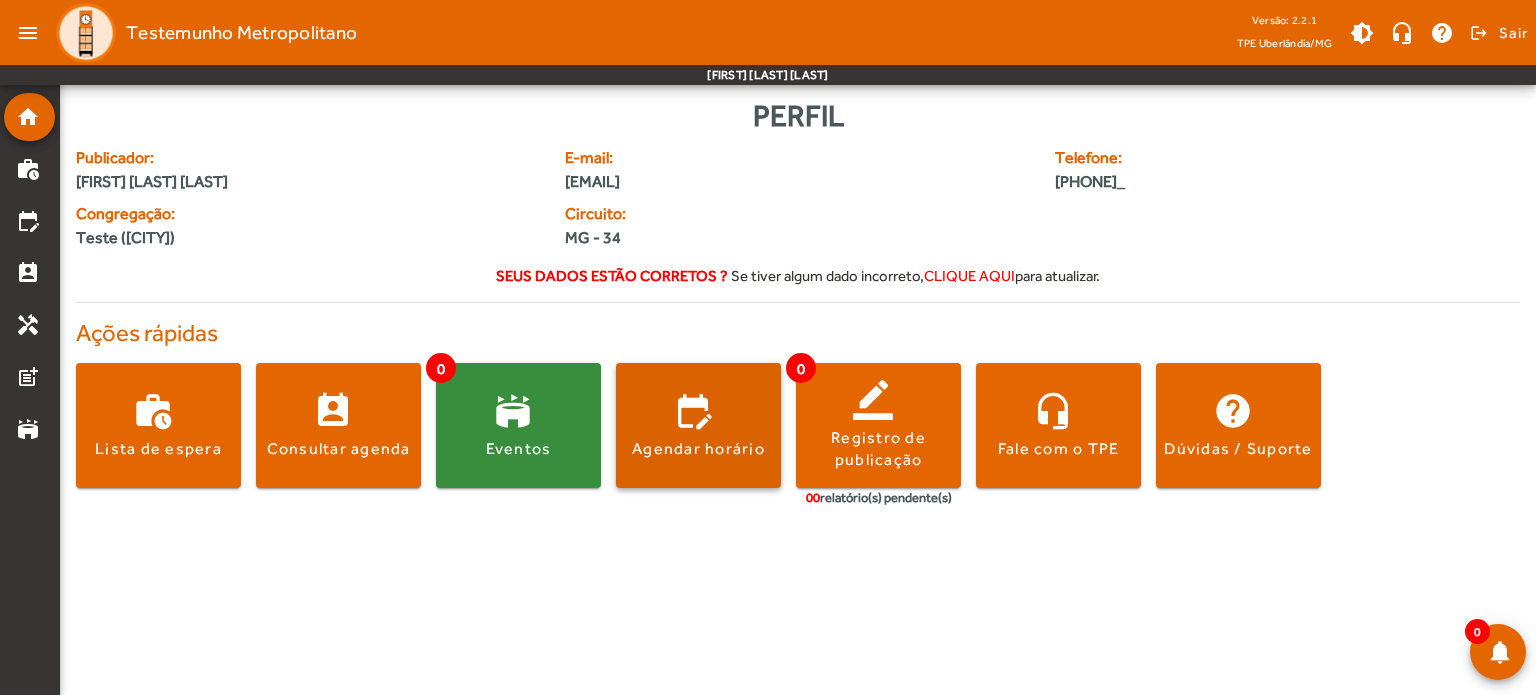 click on "Agendar horário" 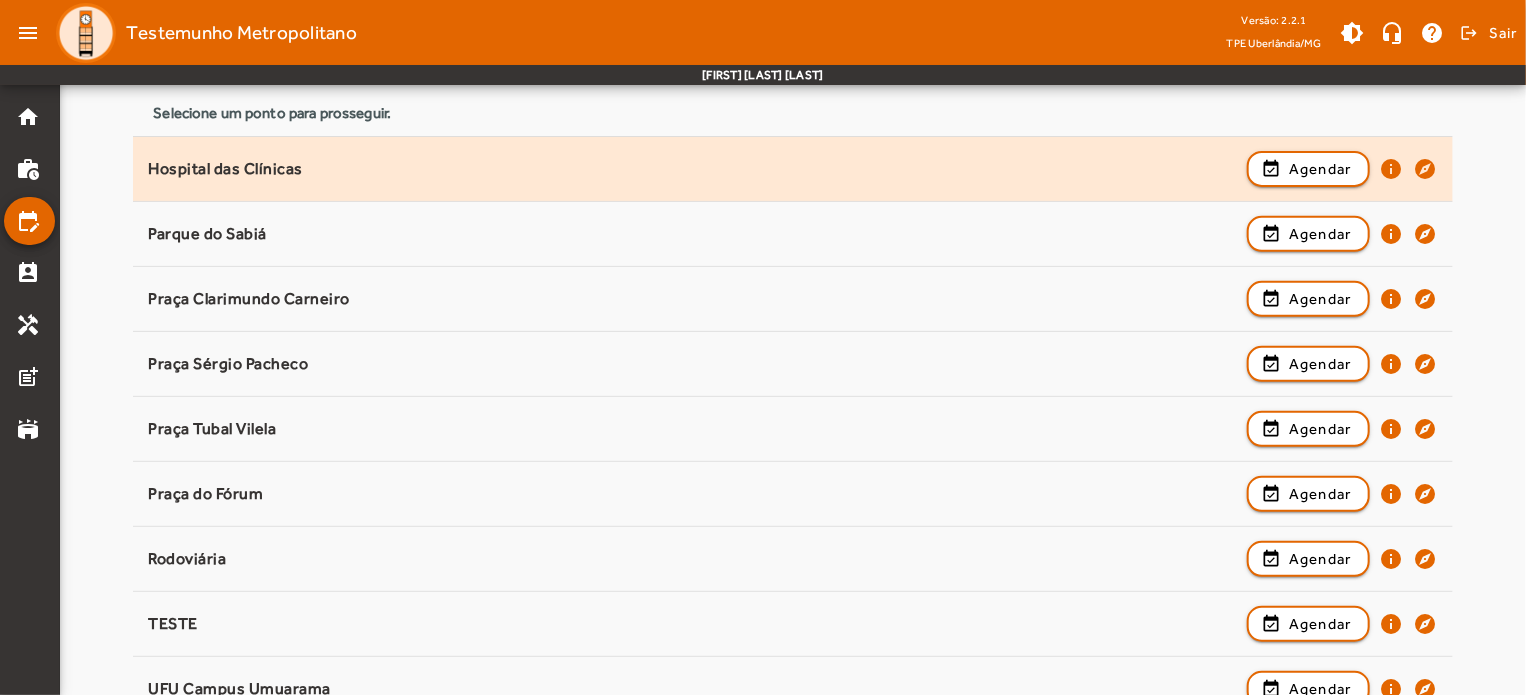 scroll, scrollTop: 300, scrollLeft: 0, axis: vertical 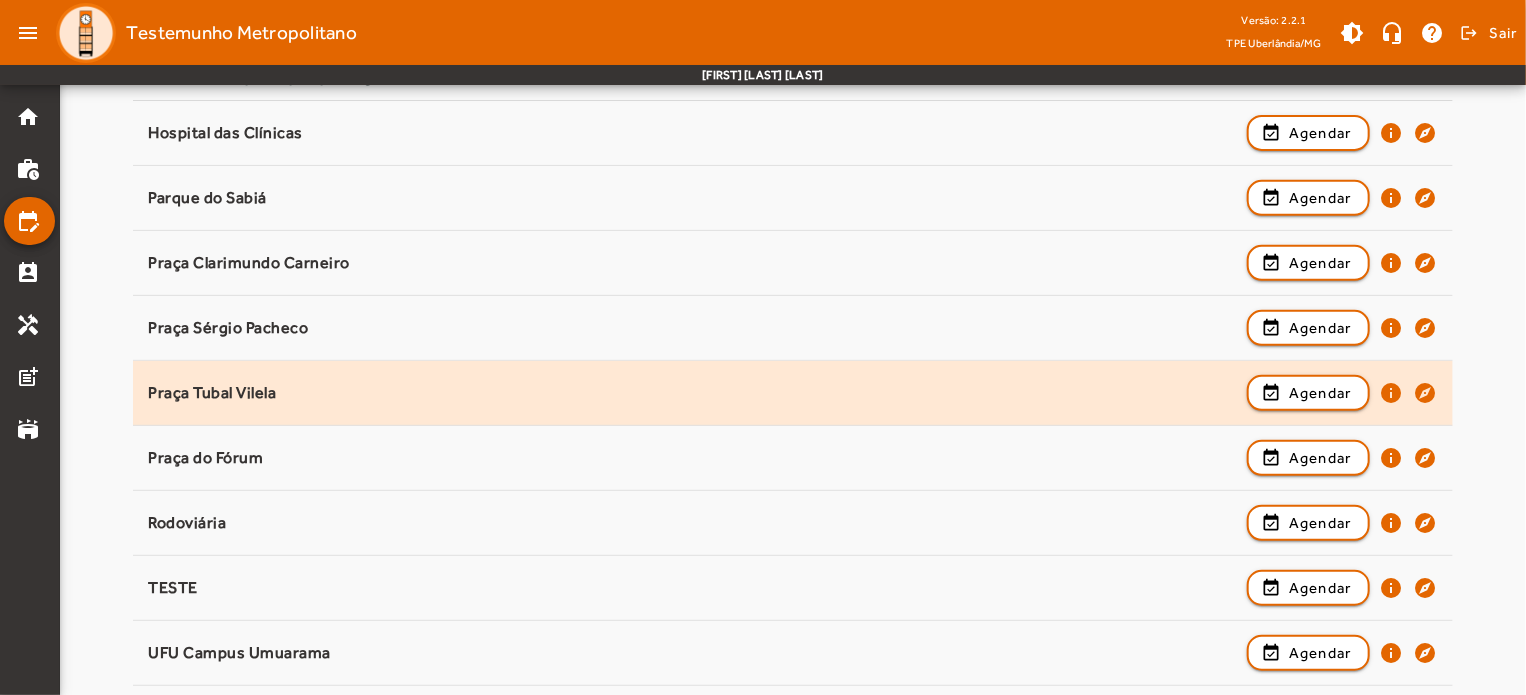 click on "Praça Tubal Vilela" at bounding box center [692, 458] 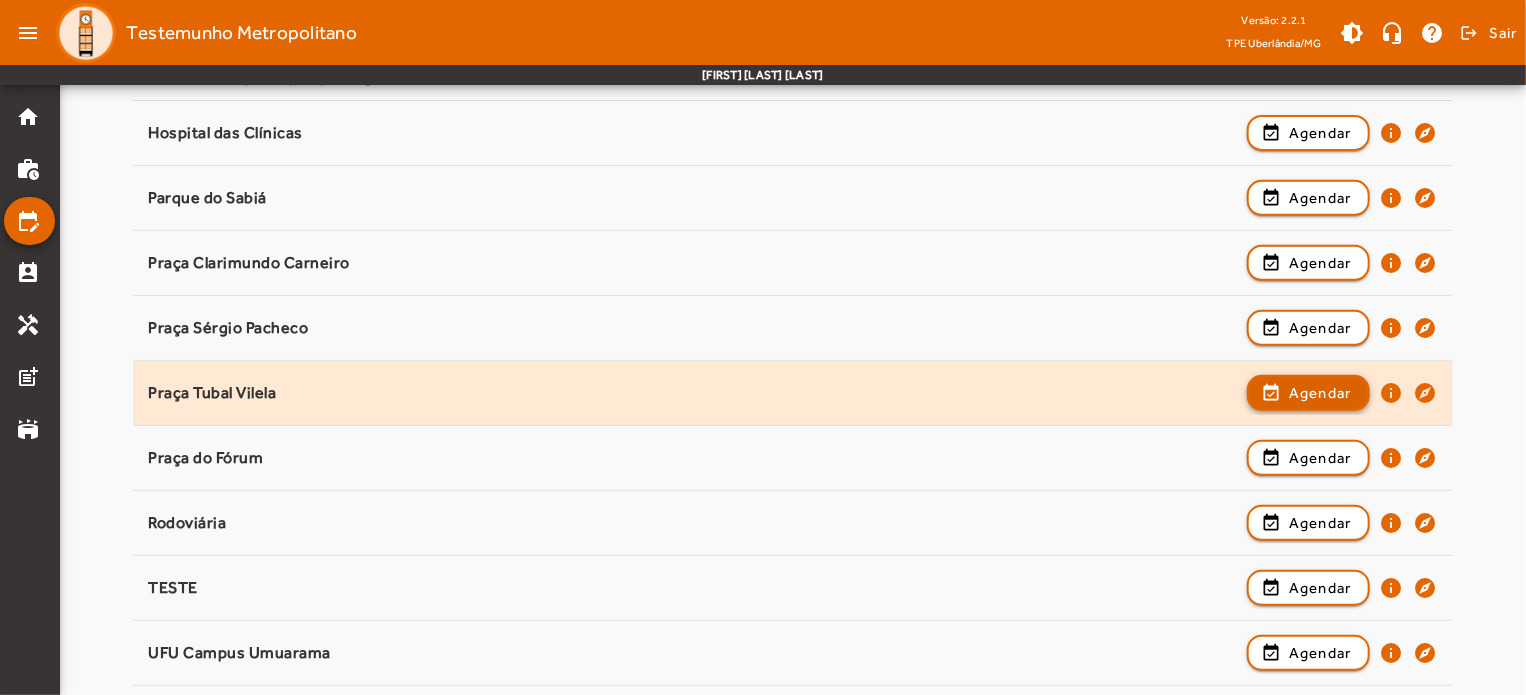 click at bounding box center [1308, 458] 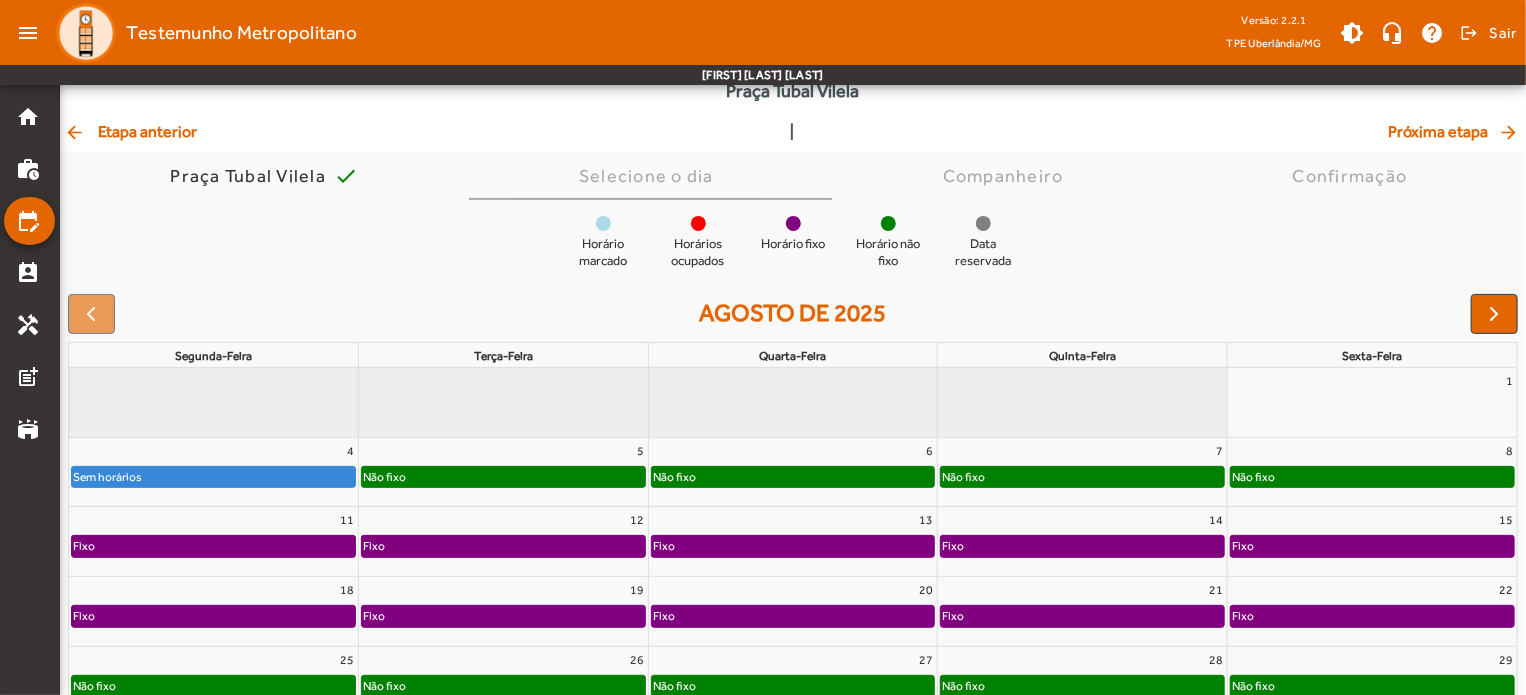 scroll, scrollTop: 190, scrollLeft: 0, axis: vertical 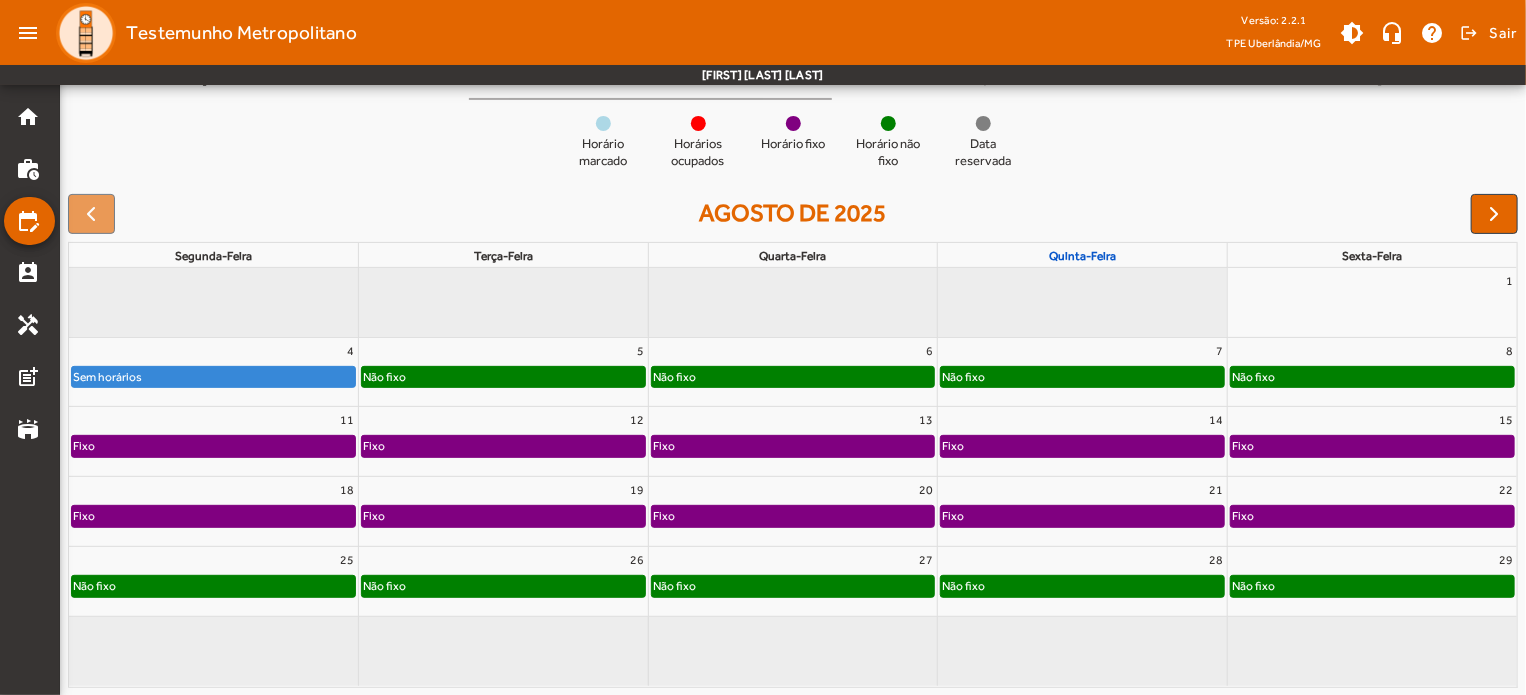click on "quinta-feira" at bounding box center [1082, 256] 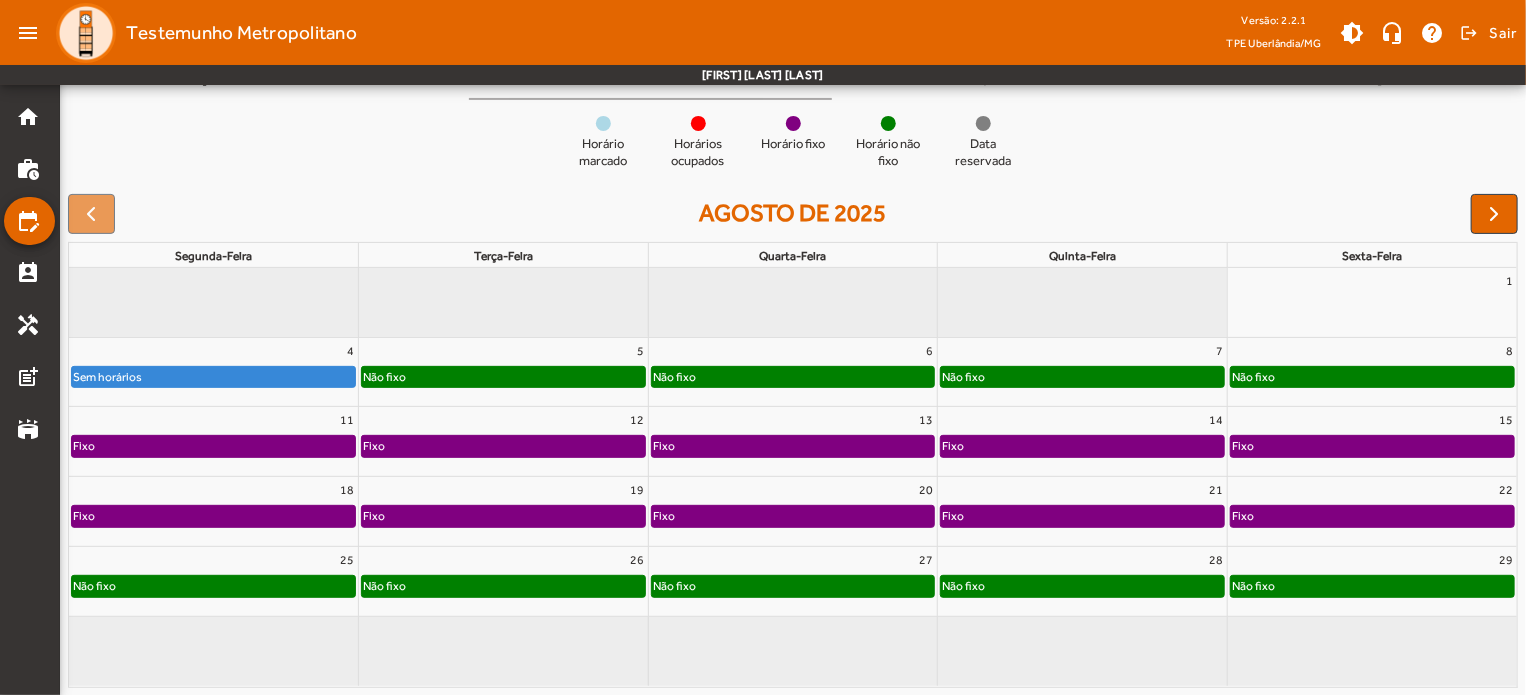 click on "[NUMBER] Não fixo" at bounding box center [1082, 372] 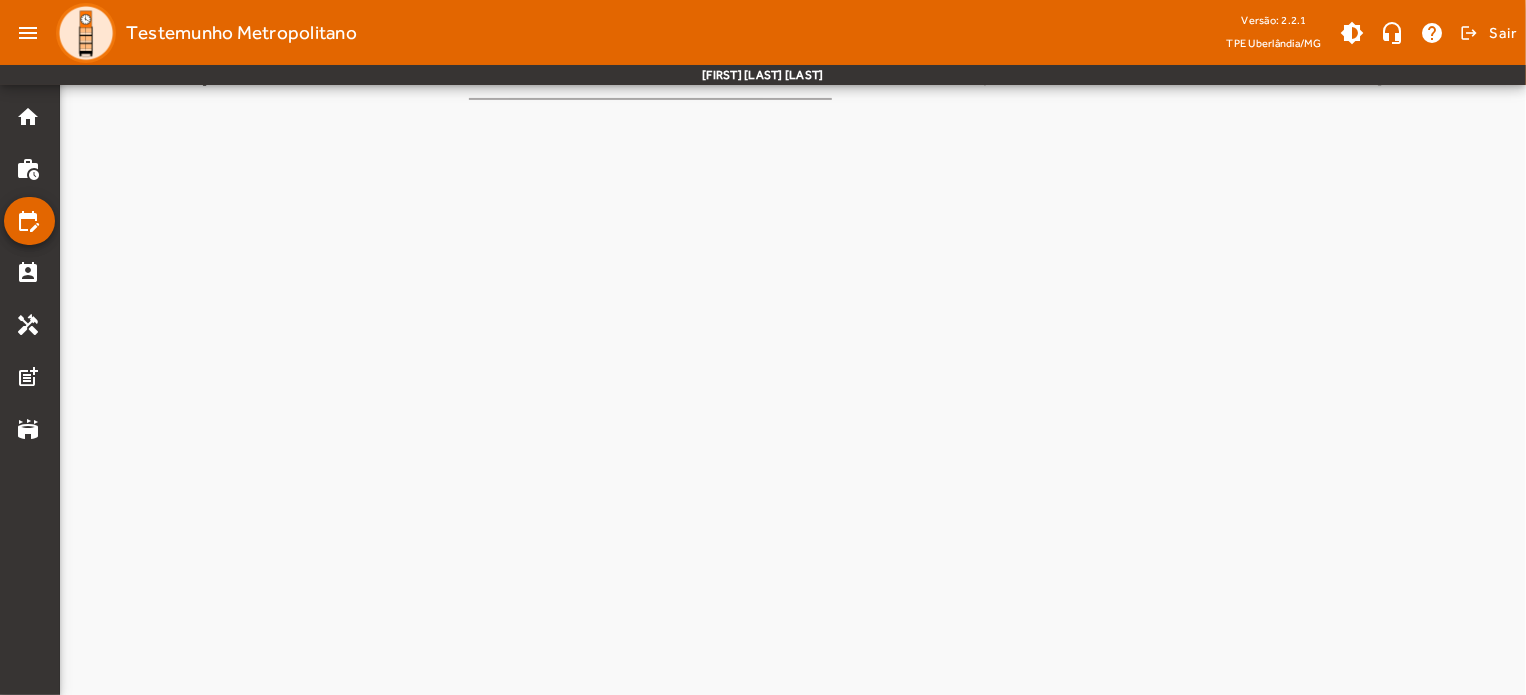 scroll, scrollTop: 0, scrollLeft: 0, axis: both 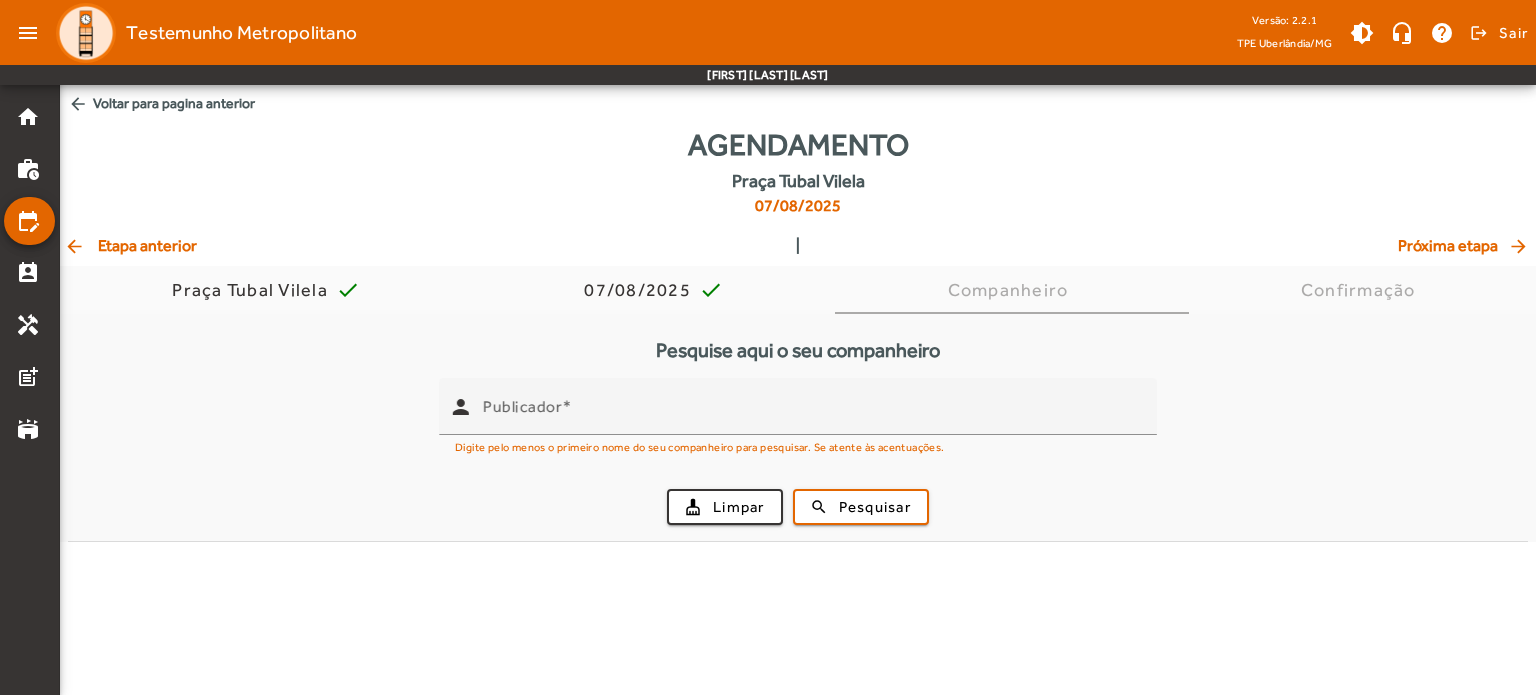 click on "Publicador" at bounding box center (812, 406) 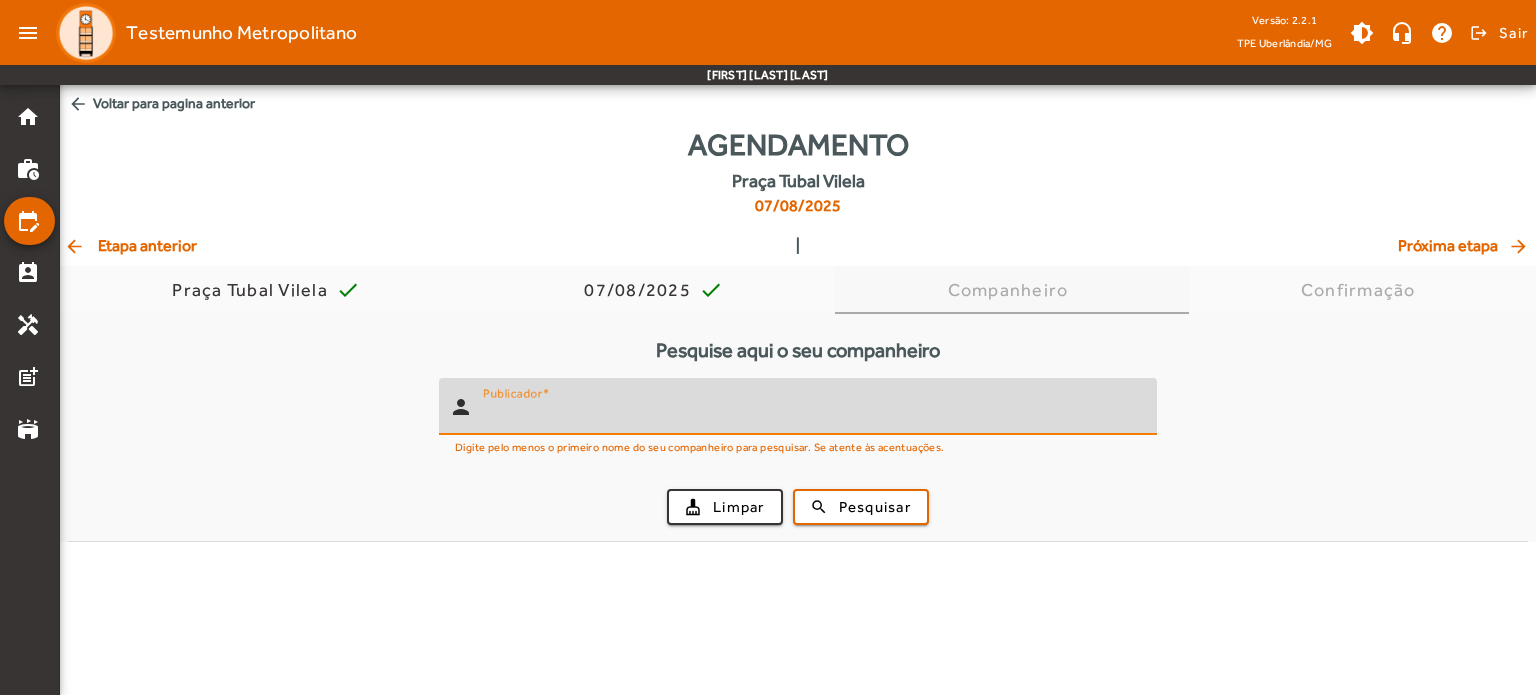 click on "Companheiro" at bounding box center (1012, 290) 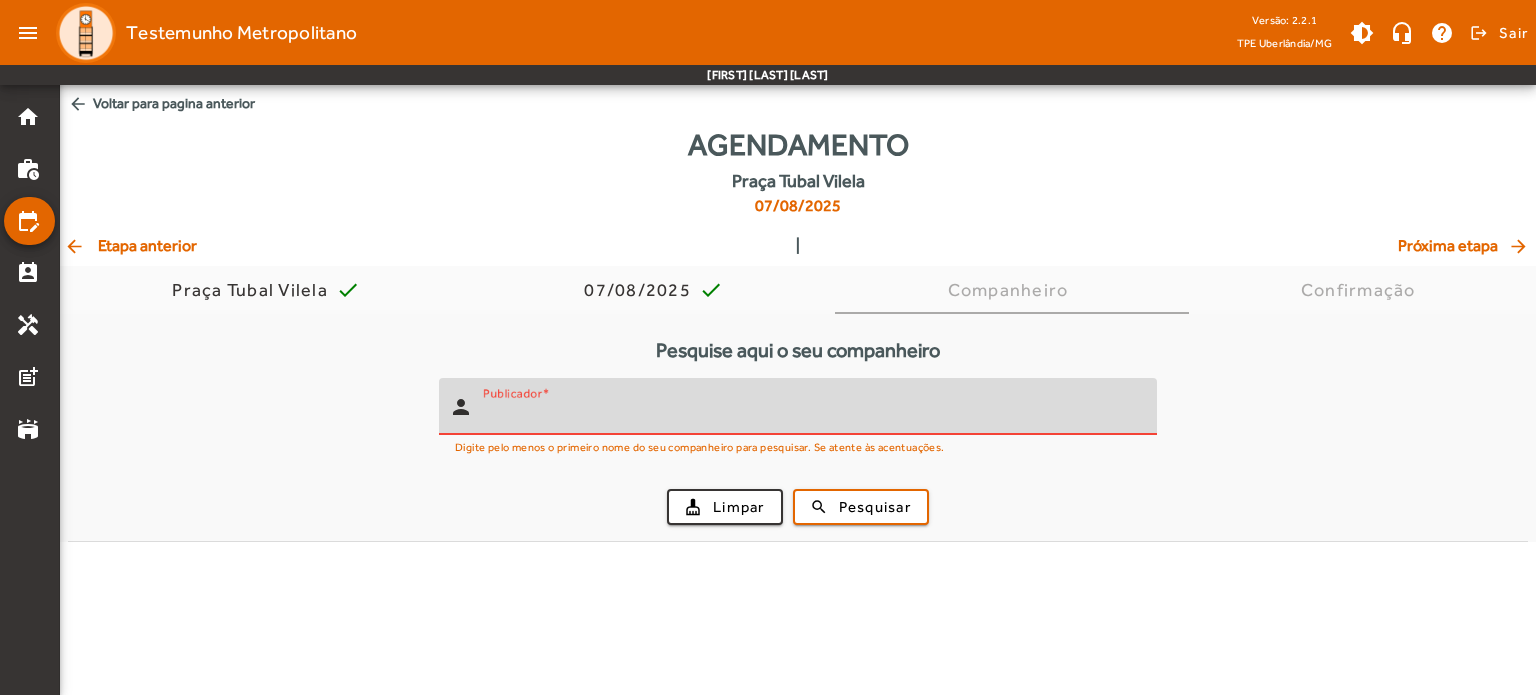 click on "Publicador" at bounding box center (812, 415) 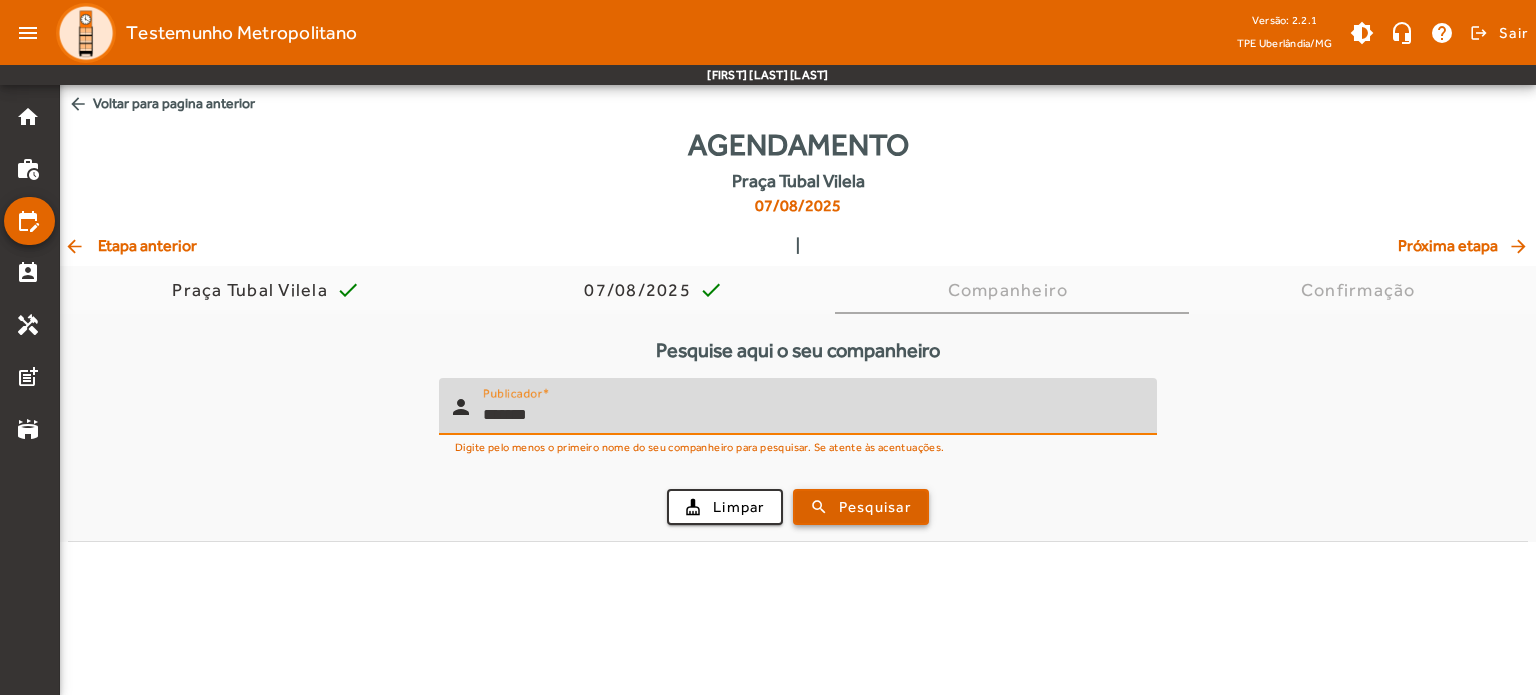 type on "*******" 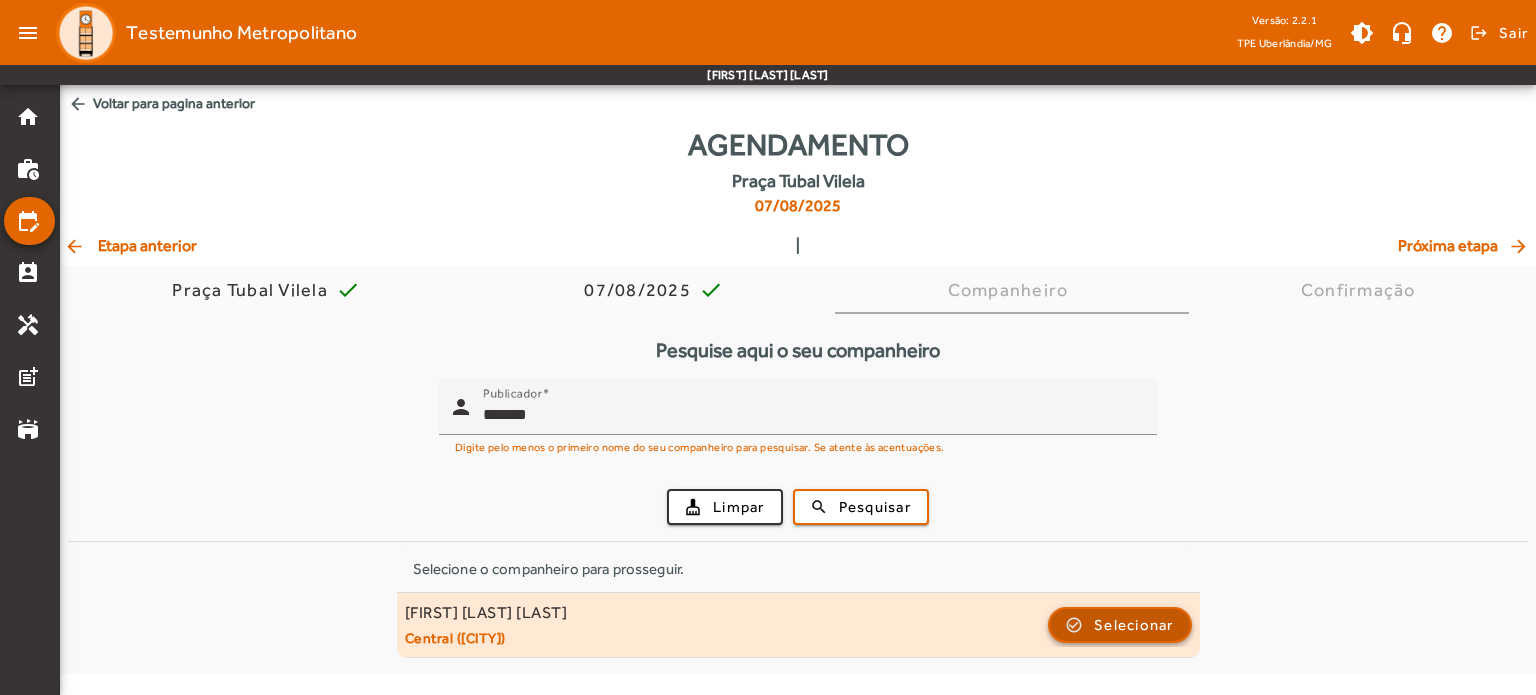click on "Selecionar" 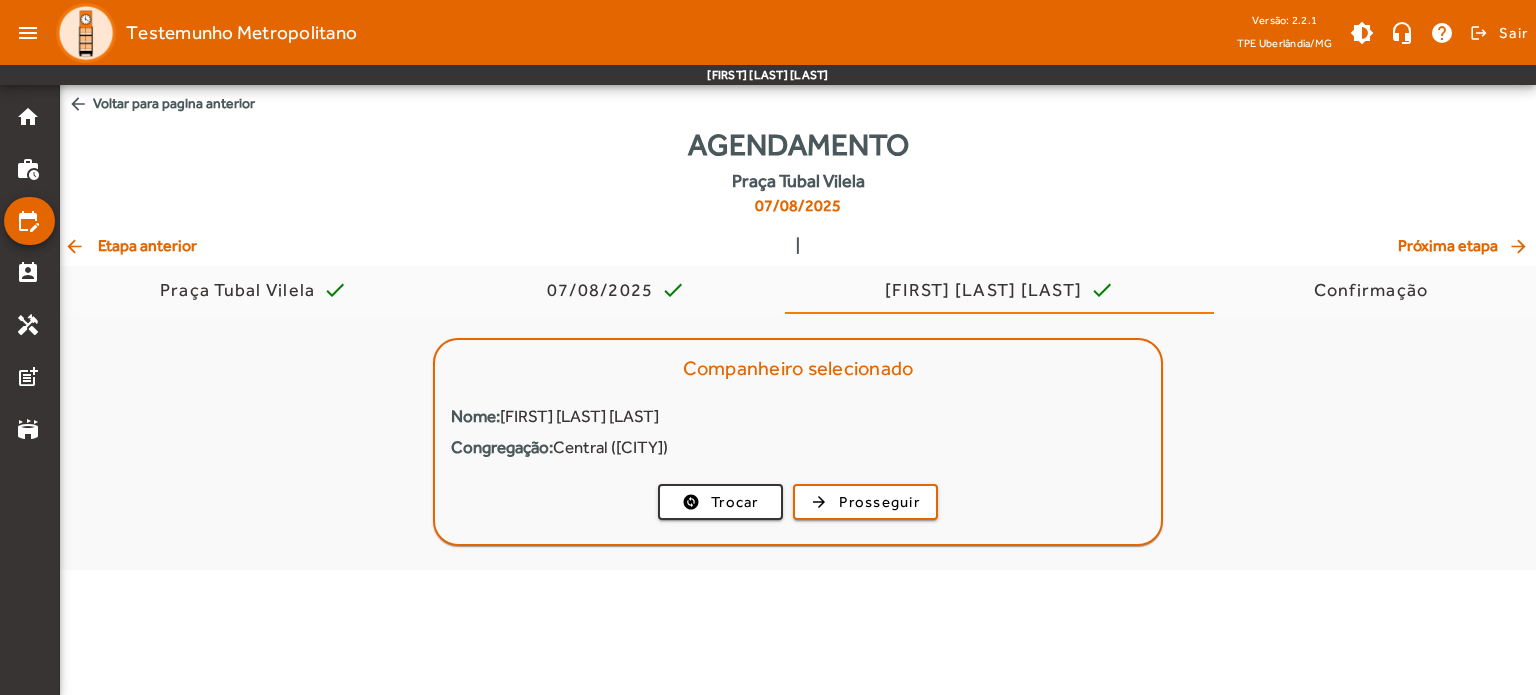 click on "Próxima etapa  arrow_forward" 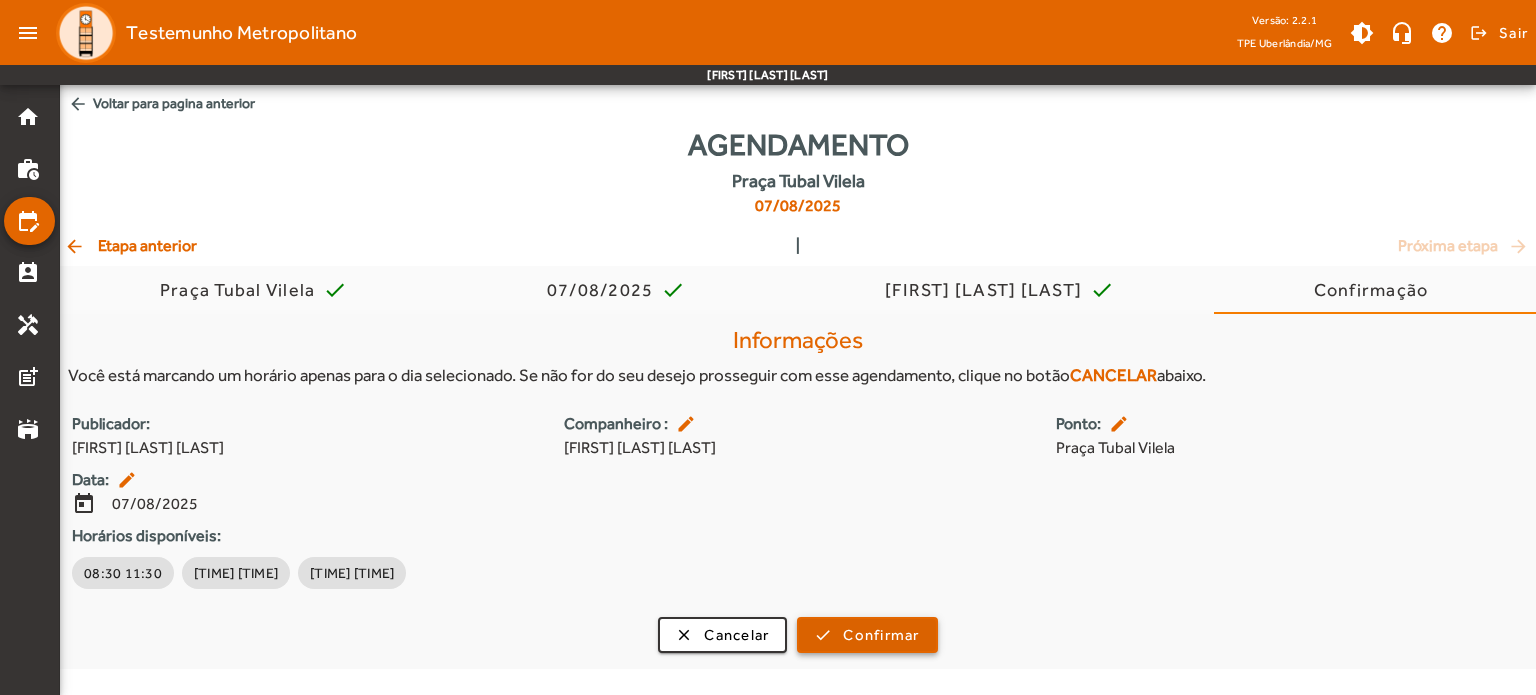 click on "Confirmar" at bounding box center [881, 635] 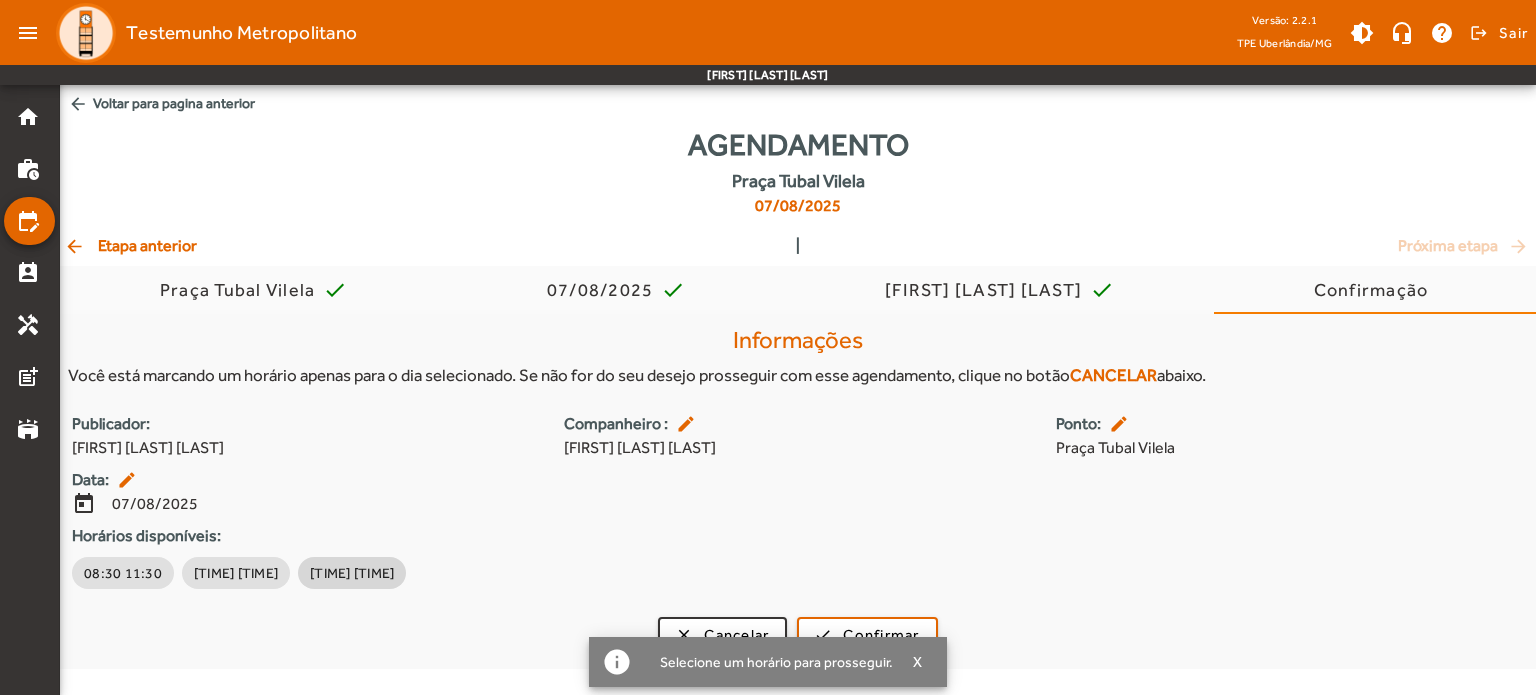 click on "[TIME] [TIME]" at bounding box center (352, 573) 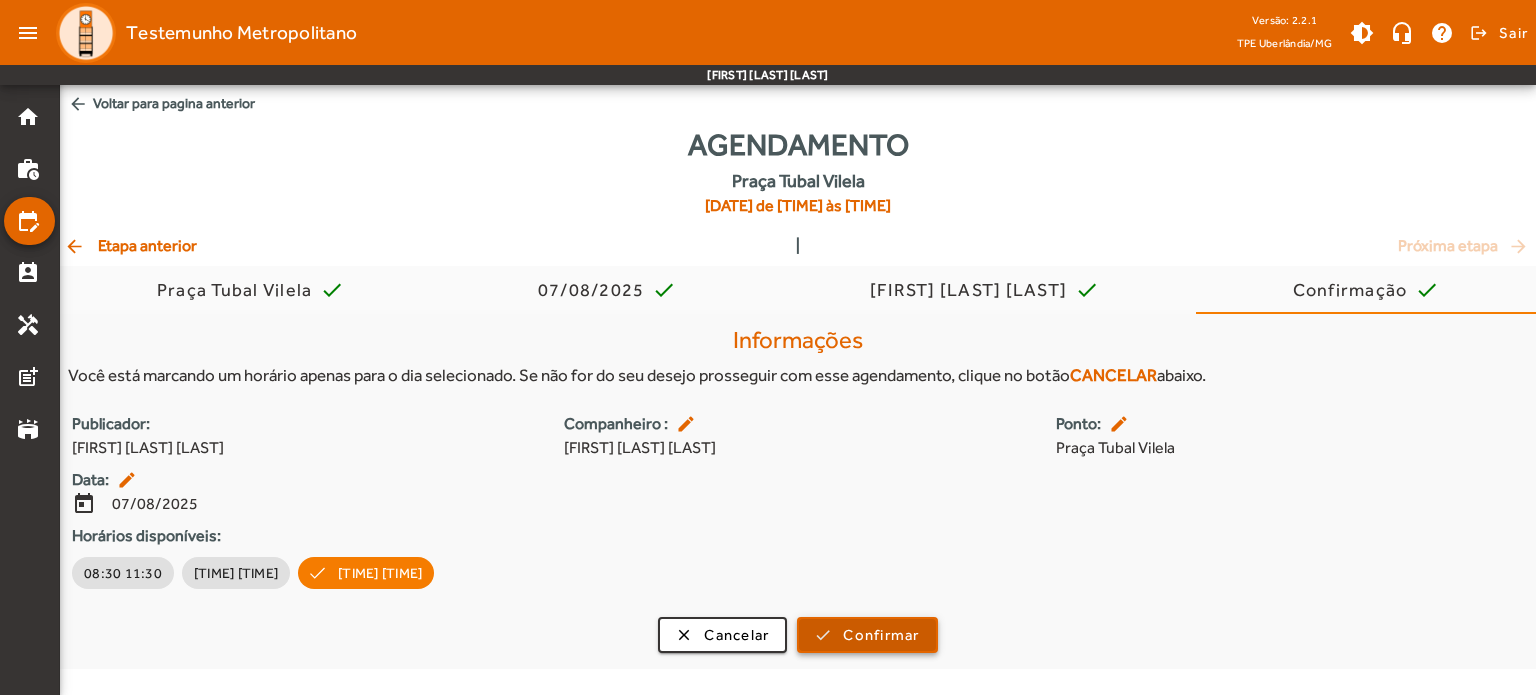 click on "Confirmar" at bounding box center (881, 635) 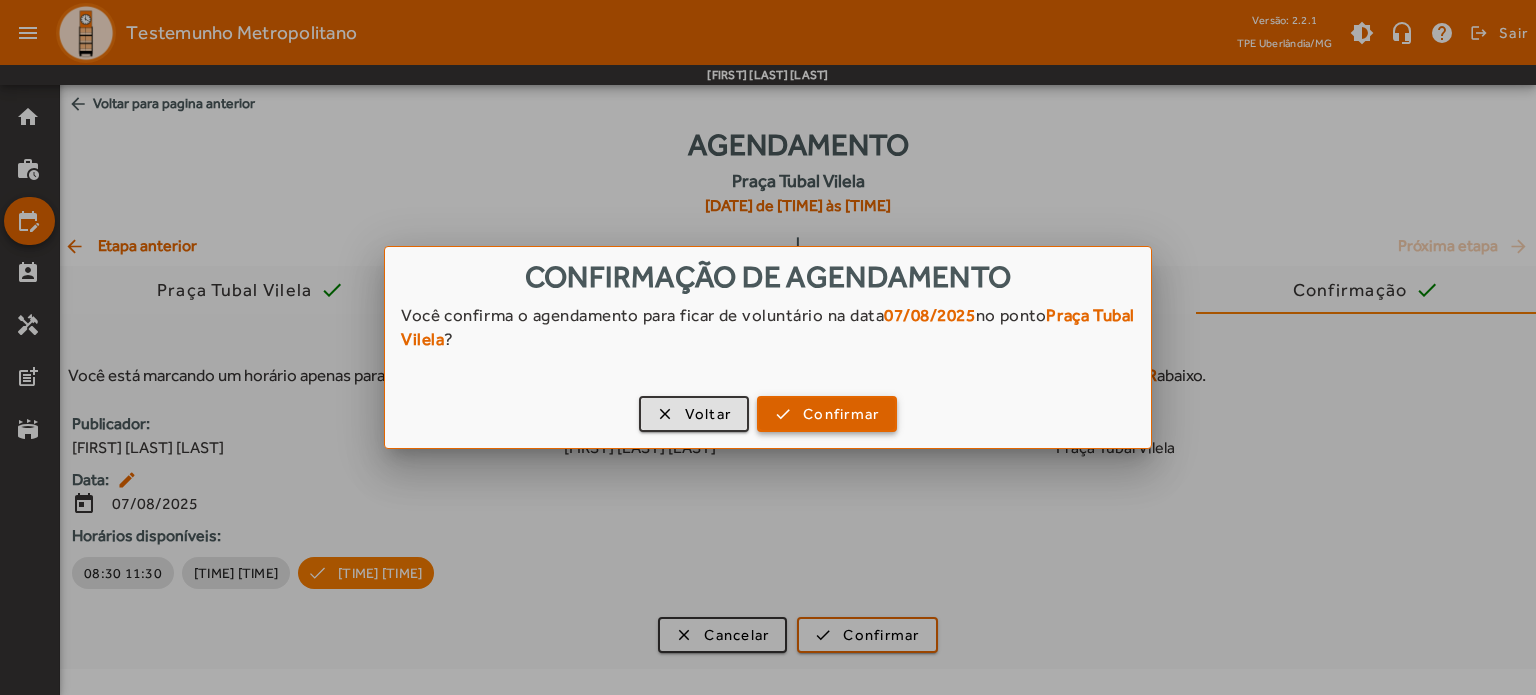 click on "Confirmar" at bounding box center [841, 414] 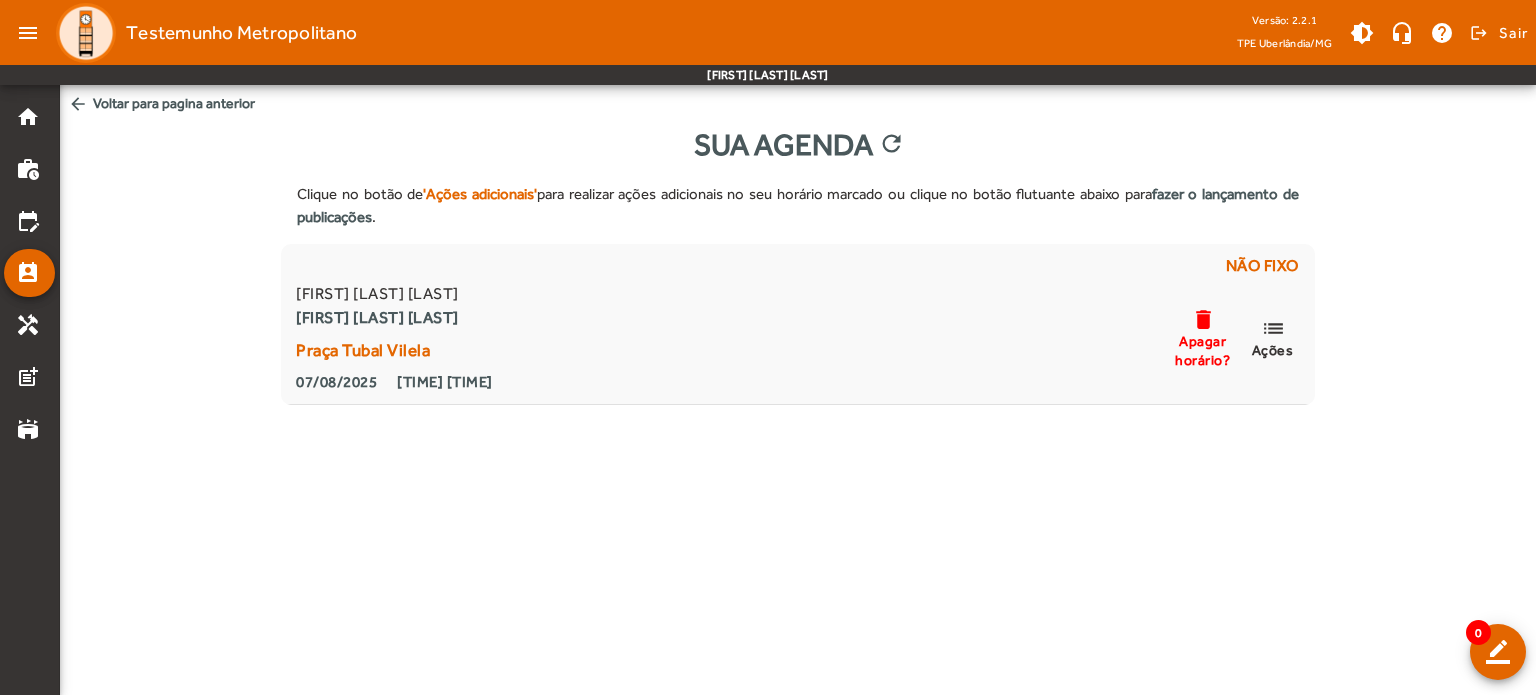 click on "arrow_back  Voltar para pagina anterior" 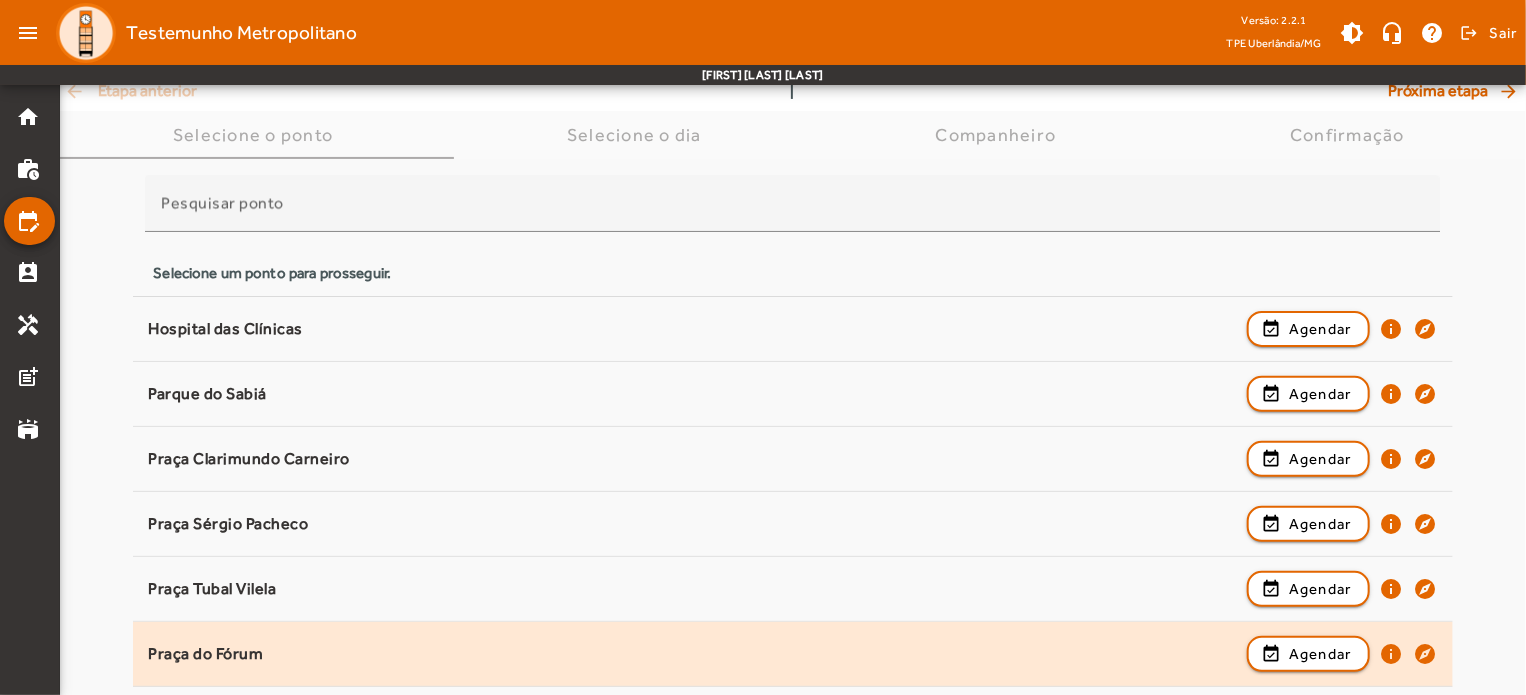scroll, scrollTop: 200, scrollLeft: 0, axis: vertical 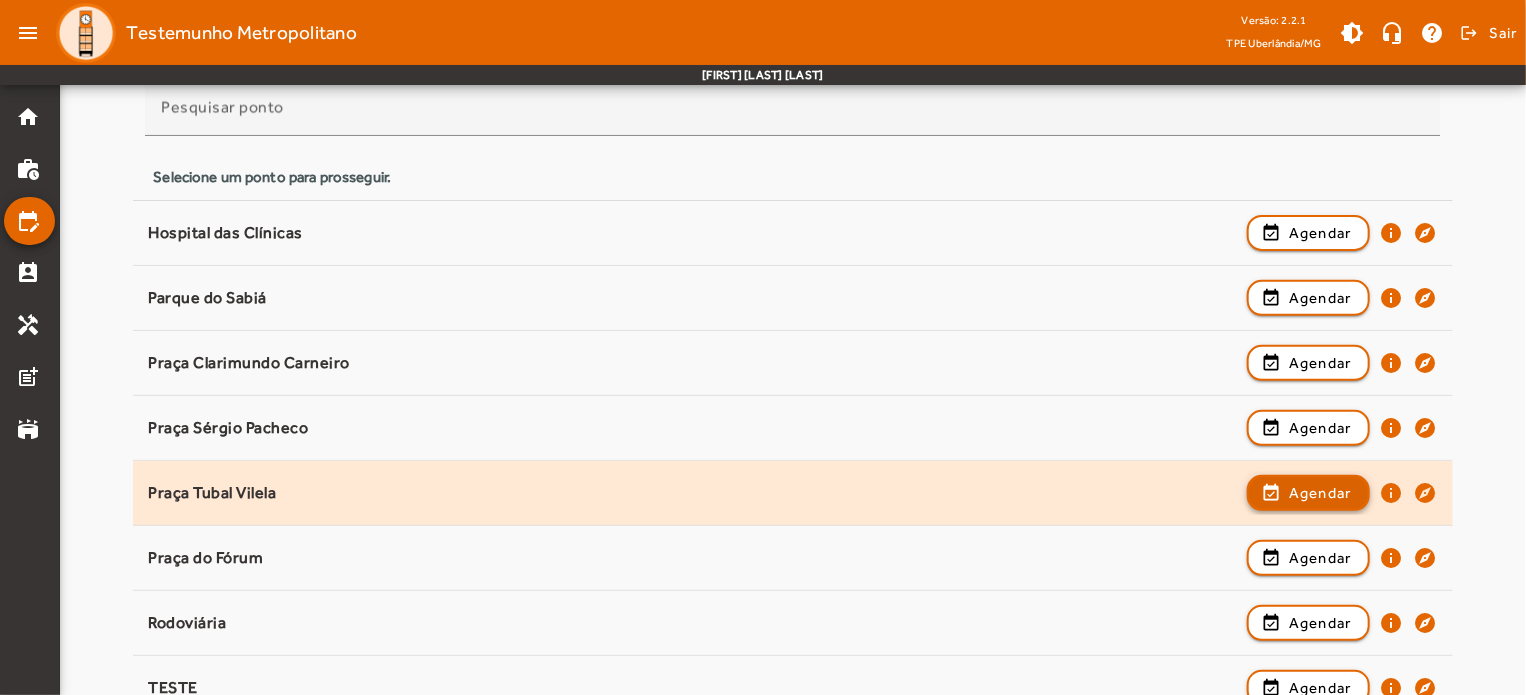 click on "Agendar" at bounding box center [1320, 558] 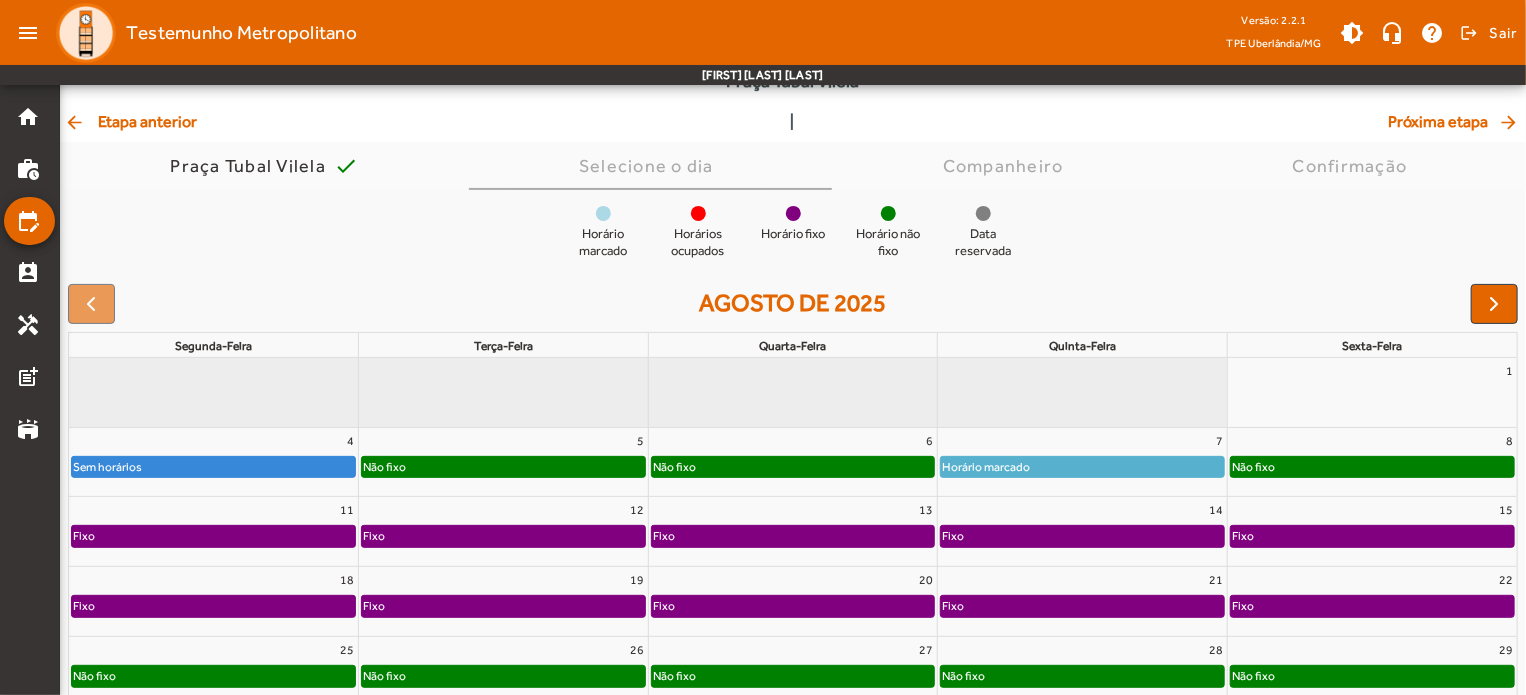 scroll, scrollTop: 190, scrollLeft: 0, axis: vertical 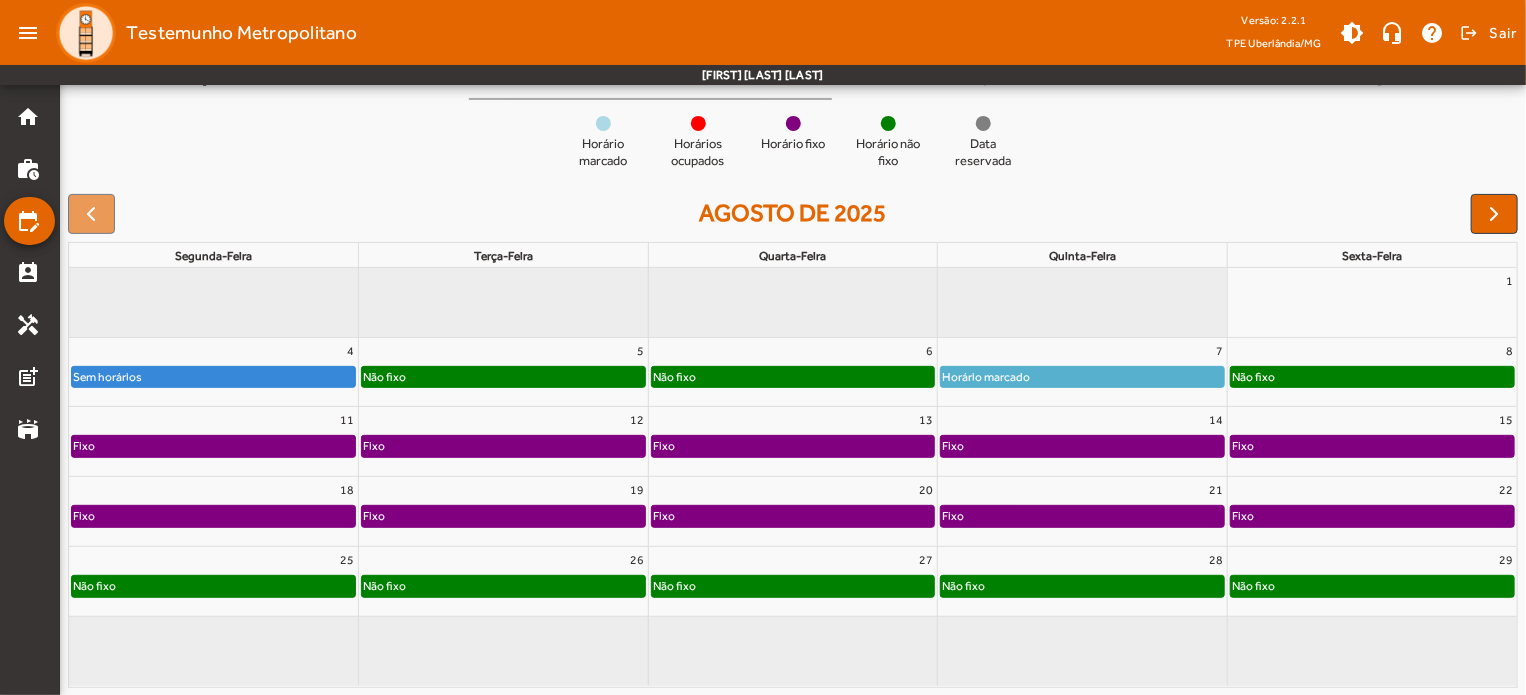 click on "Não fixo" 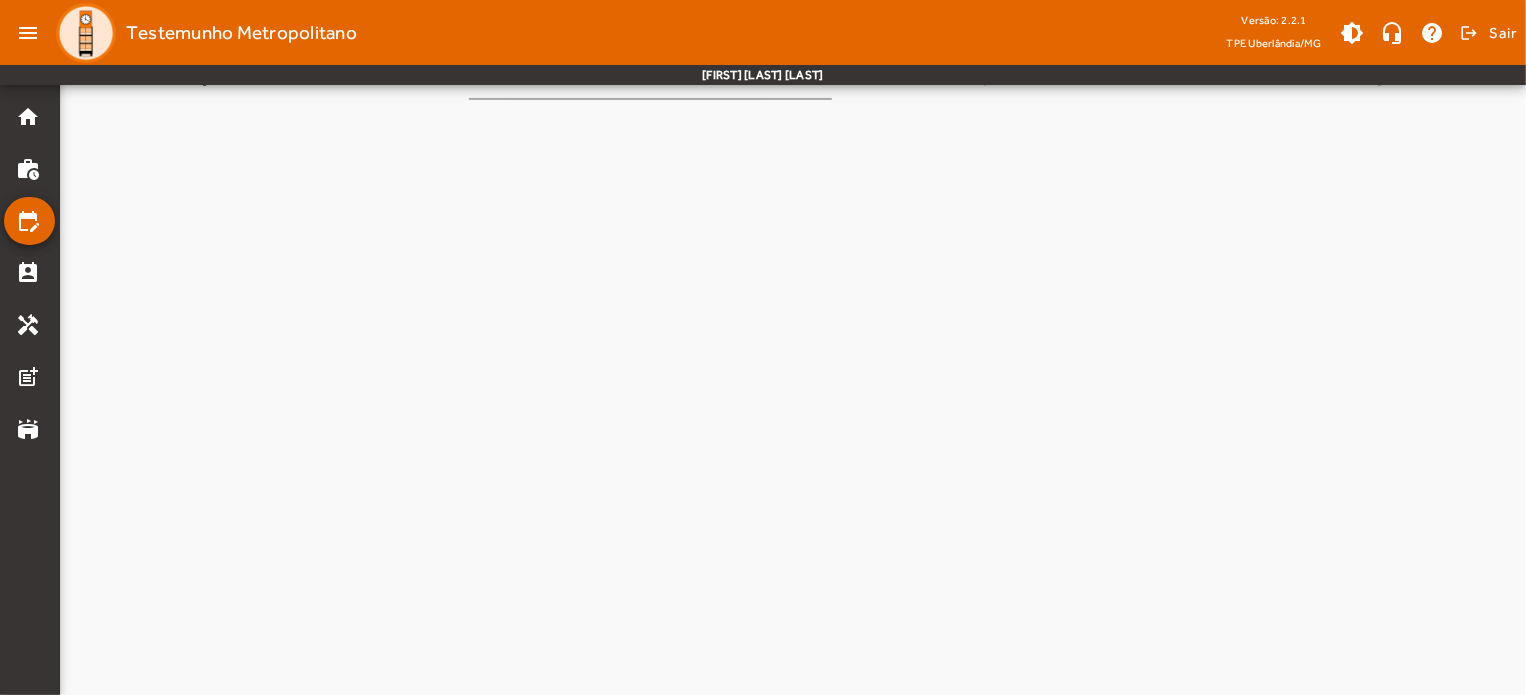 scroll, scrollTop: 0, scrollLeft: 0, axis: both 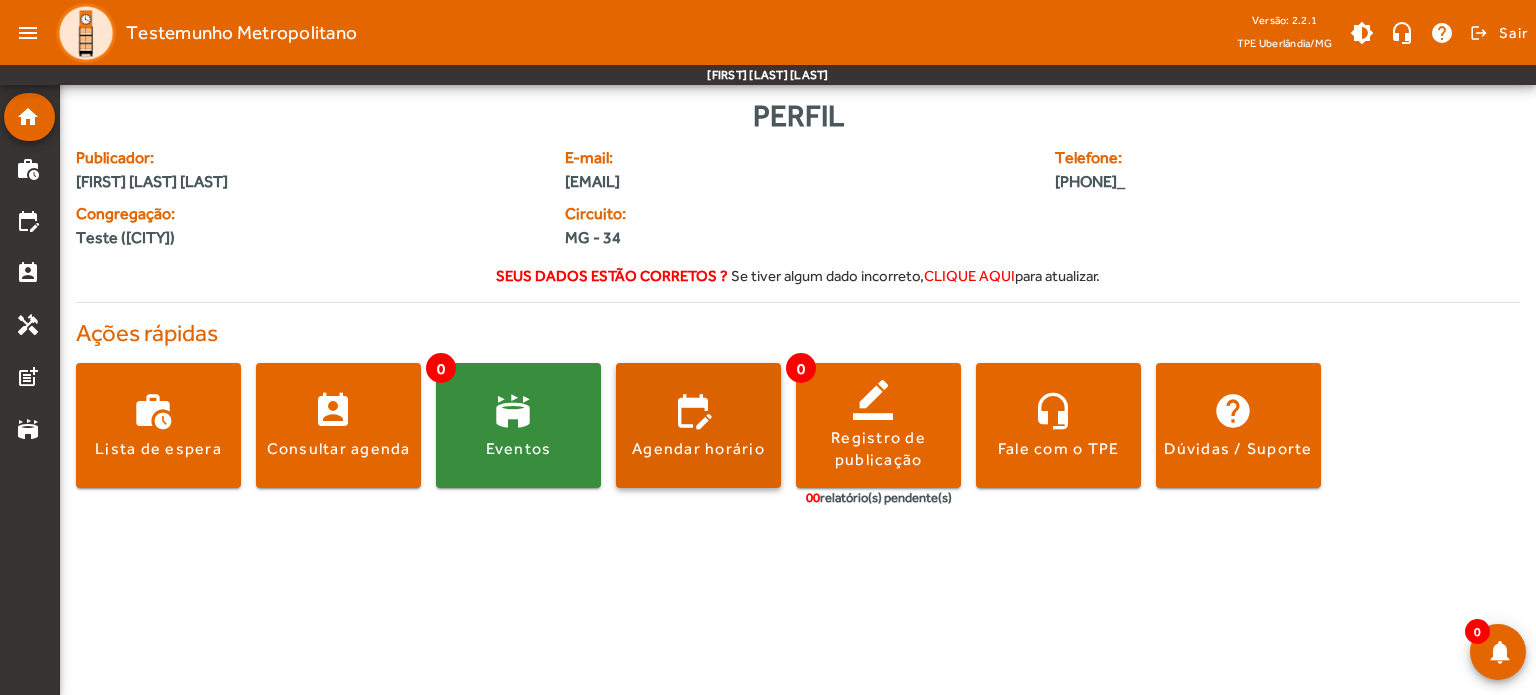 click 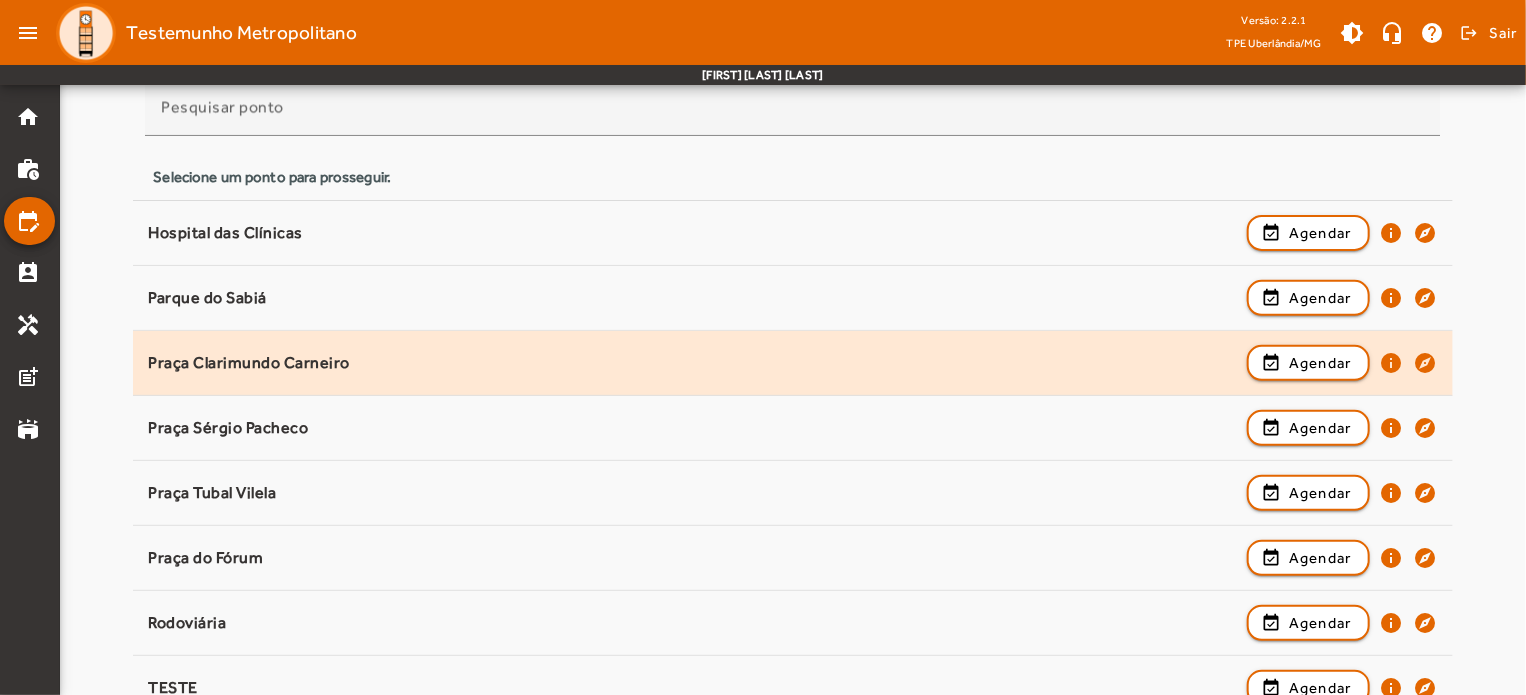 scroll, scrollTop: 300, scrollLeft: 0, axis: vertical 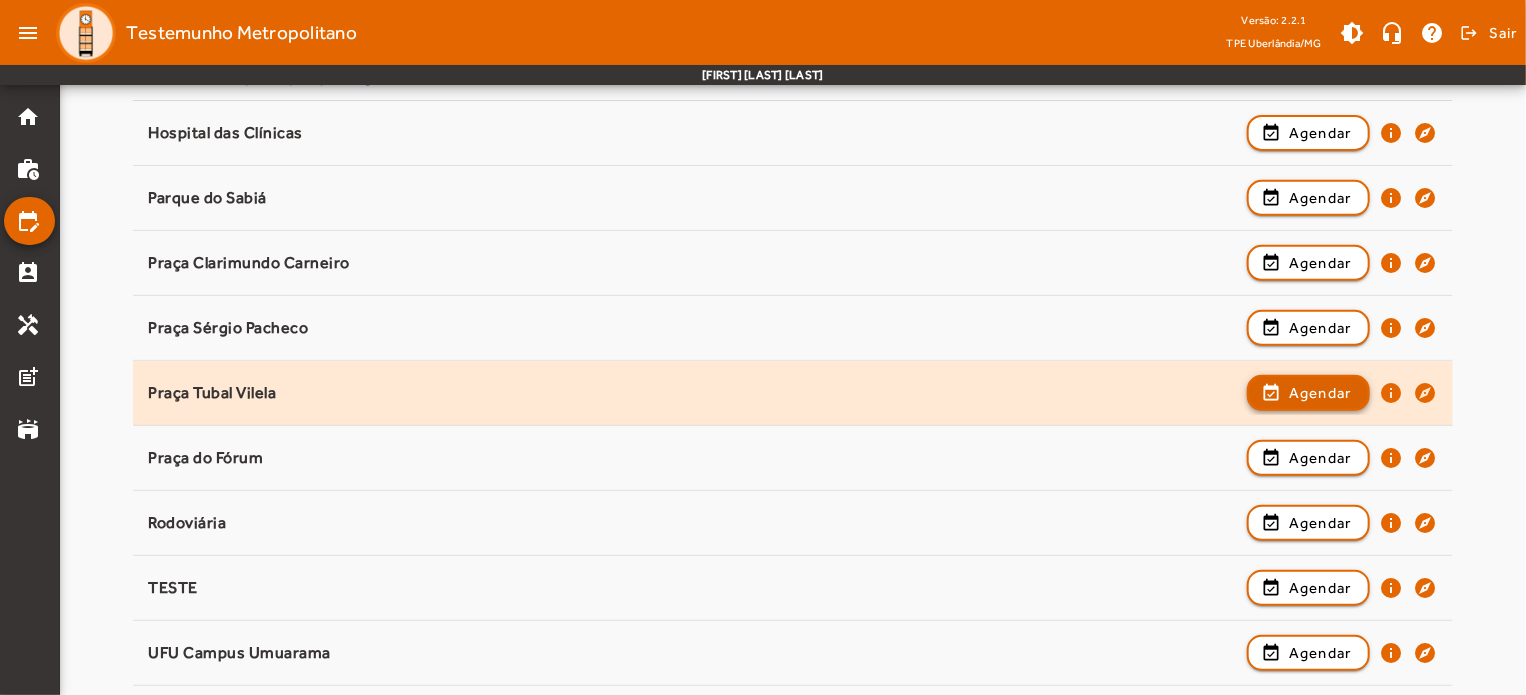 click at bounding box center [1308, 458] 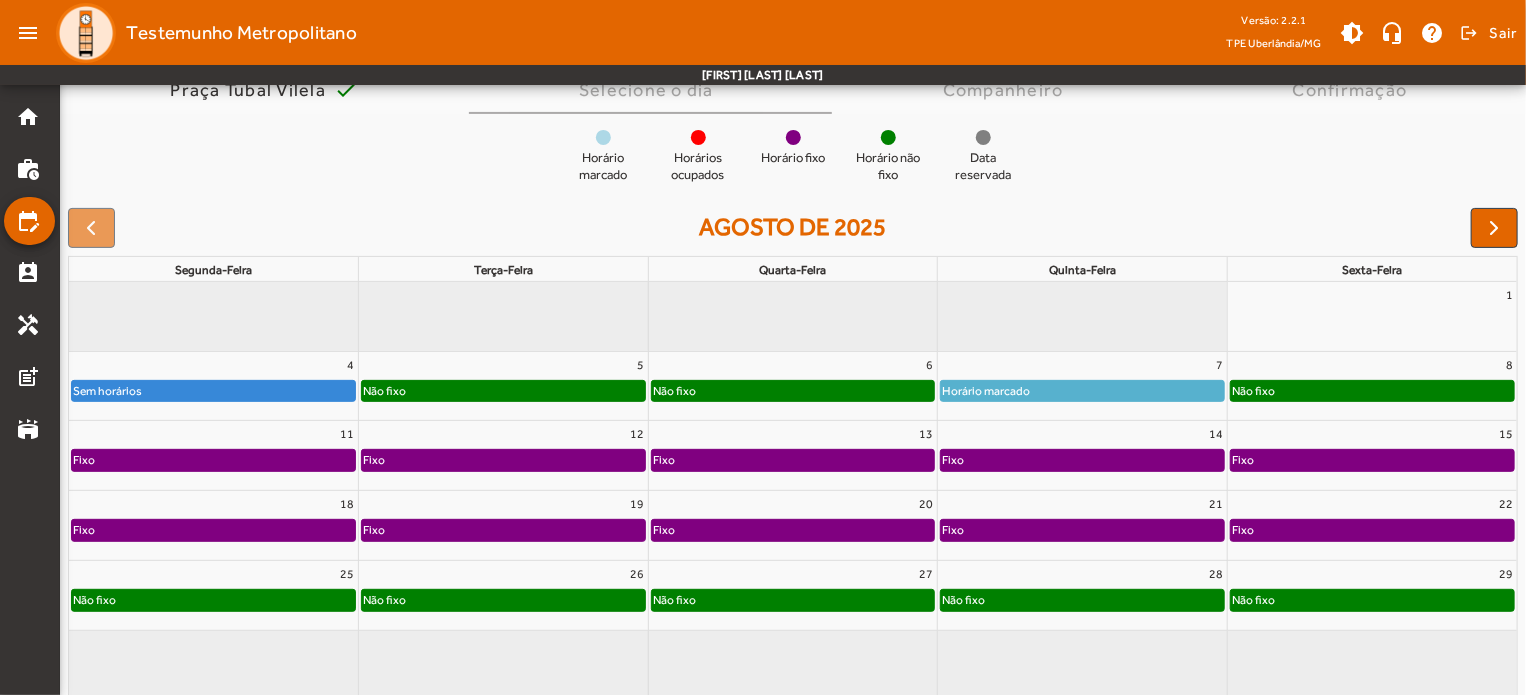 scroll, scrollTop: 190, scrollLeft: 0, axis: vertical 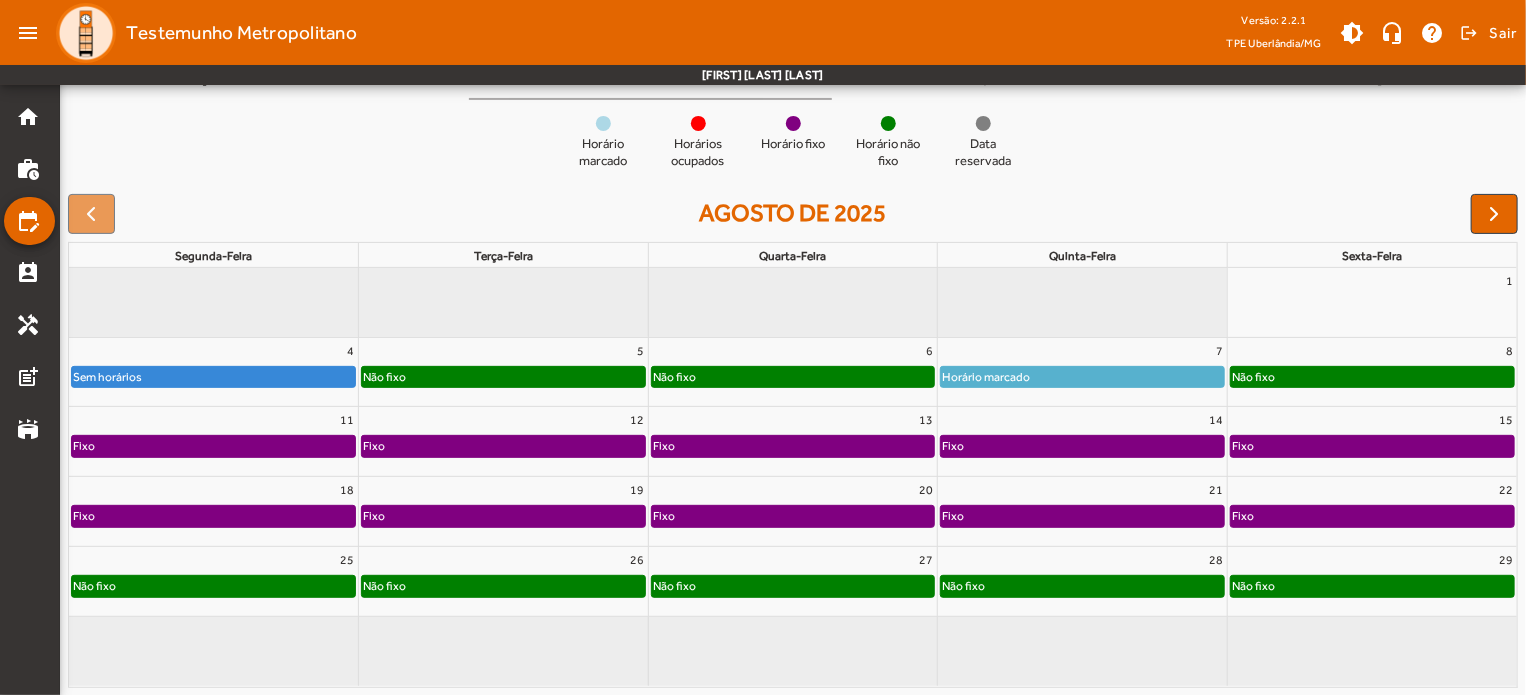 click on "Horário marcado" 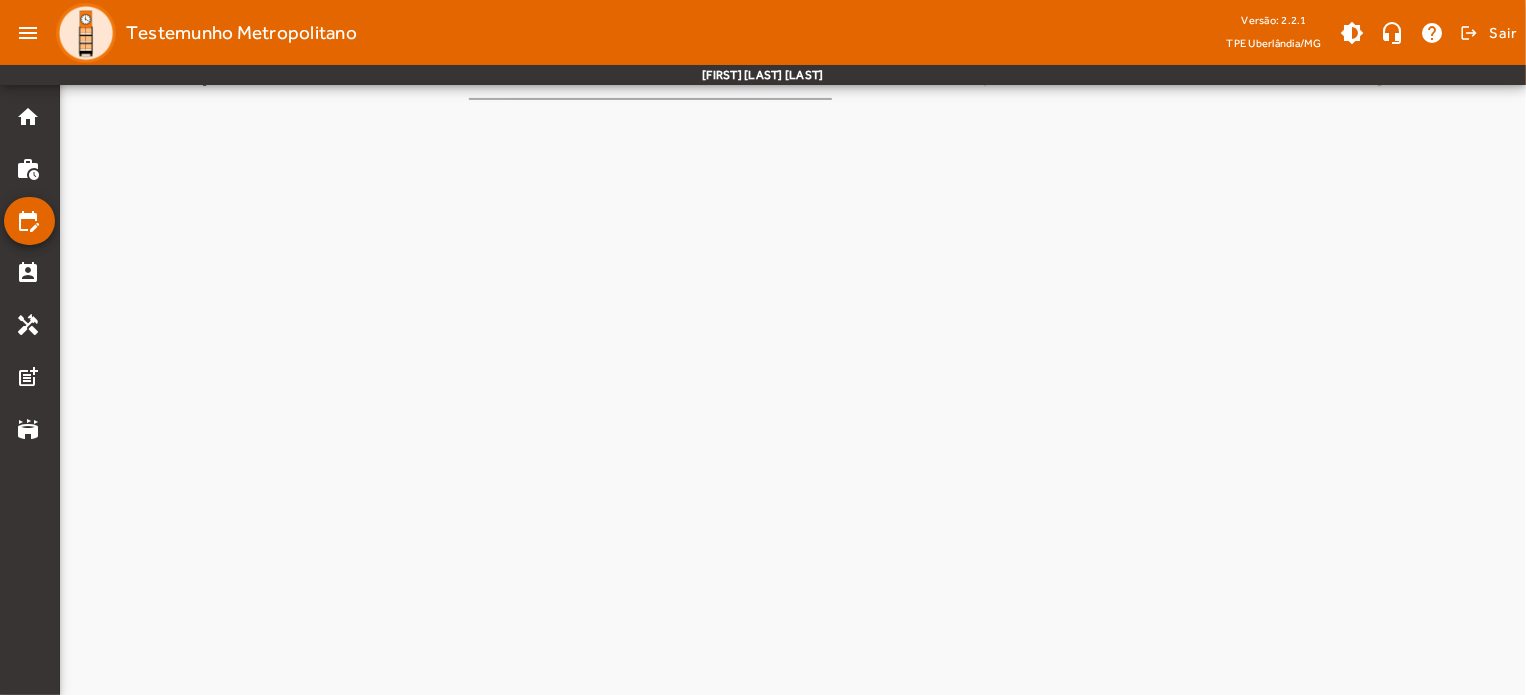scroll, scrollTop: 0, scrollLeft: 0, axis: both 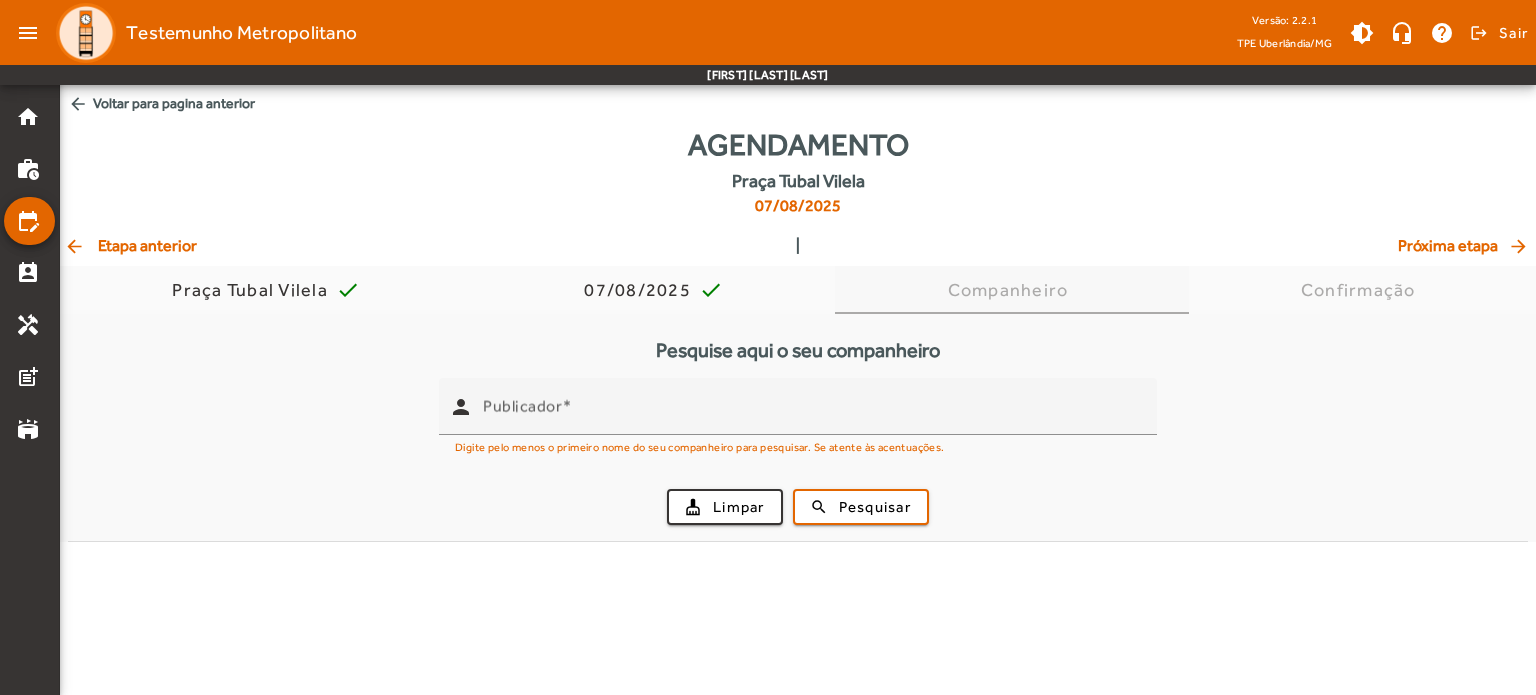 click on "Companheiro" at bounding box center [1012, 290] 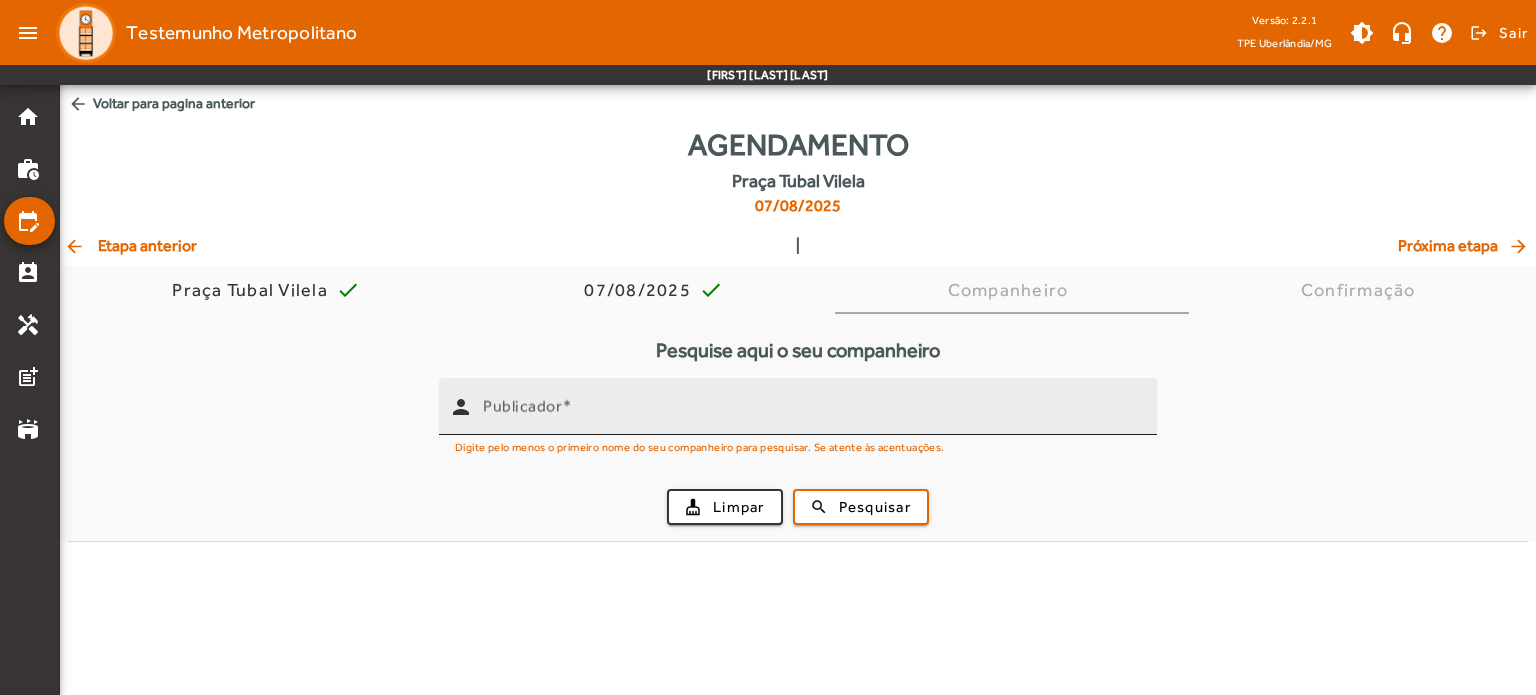 click on "Publicador" at bounding box center [812, 415] 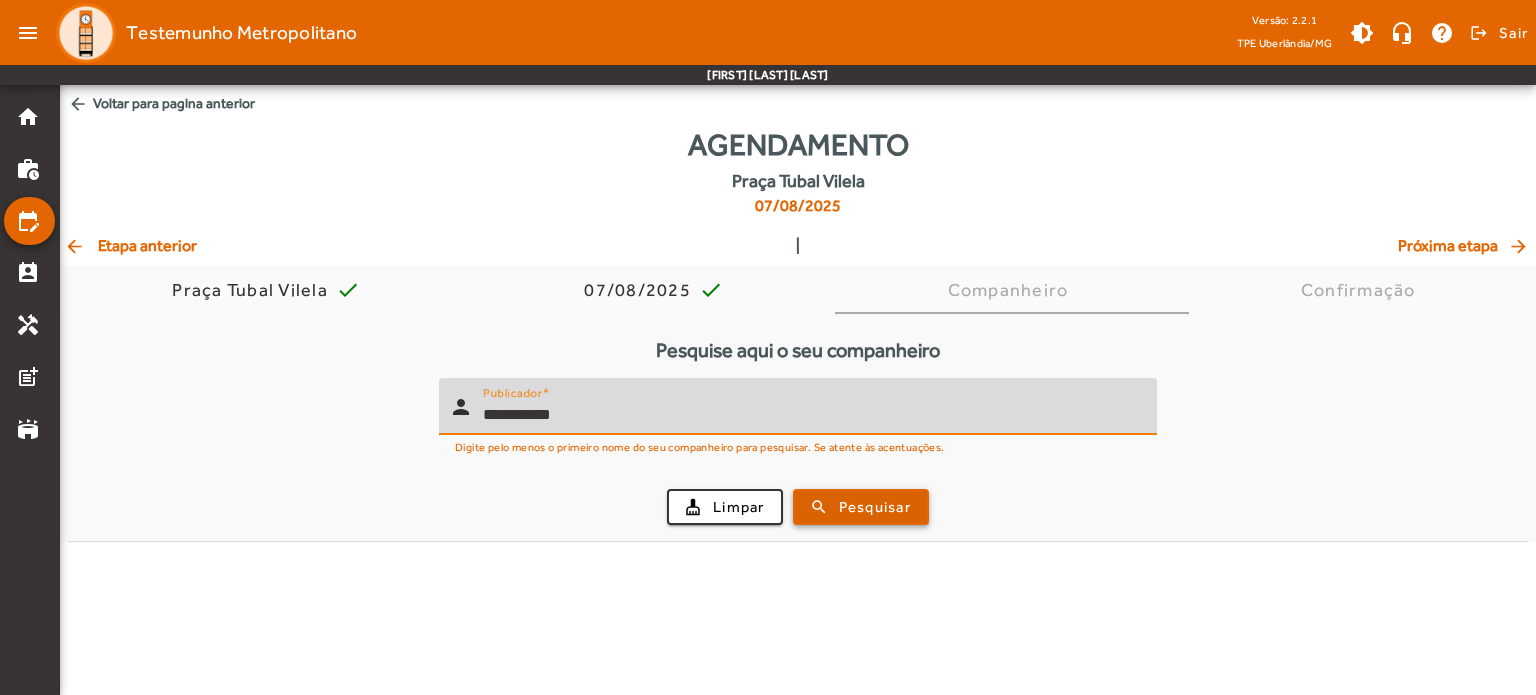 click at bounding box center (861, 507) 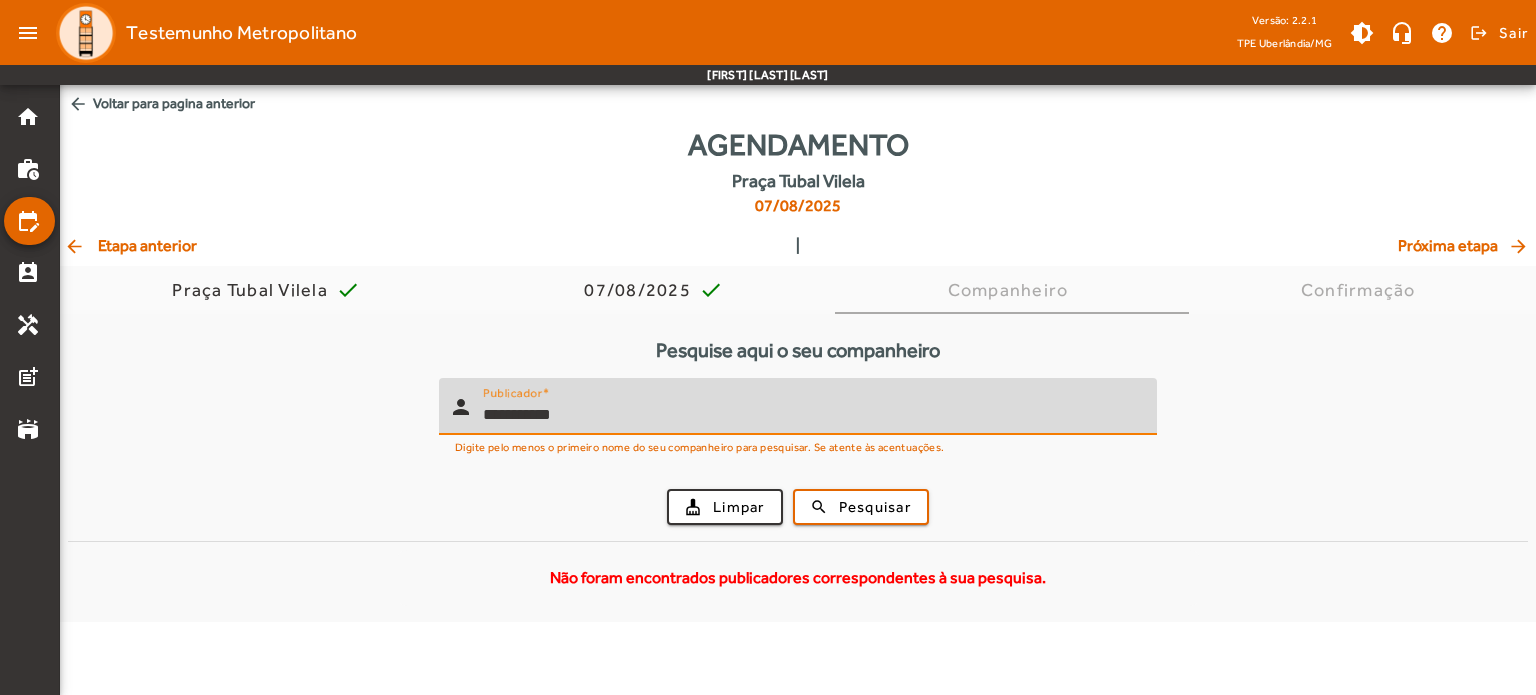 drag, startPoint x: 536, startPoint y: 408, endPoint x: 797, endPoint y: 427, distance: 261.69064 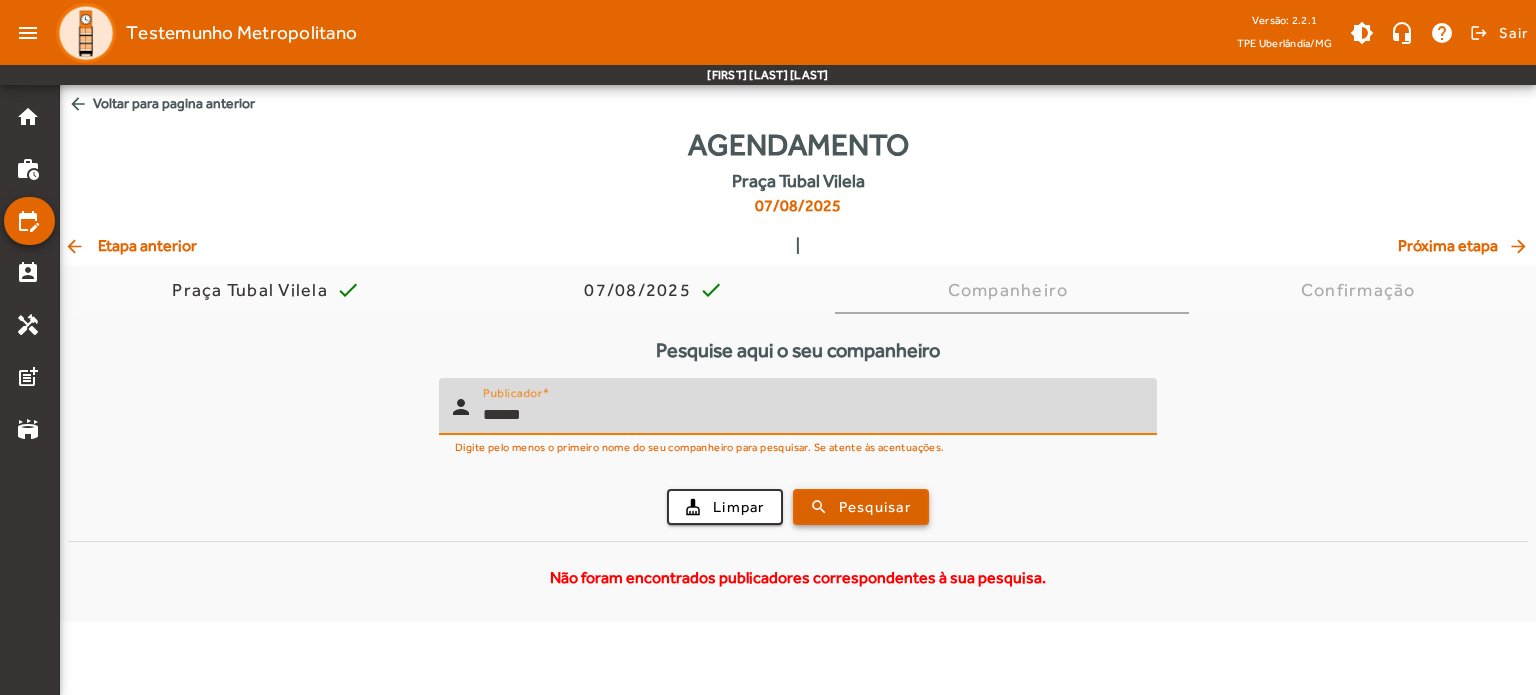 type on "******" 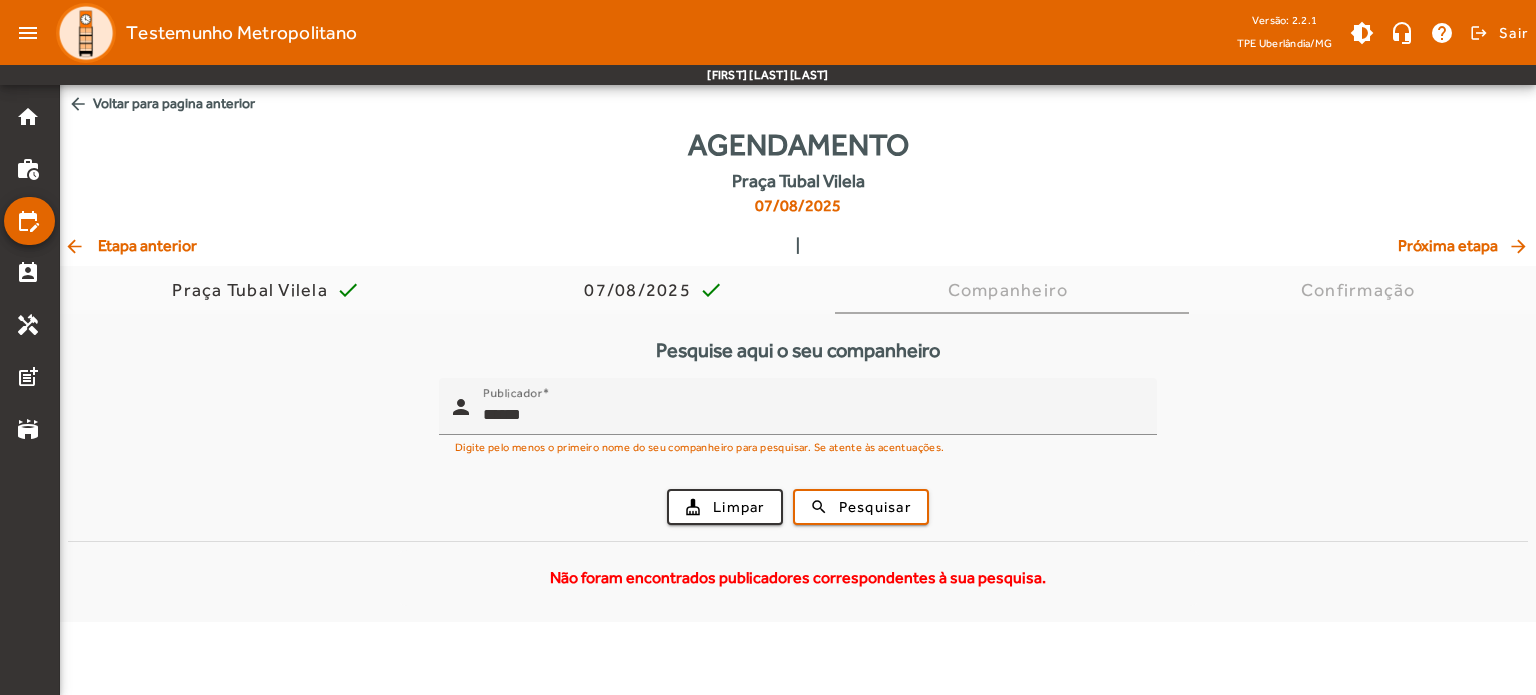 click on "arrow_back  Etapa anterior" 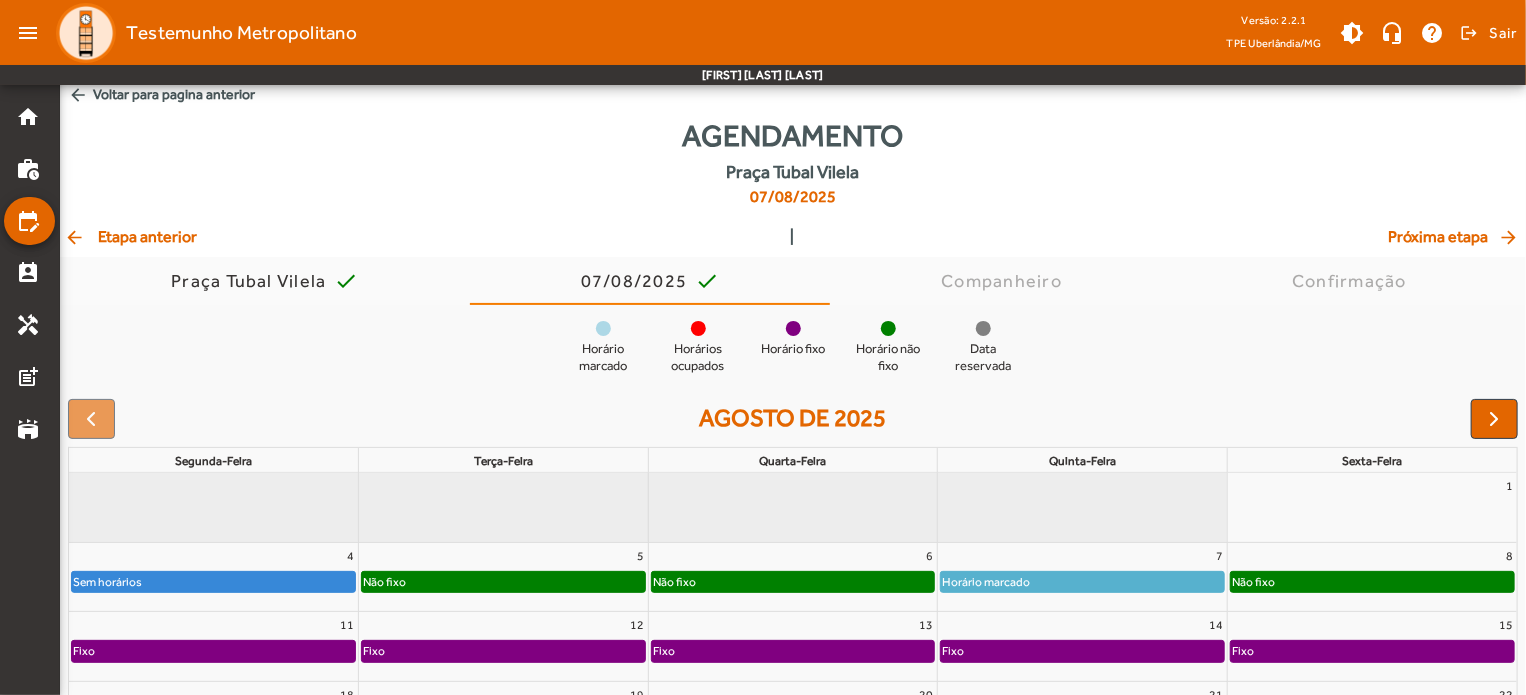 scroll, scrollTop: 0, scrollLeft: 0, axis: both 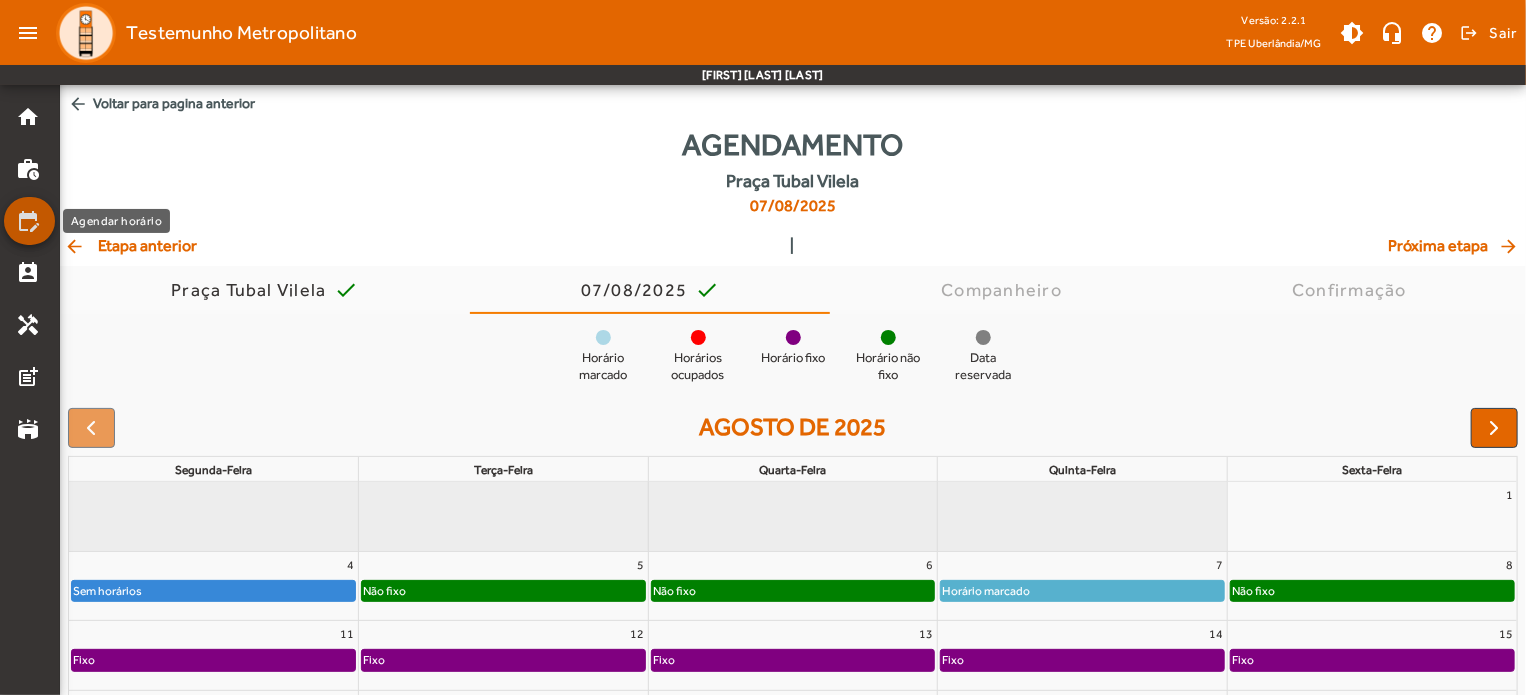click on "edit_calendar" 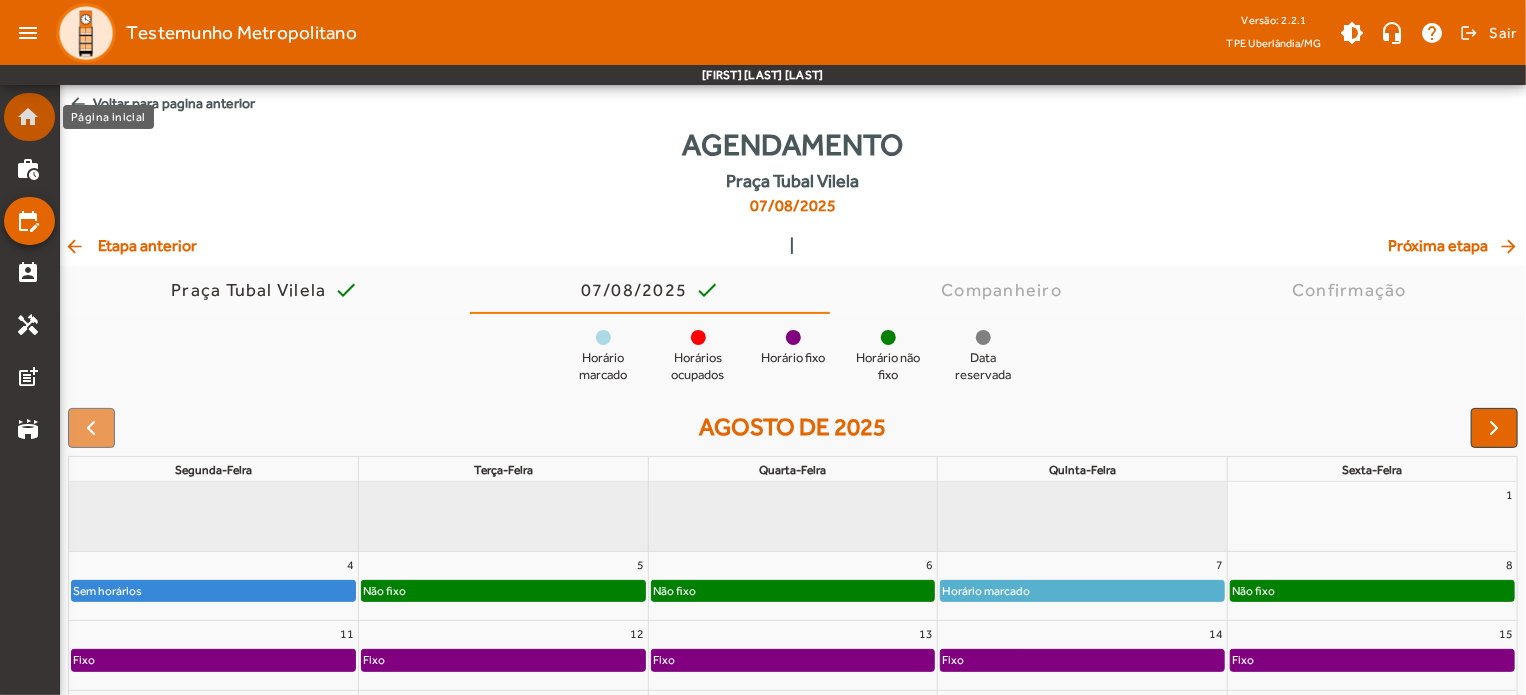 click on "home" 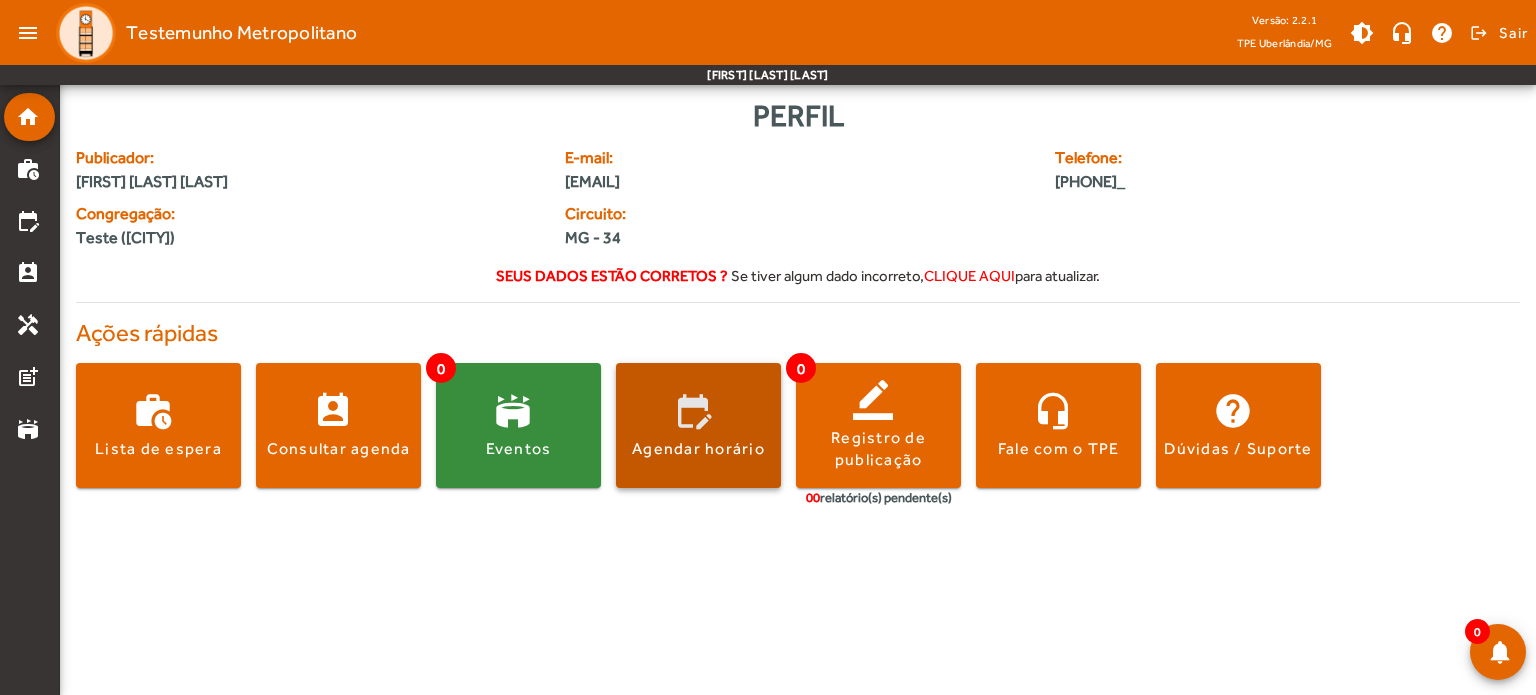 click on "Agendar horário" 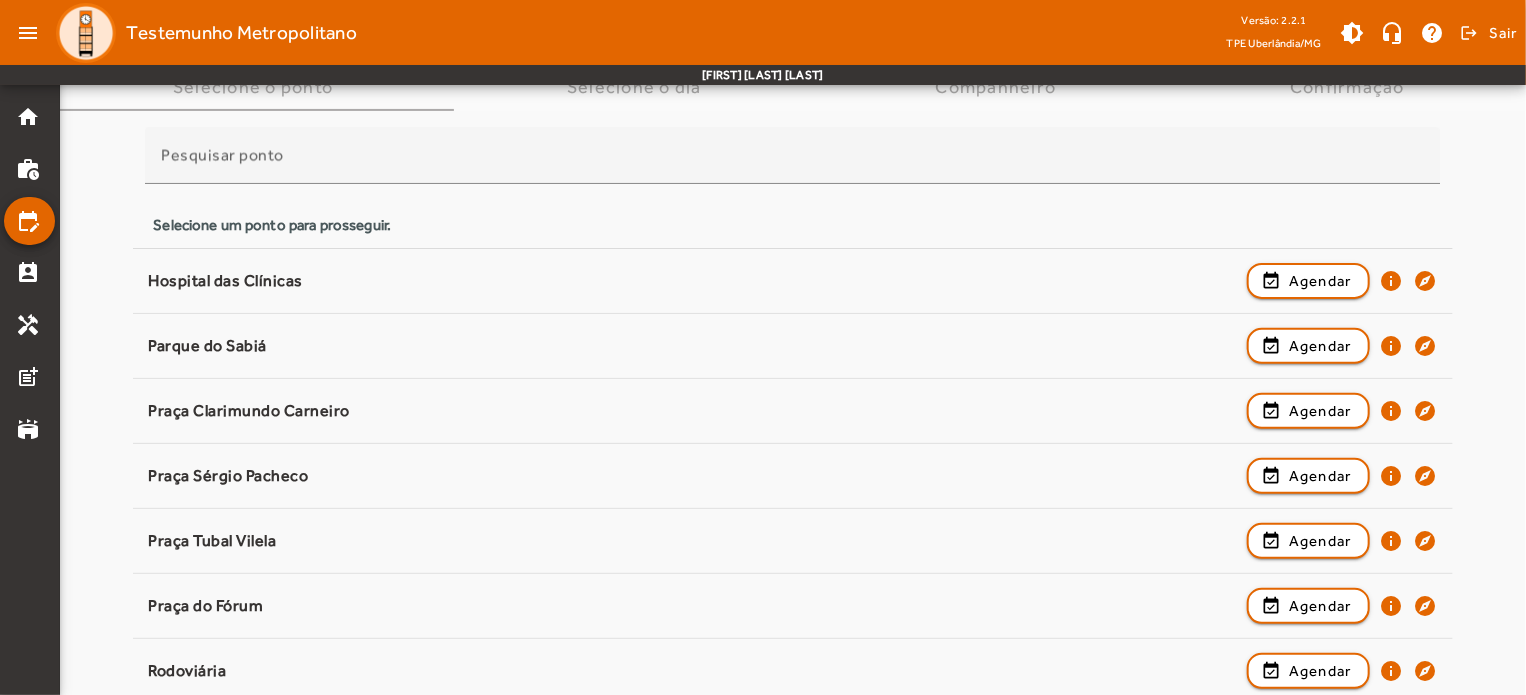 scroll, scrollTop: 300, scrollLeft: 0, axis: vertical 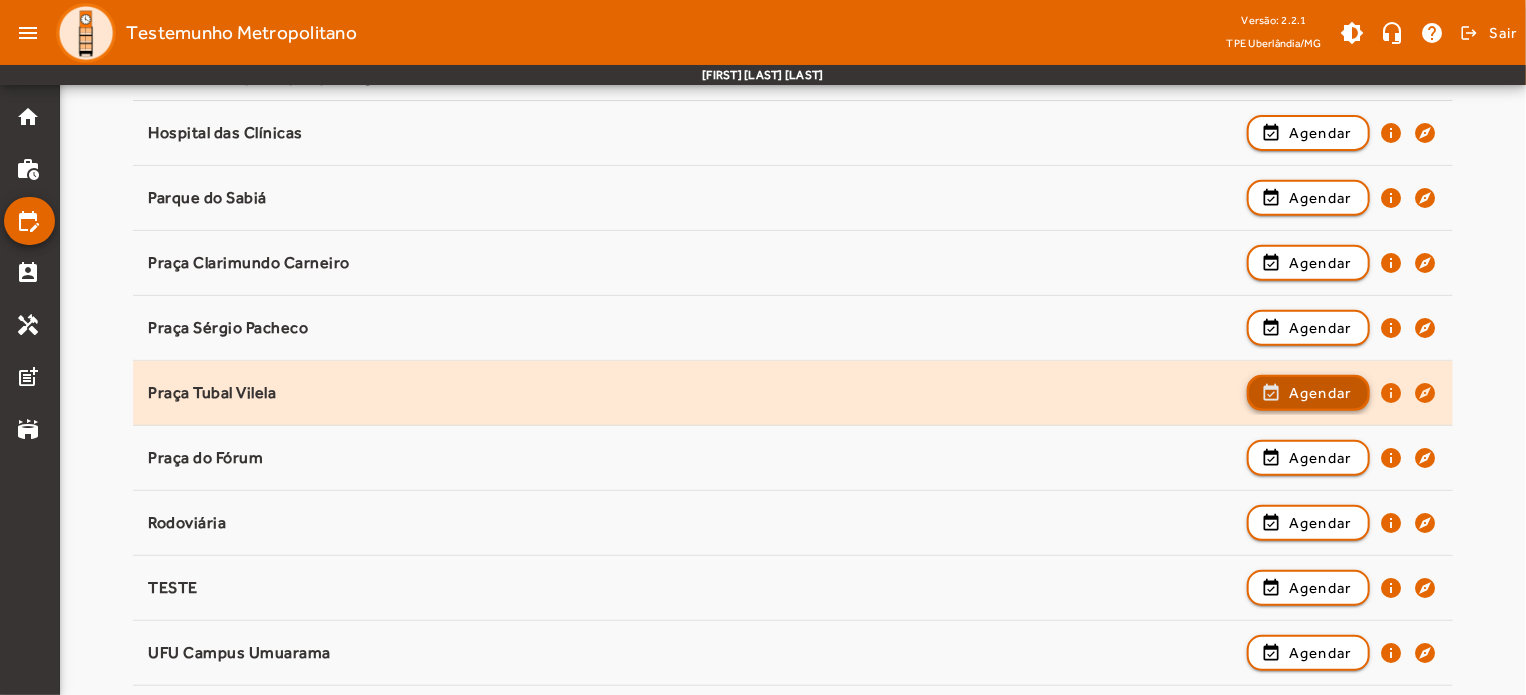 click on "Agendar" 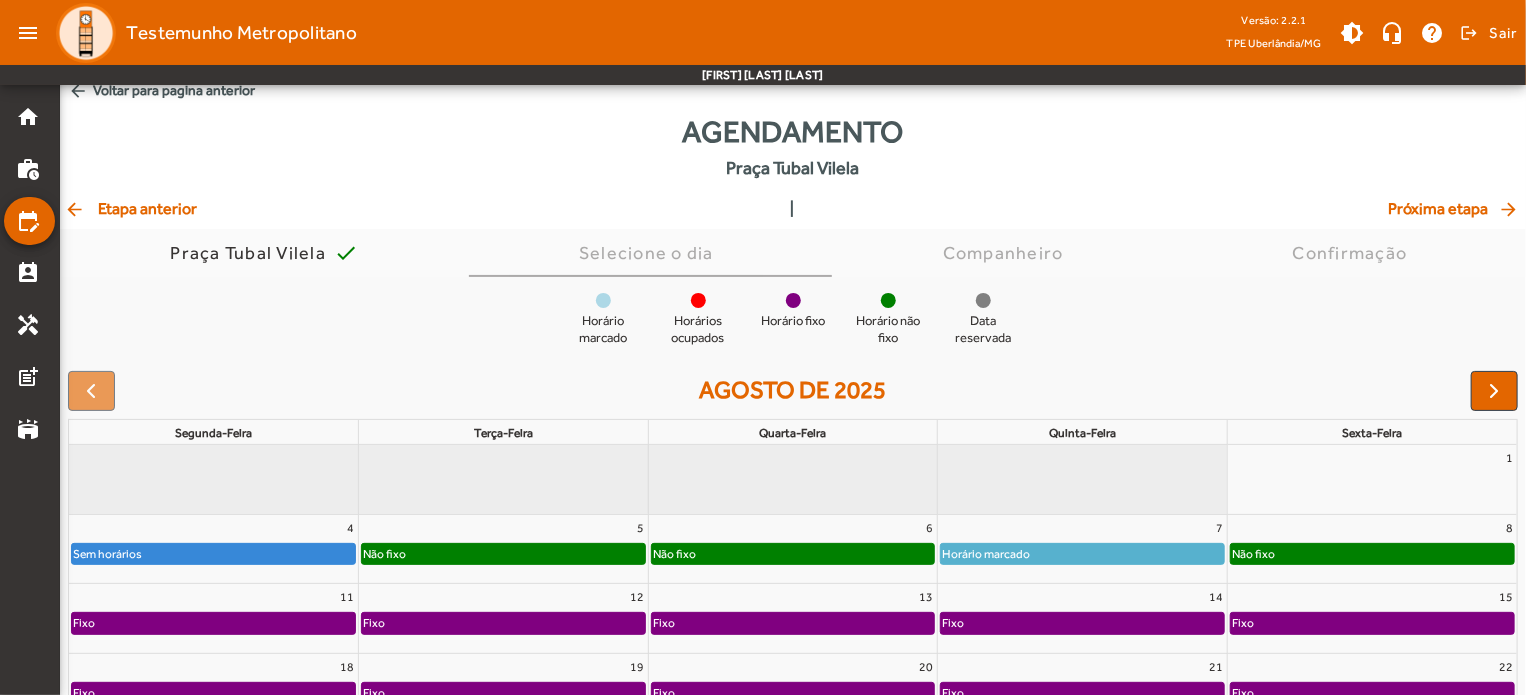 scroll, scrollTop: 190, scrollLeft: 0, axis: vertical 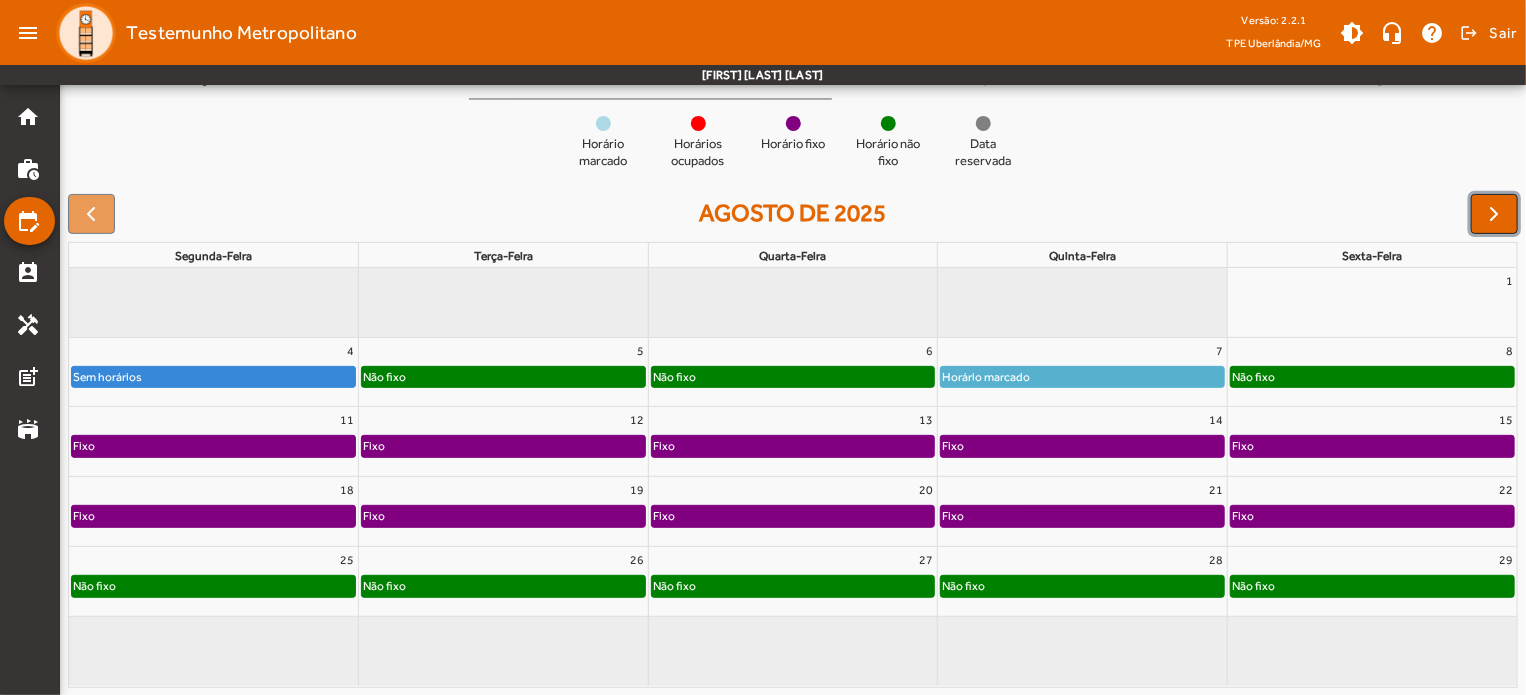 click at bounding box center [1495, 214] 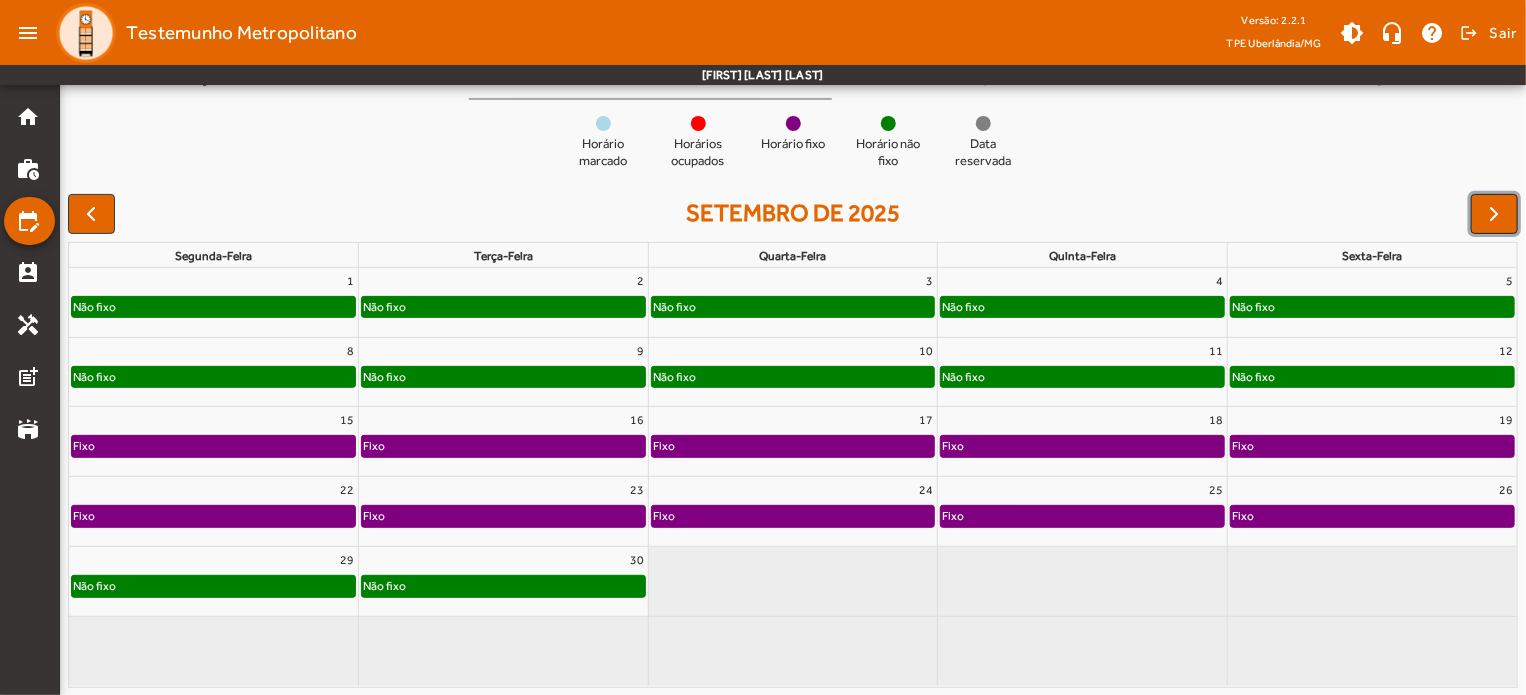 click at bounding box center [1495, 214] 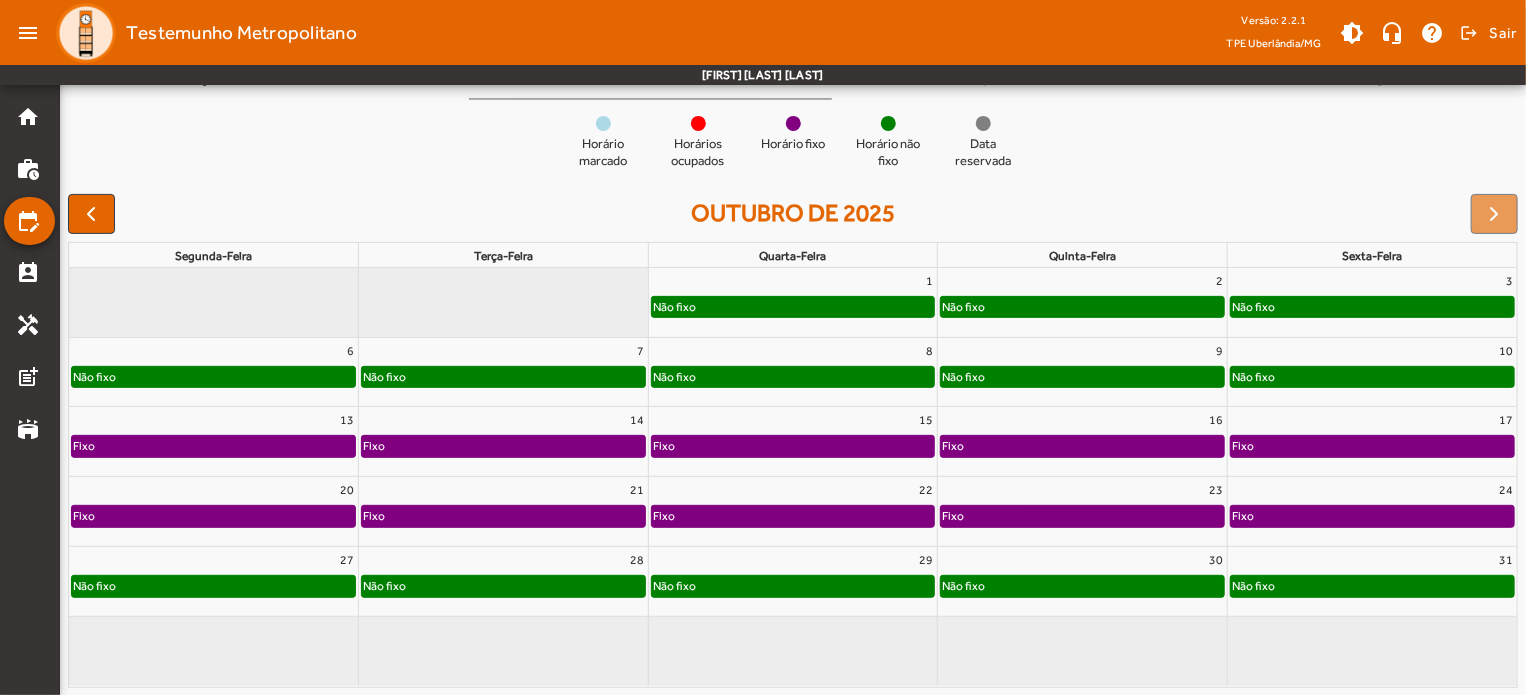 click at bounding box center [1494, 214] 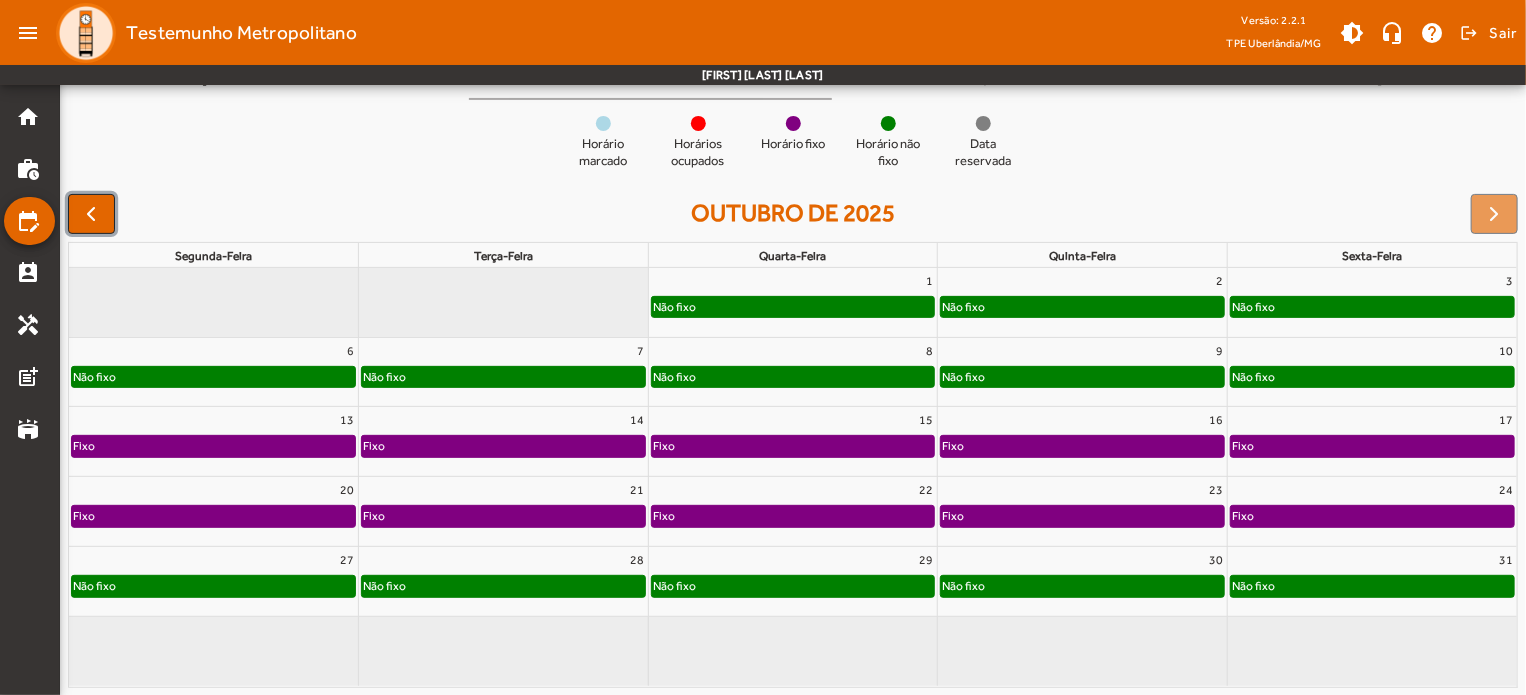 click at bounding box center [91, 214] 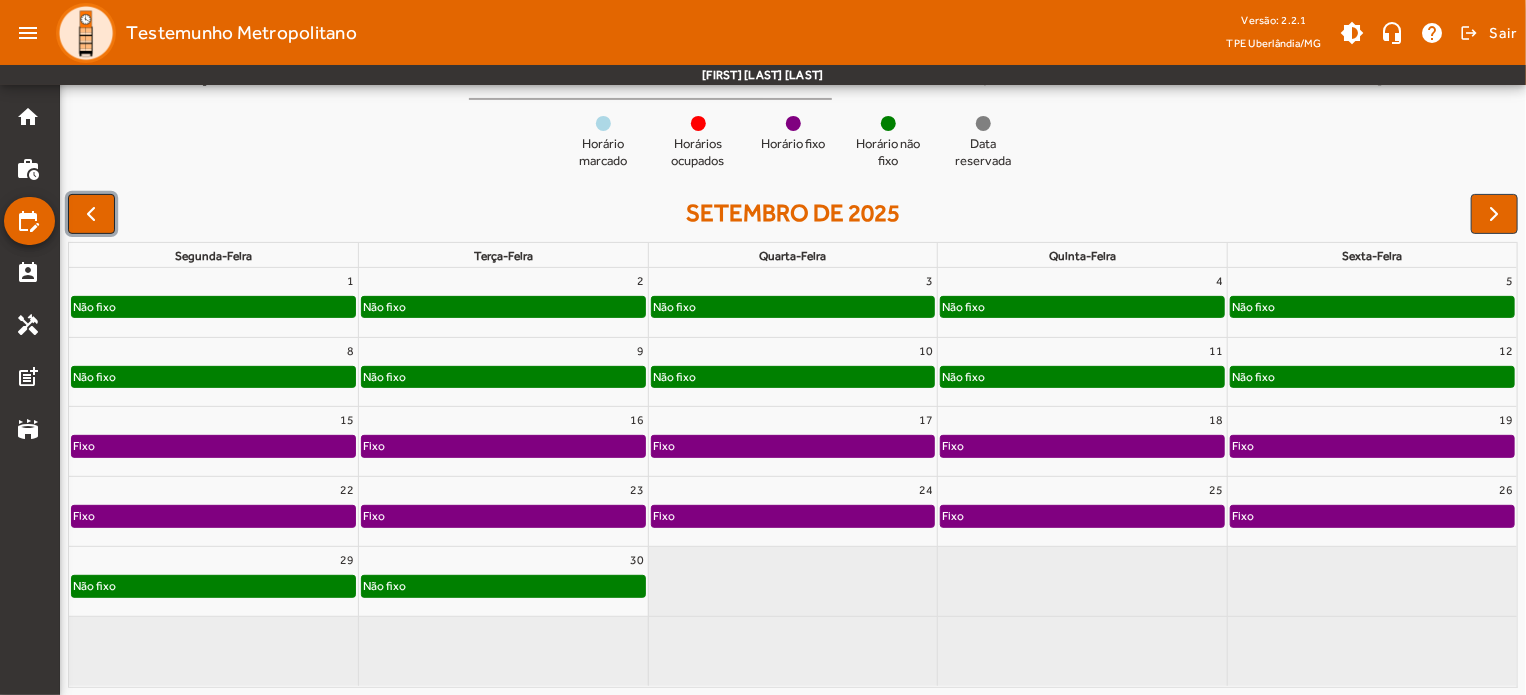 click at bounding box center [91, 214] 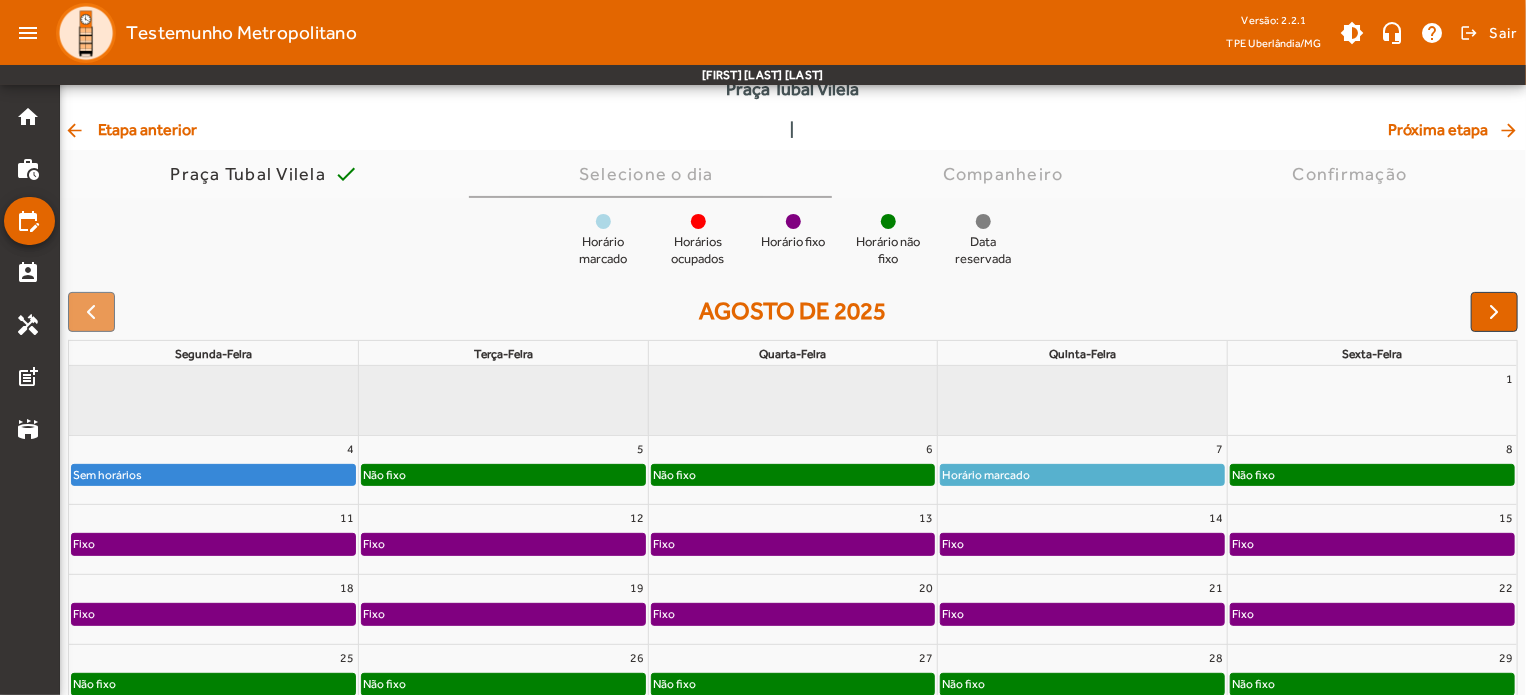 scroll, scrollTop: 0, scrollLeft: 0, axis: both 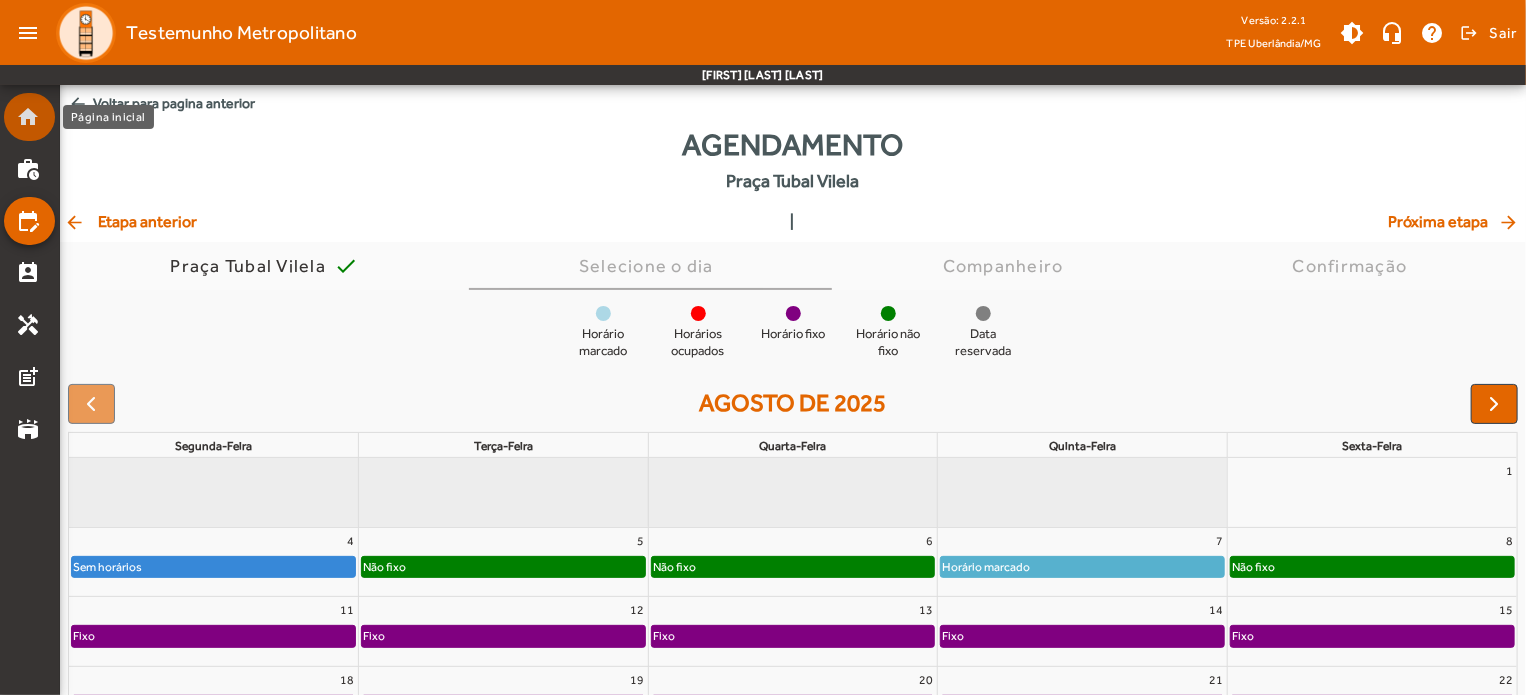 click on "home" 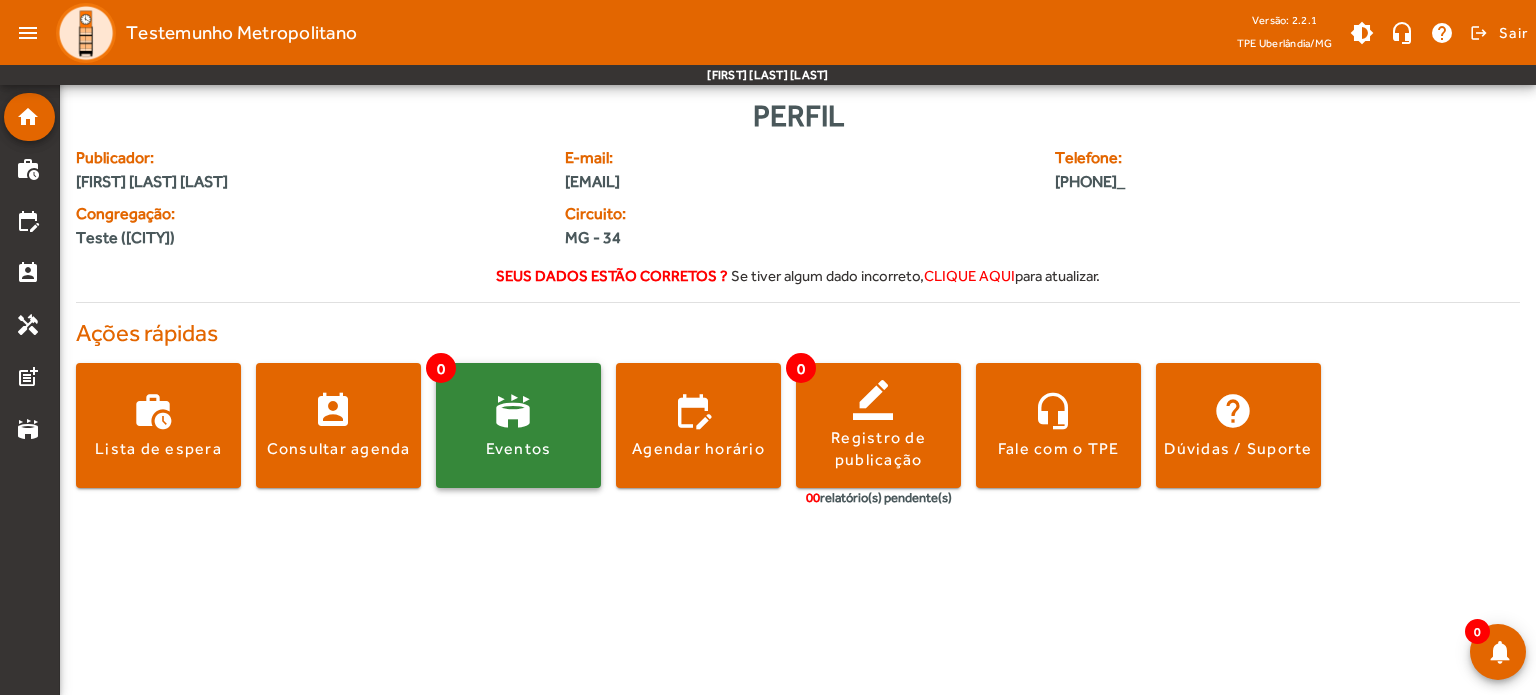 click 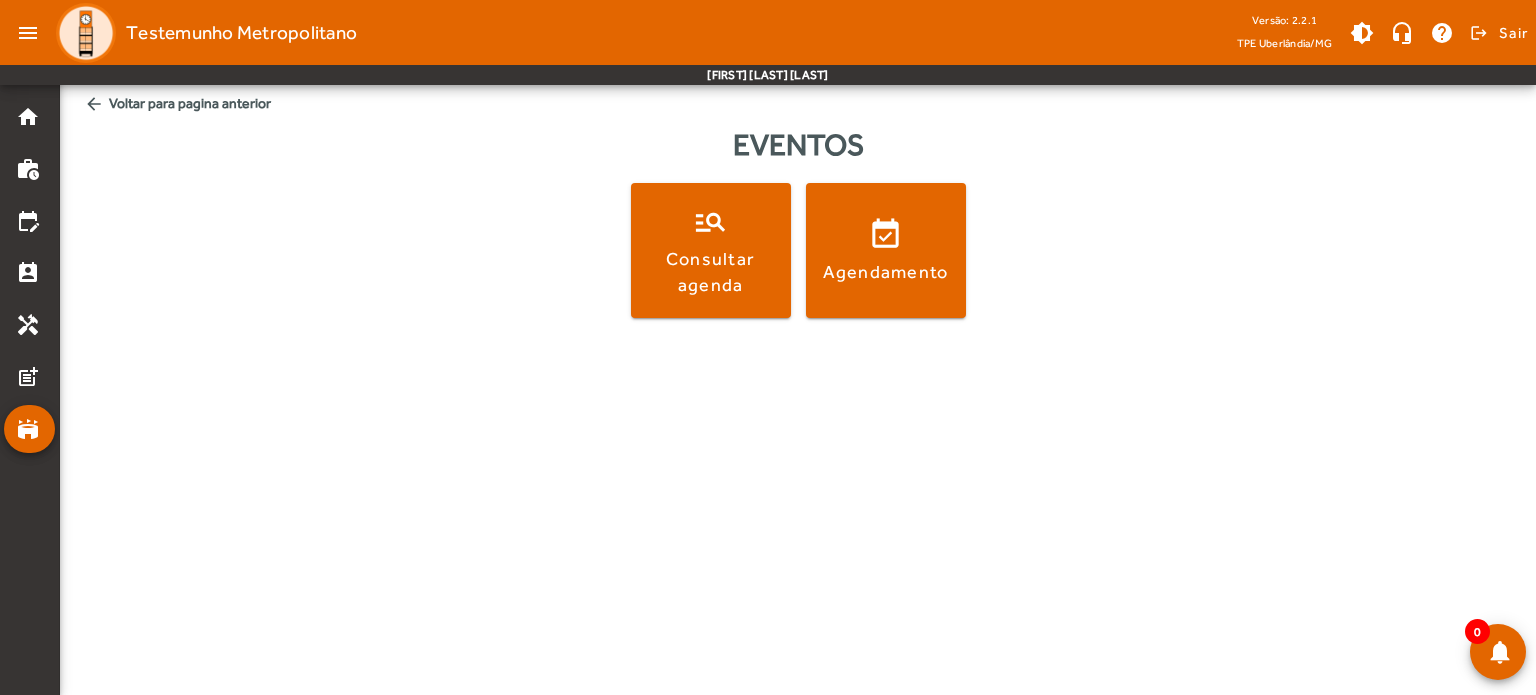 click on "arrow_back  Voltar para pagina anterior" 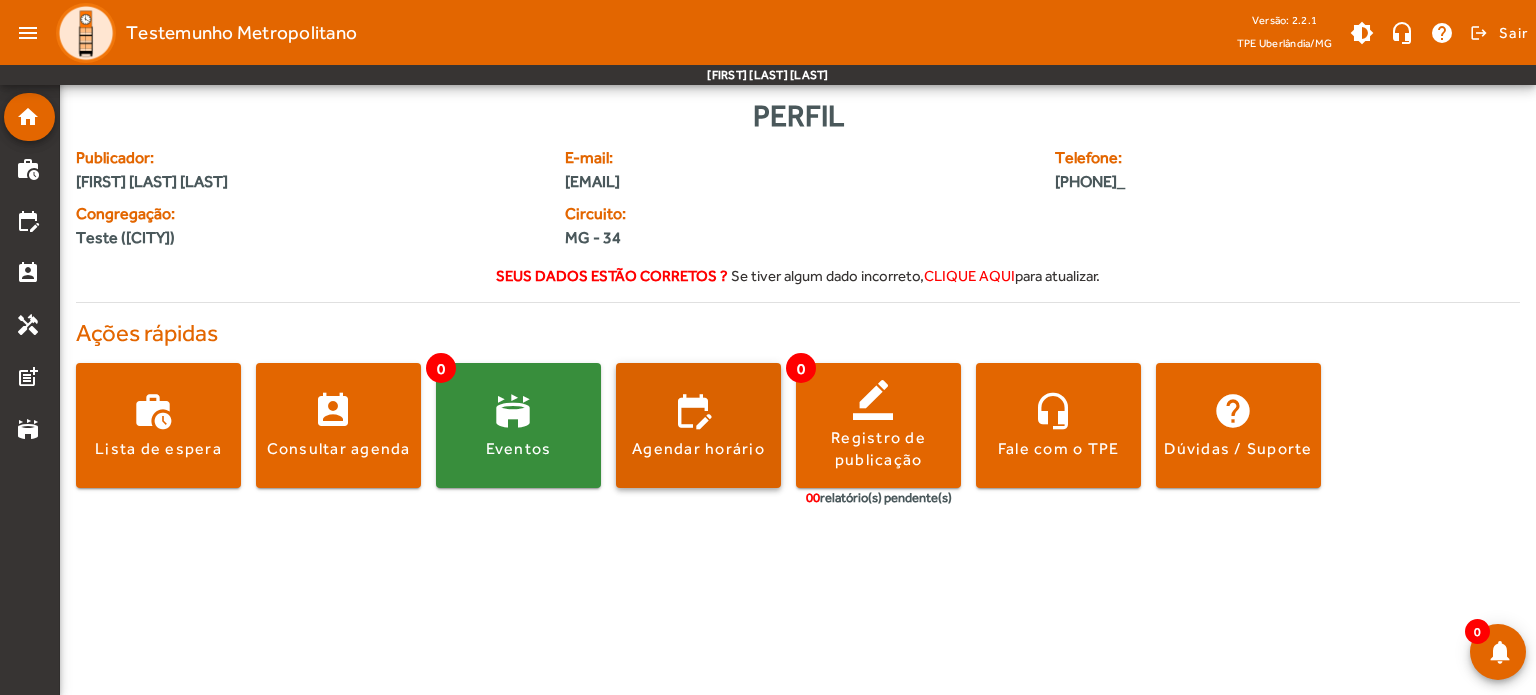 click 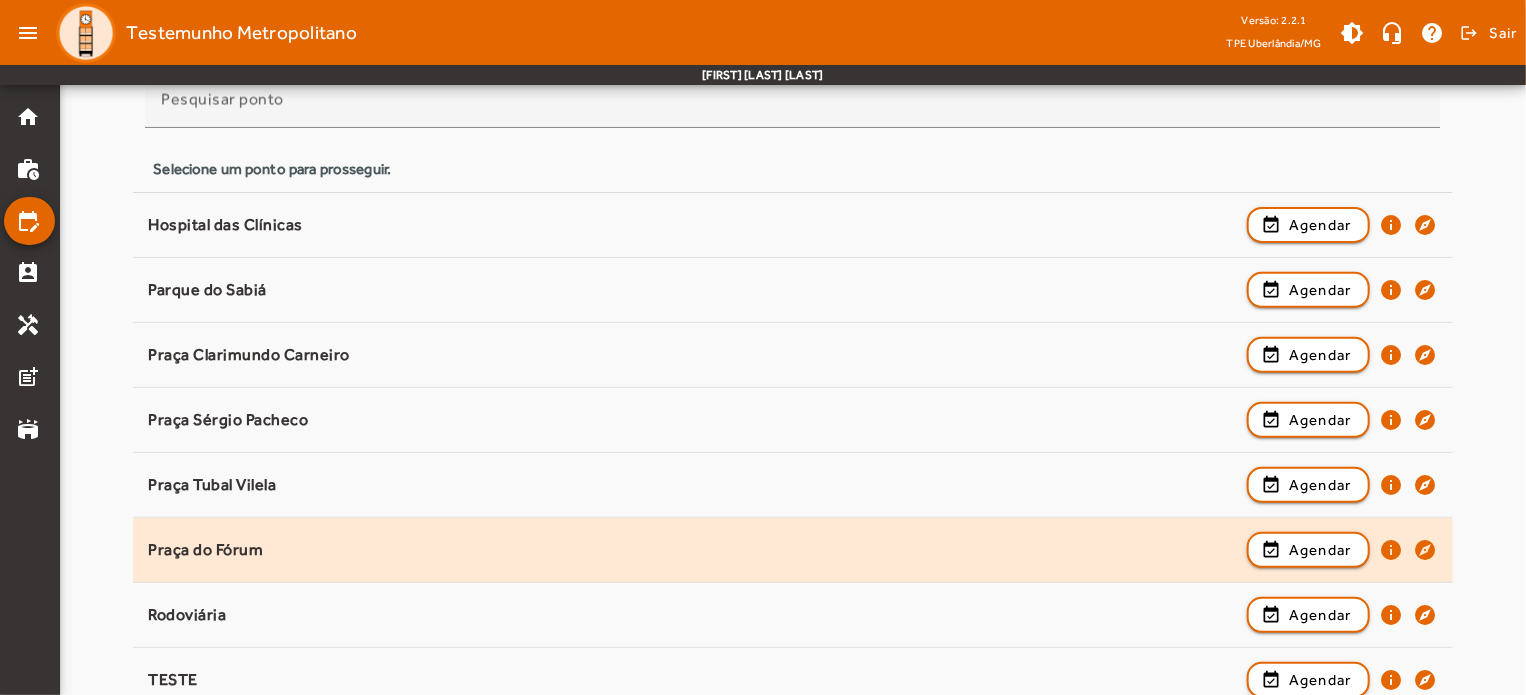 scroll, scrollTop: 352, scrollLeft: 0, axis: vertical 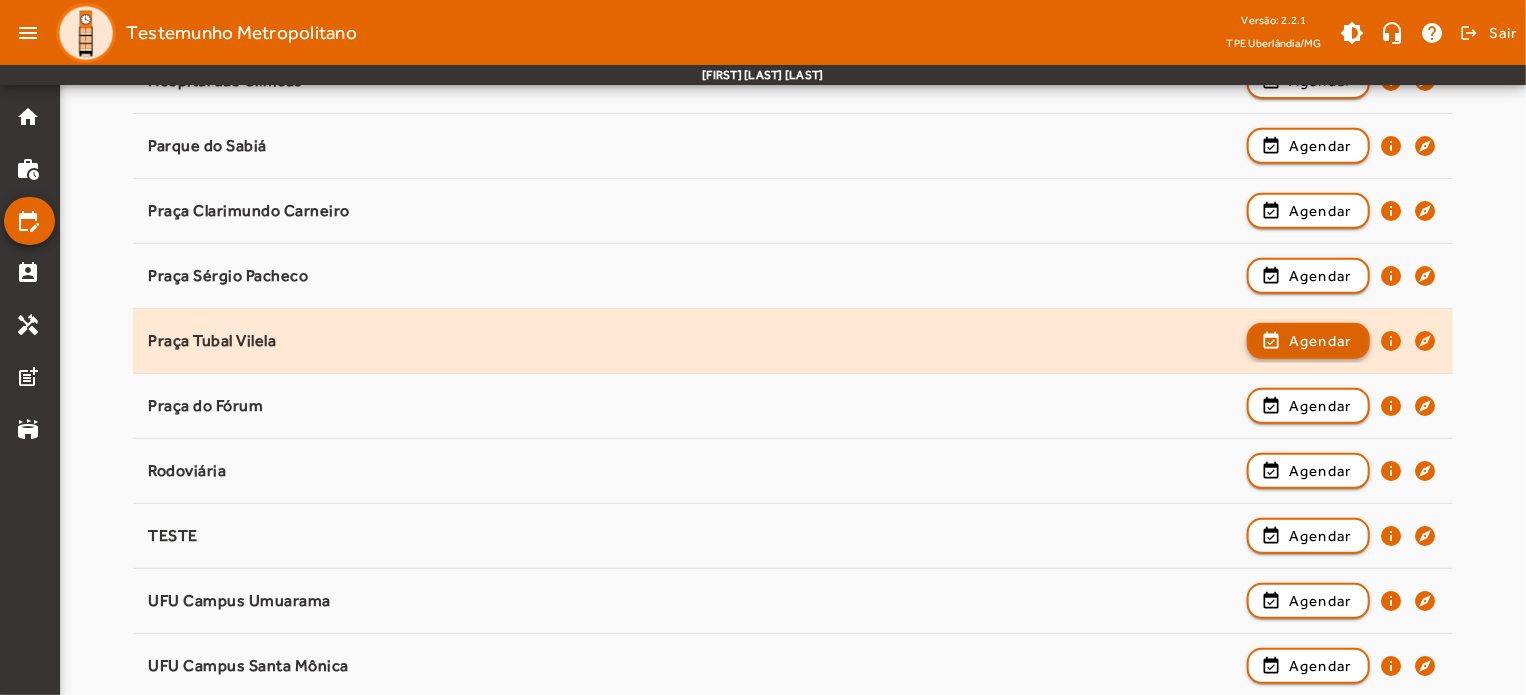 click on "Agendar" at bounding box center (1320, 406) 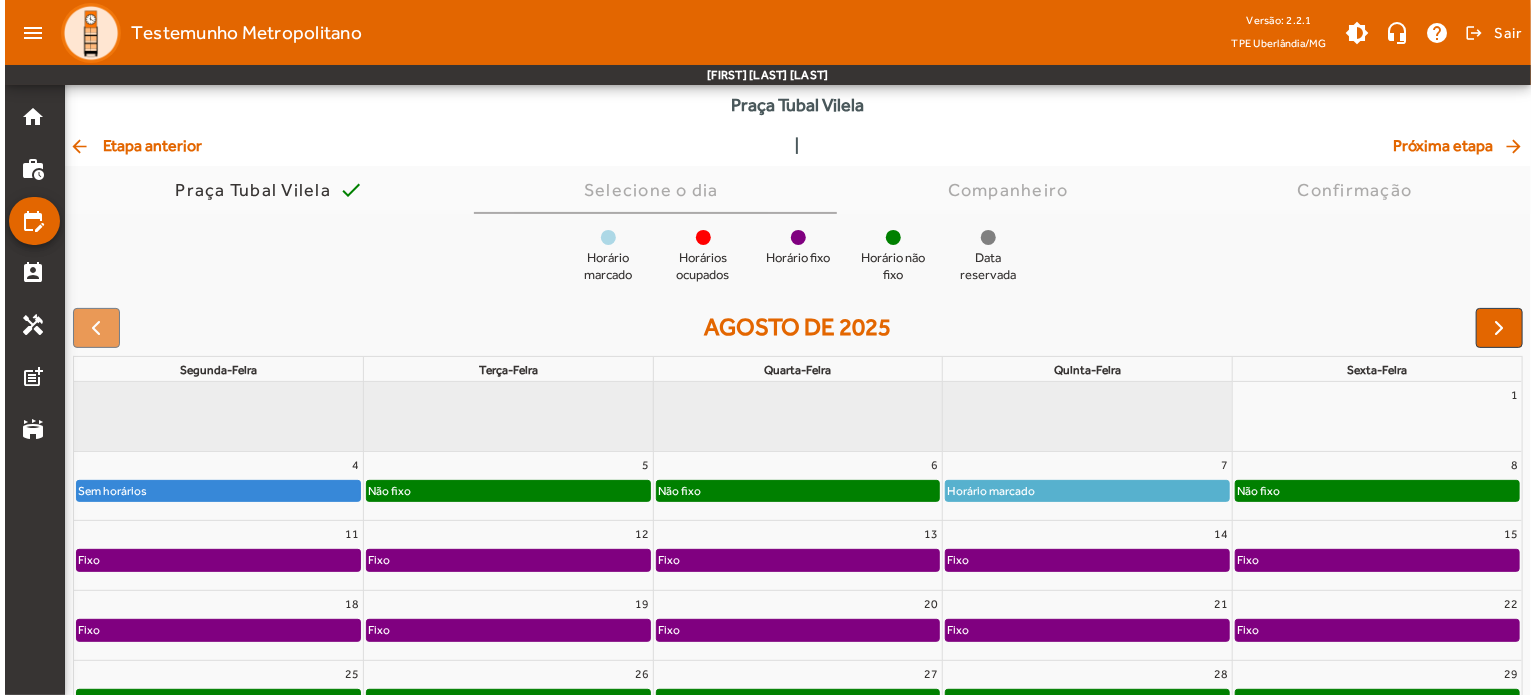 scroll, scrollTop: 0, scrollLeft: 0, axis: both 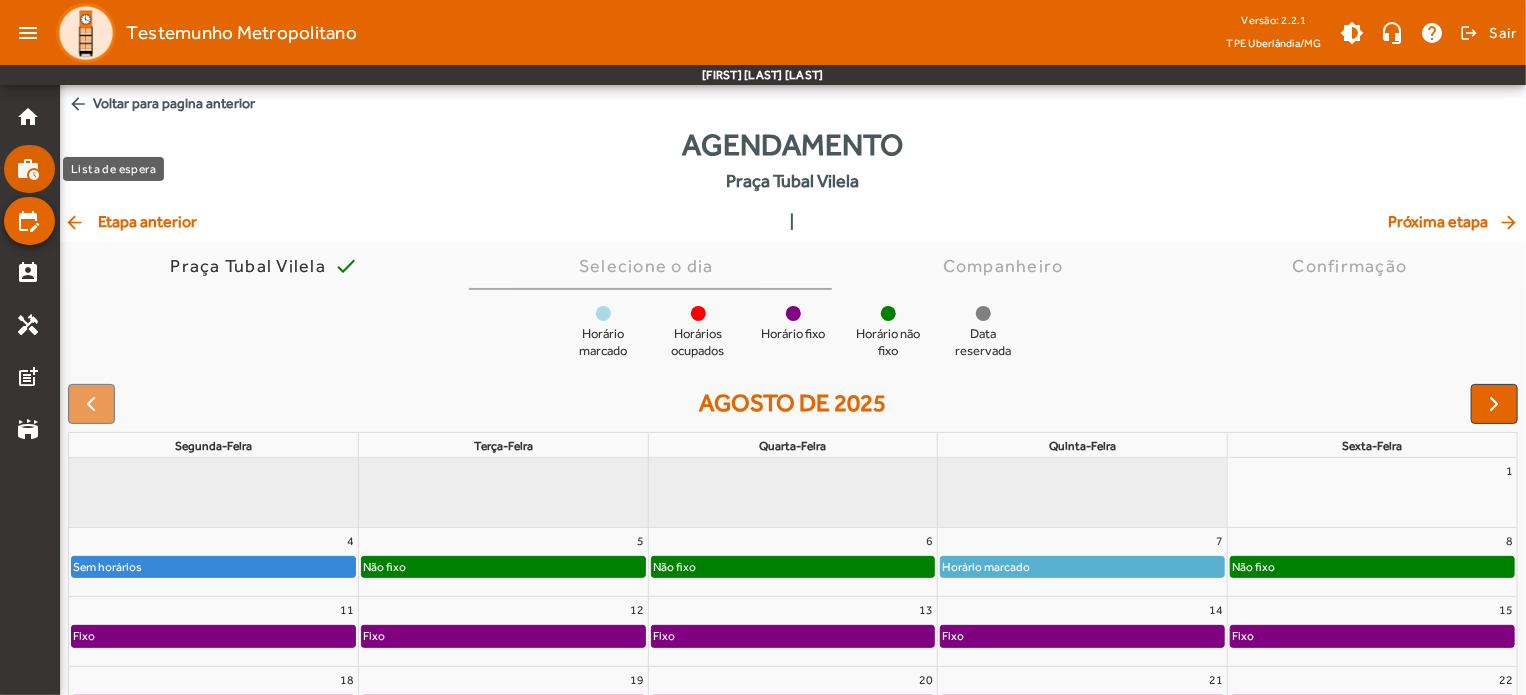 click on "work_history" 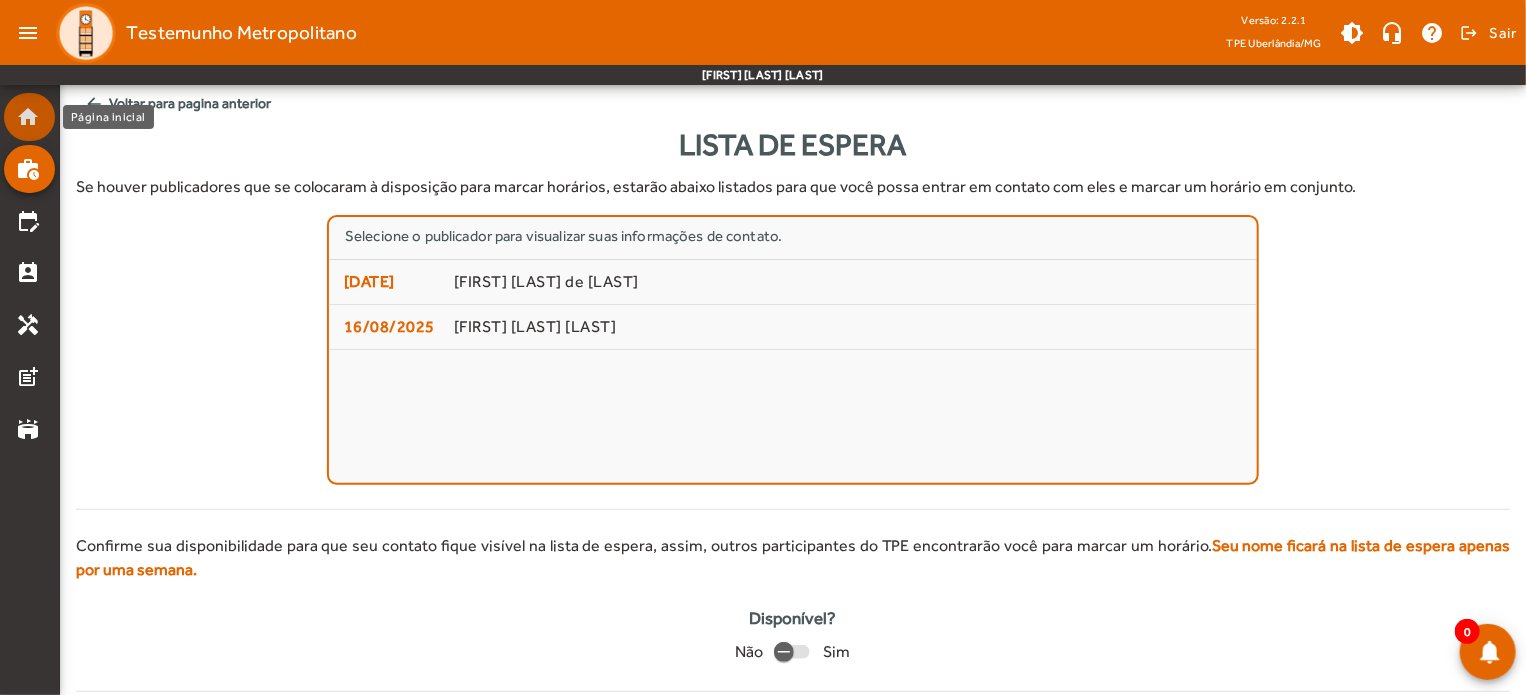 click on "home" 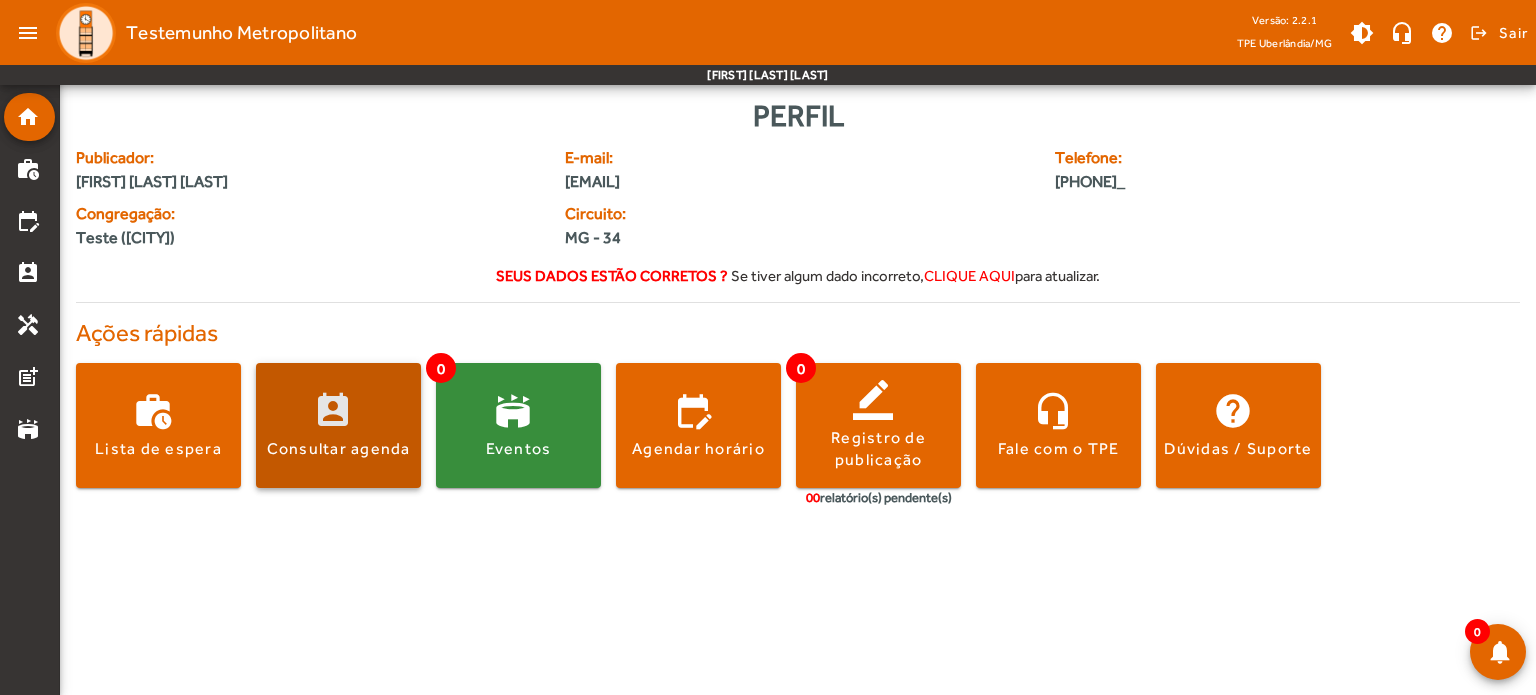 click 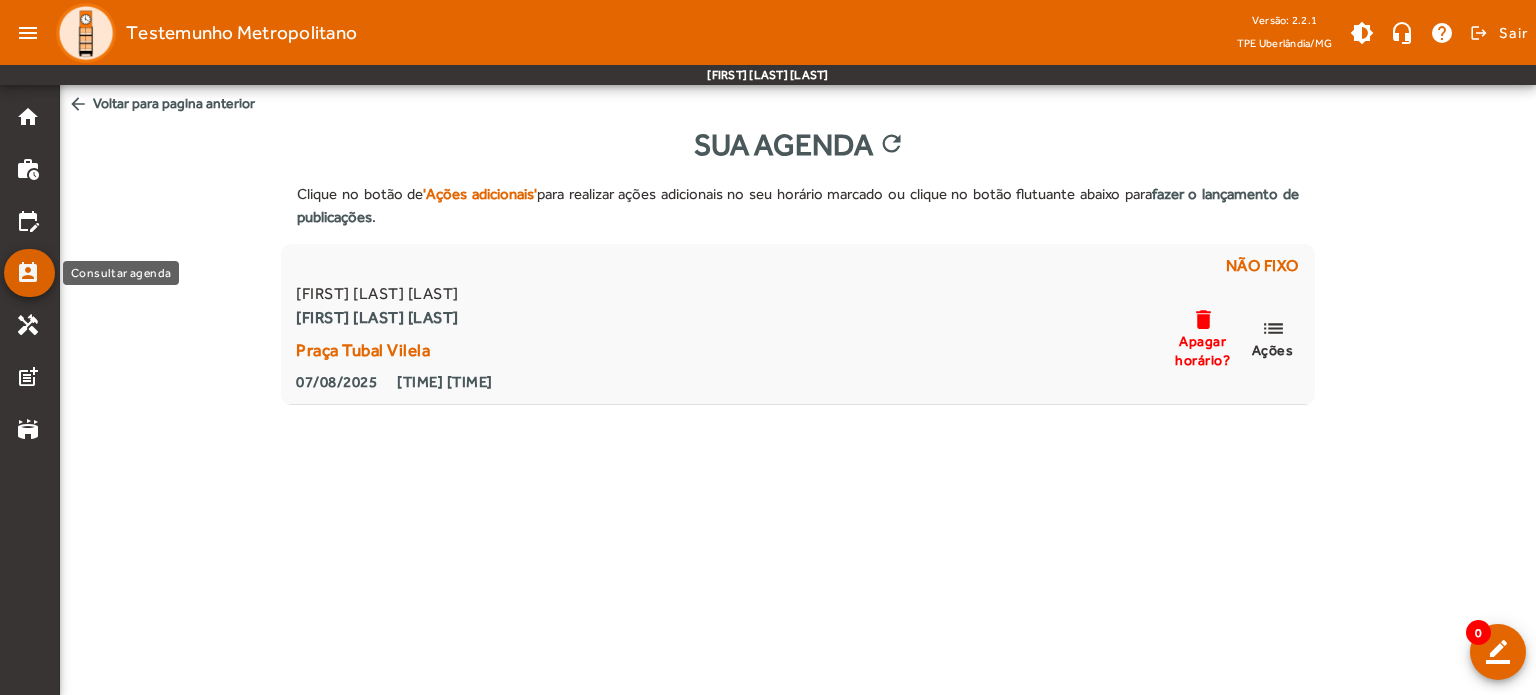 click on "perm_contact_calendar" 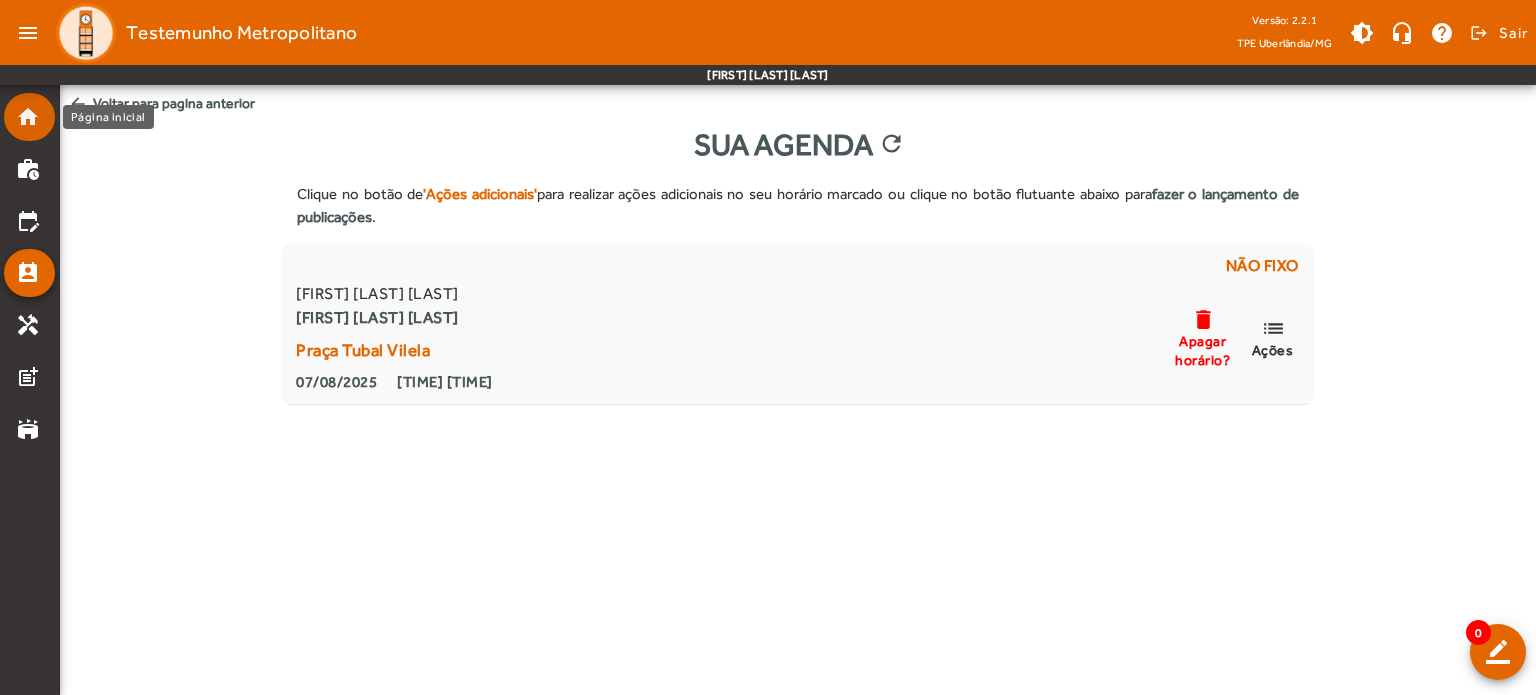 click on "home" 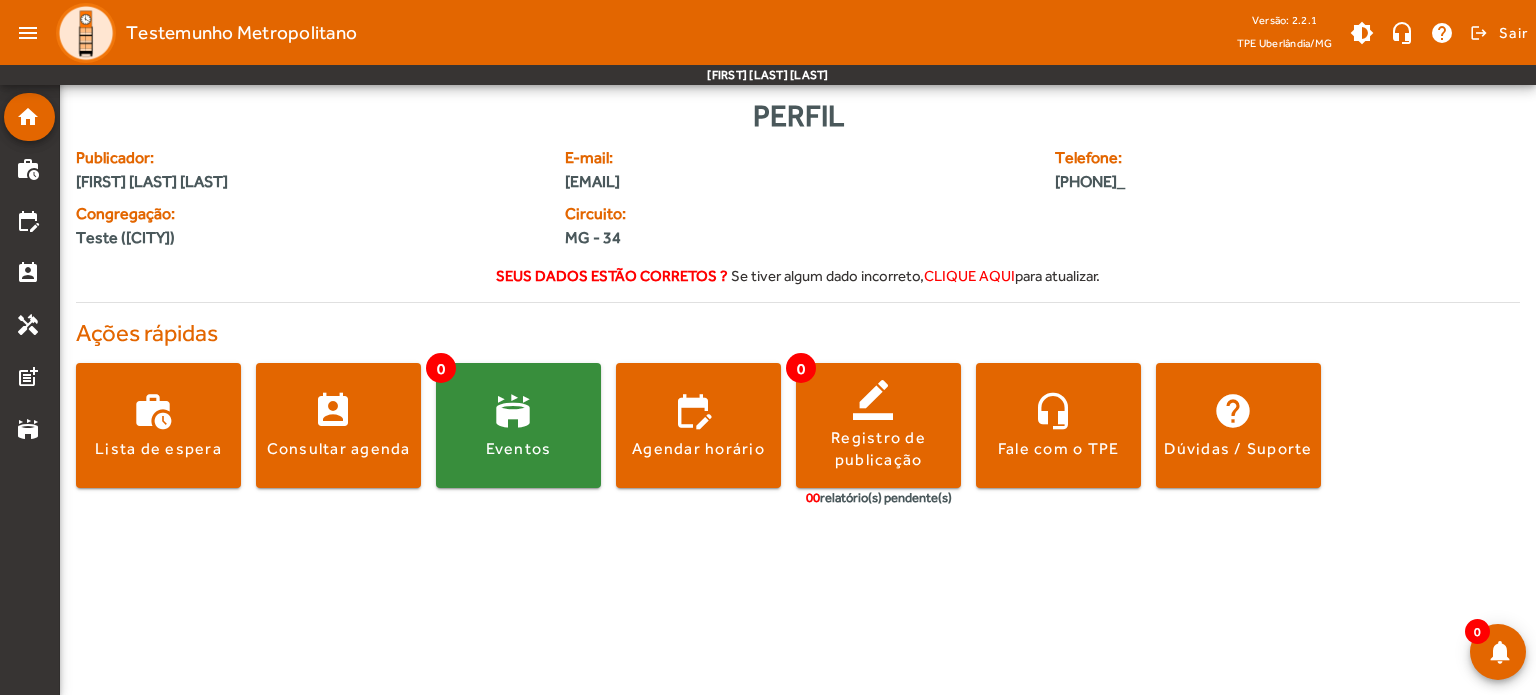 click on "clique aqui" 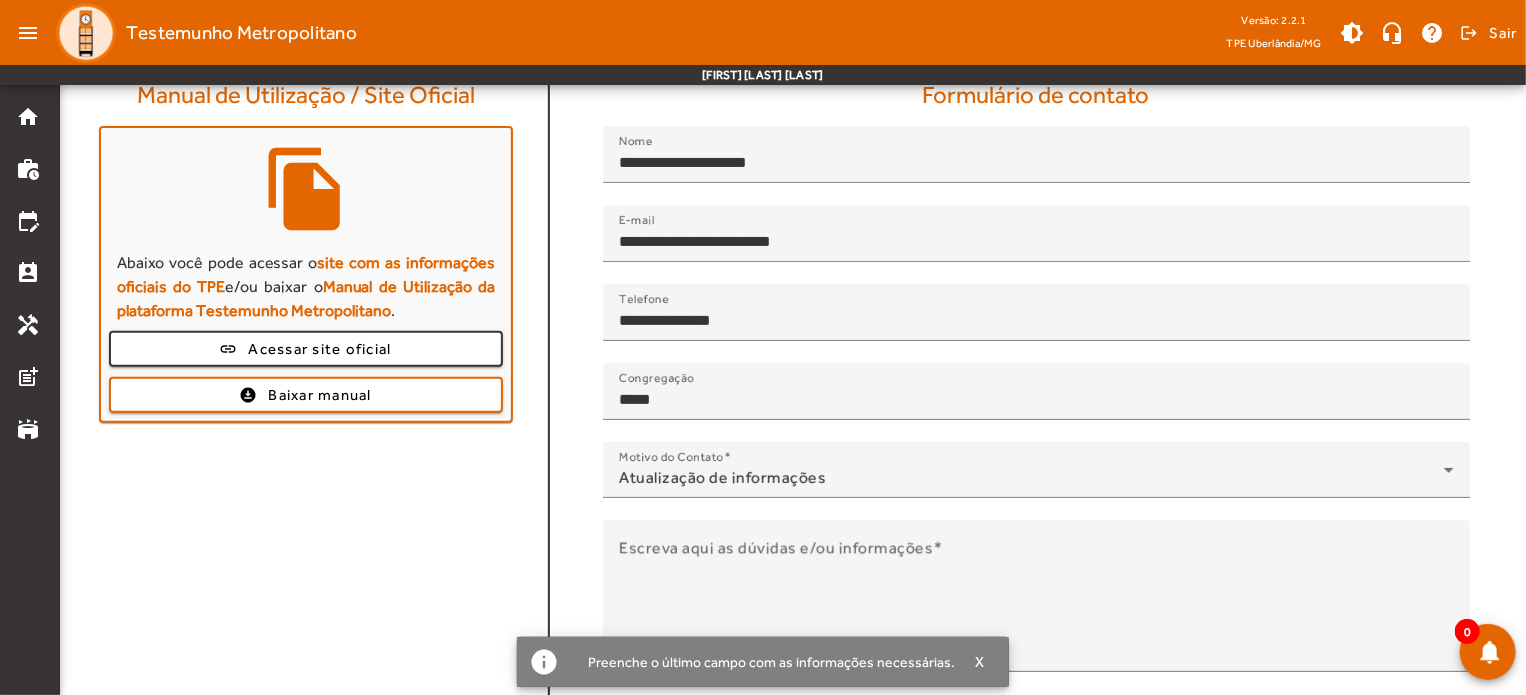 scroll, scrollTop: 215, scrollLeft: 0, axis: vertical 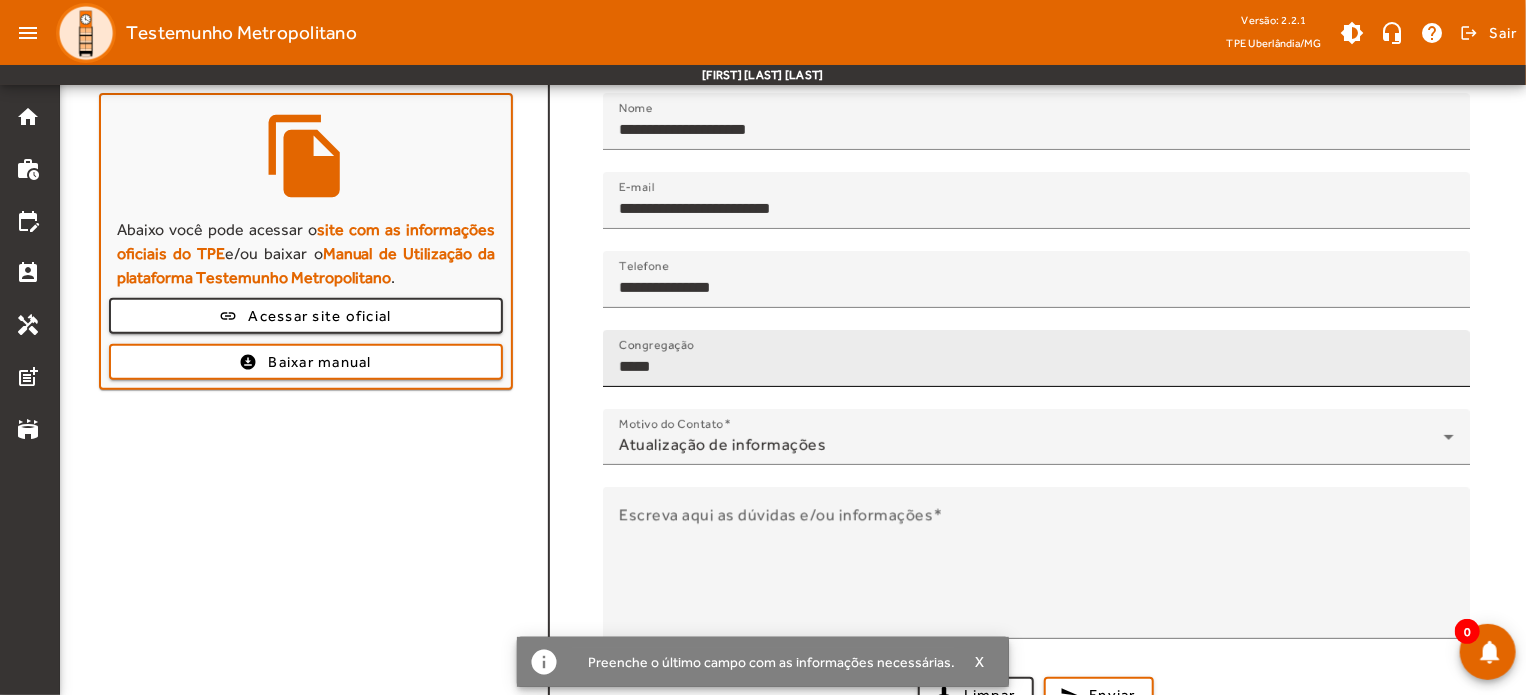 click on "*****" at bounding box center [1036, 367] 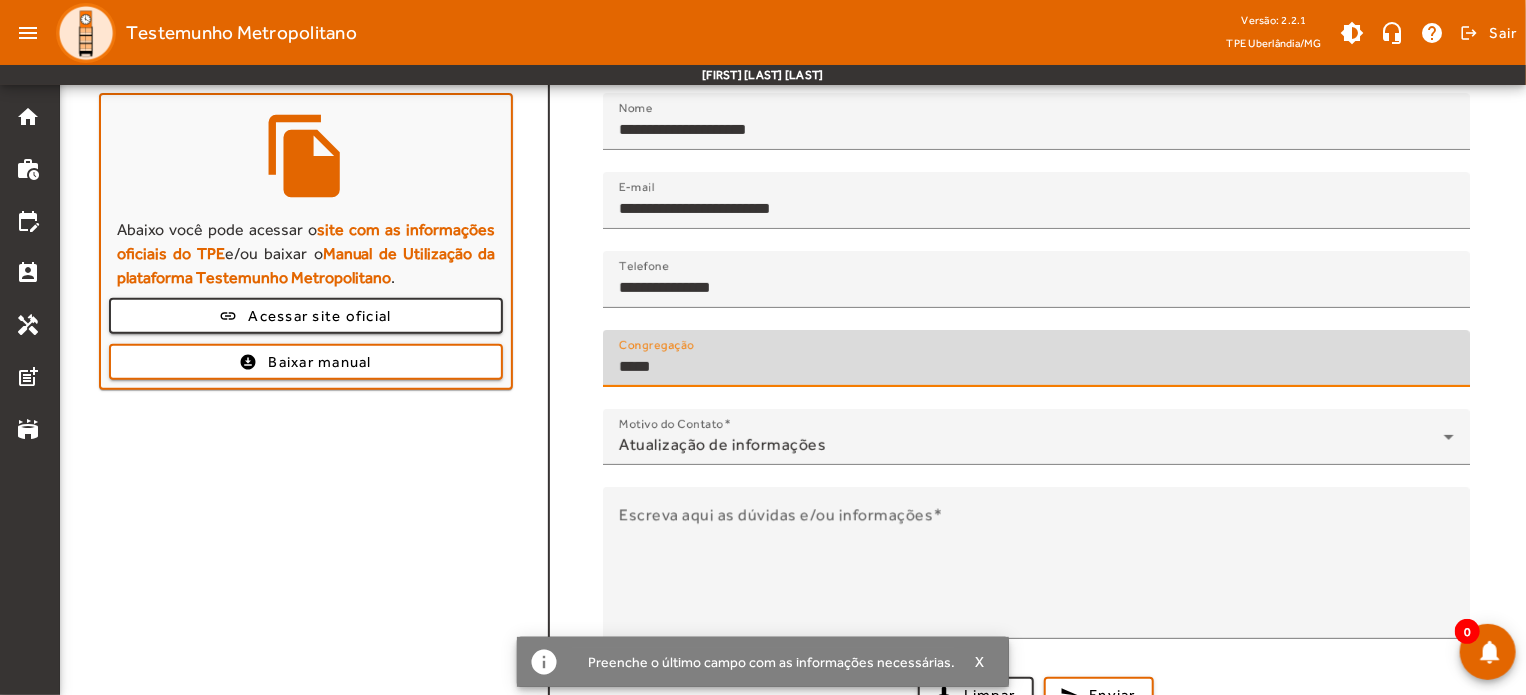 click on "*****" at bounding box center [1036, 367] 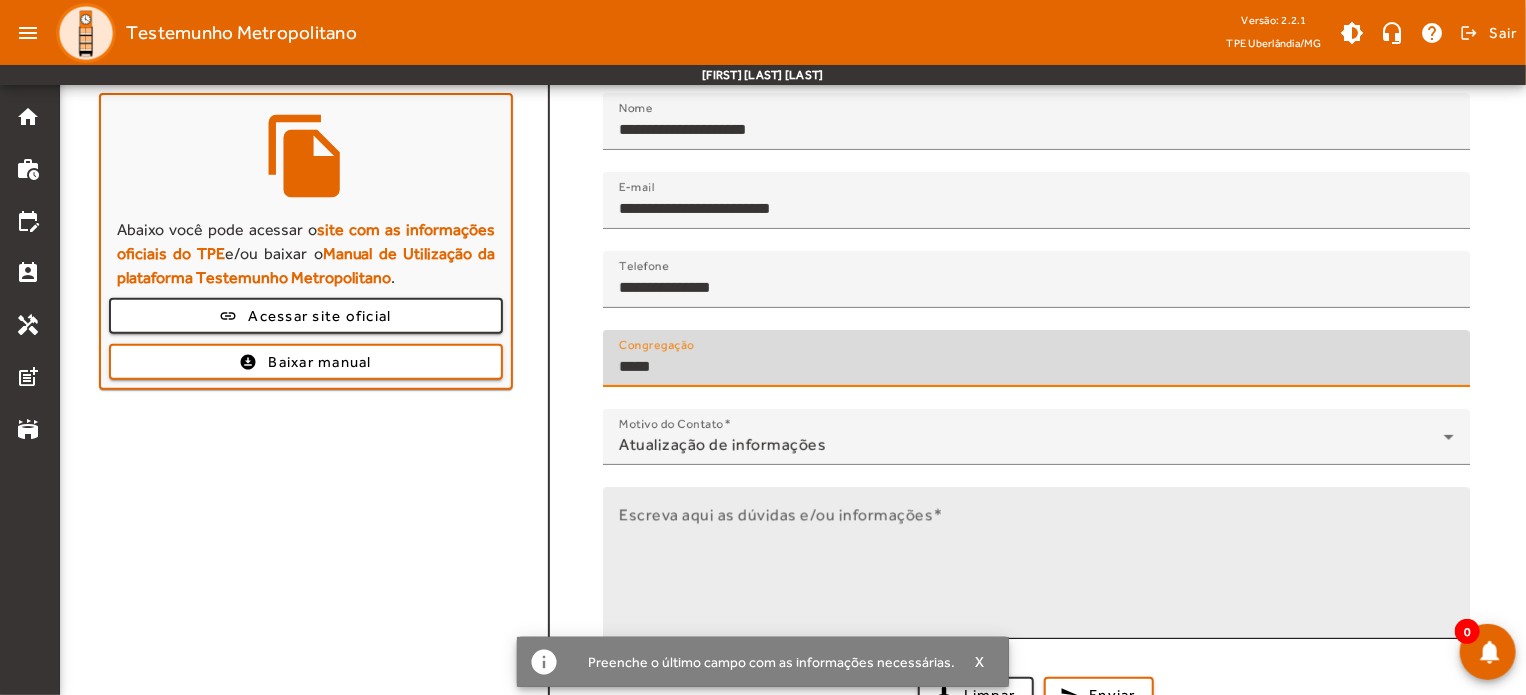 click on "Escreva aqui as dúvidas e/ou informações" at bounding box center (1036, 571) 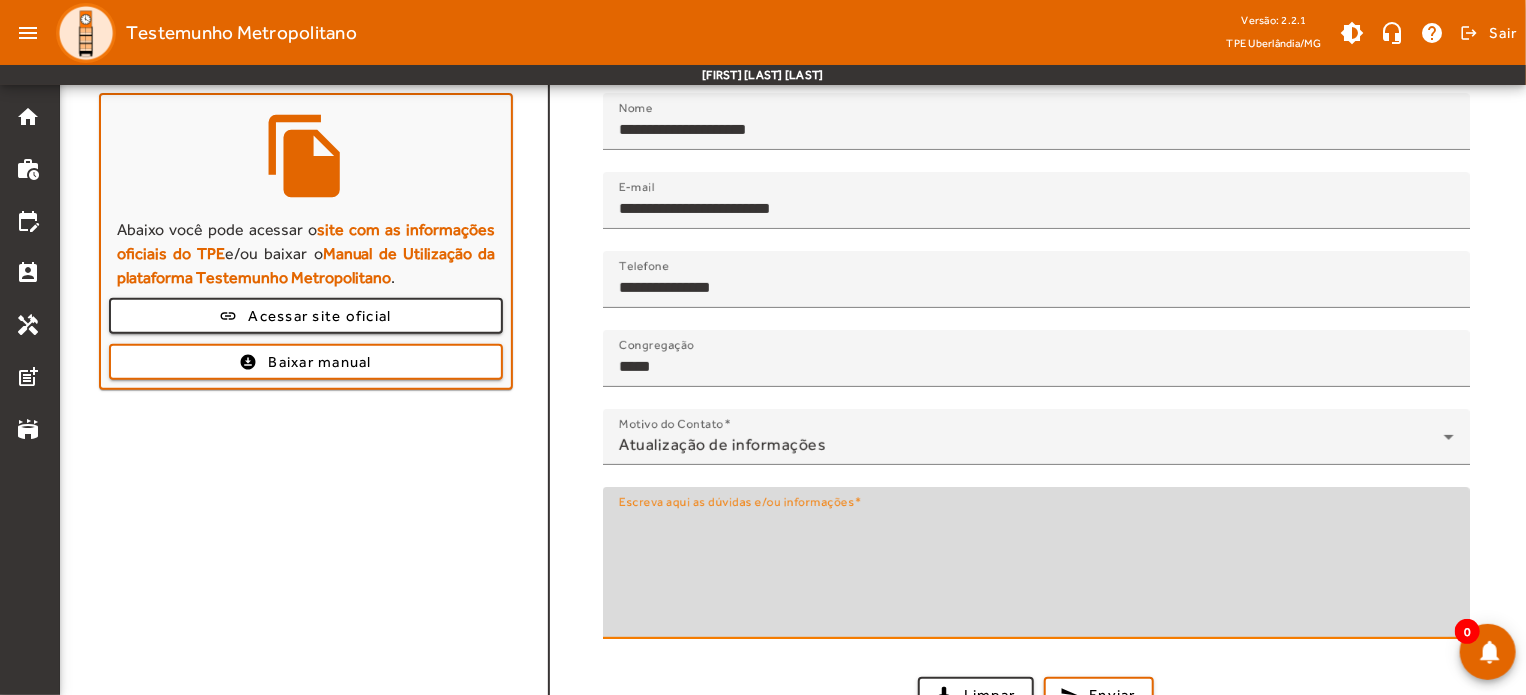 type on "*" 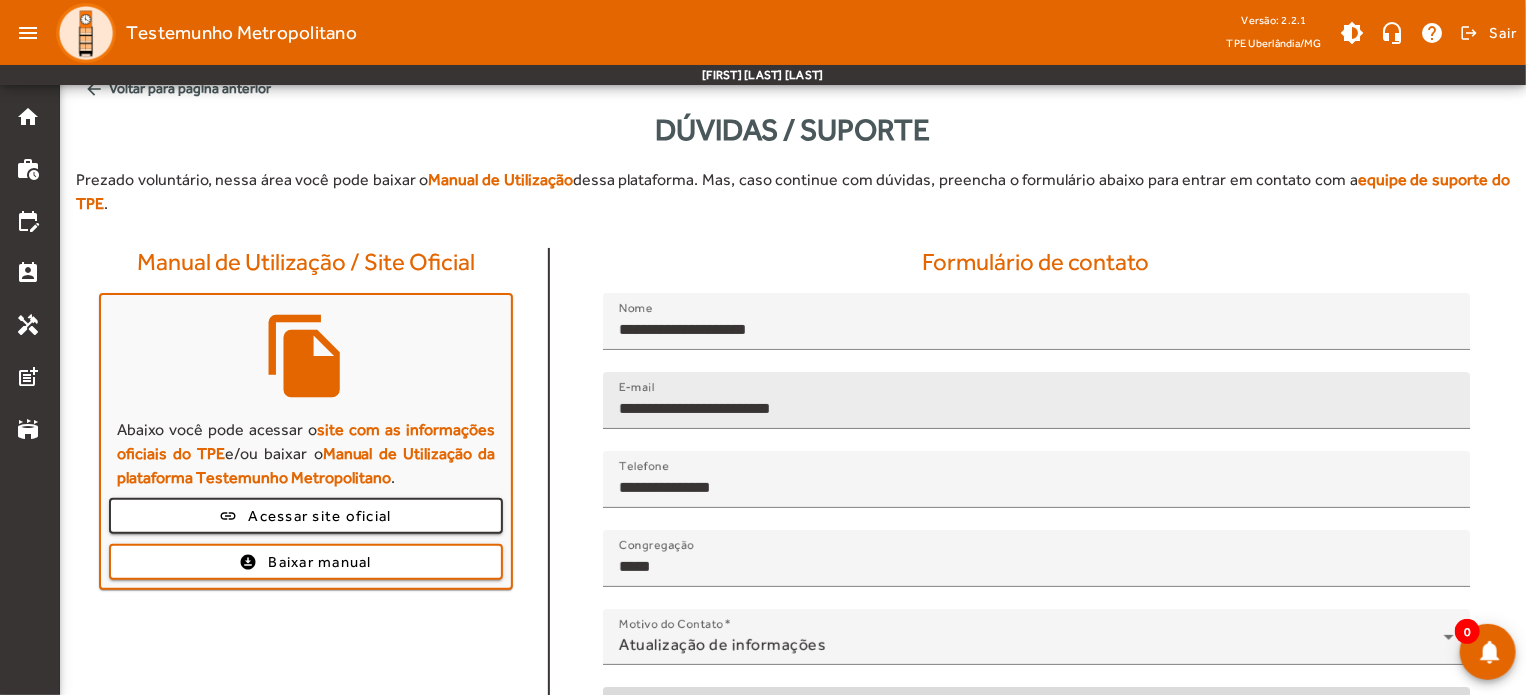 scroll, scrollTop: 215, scrollLeft: 0, axis: vertical 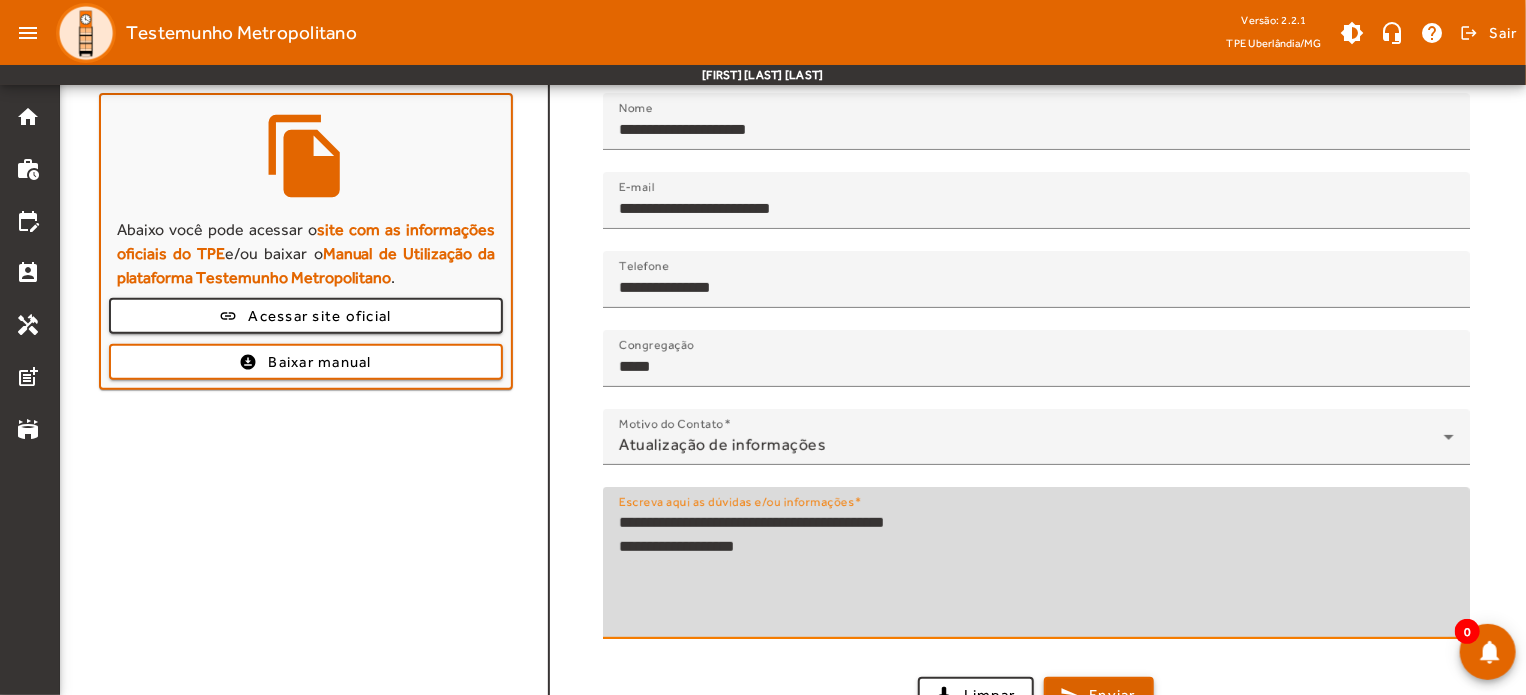 type on "**********" 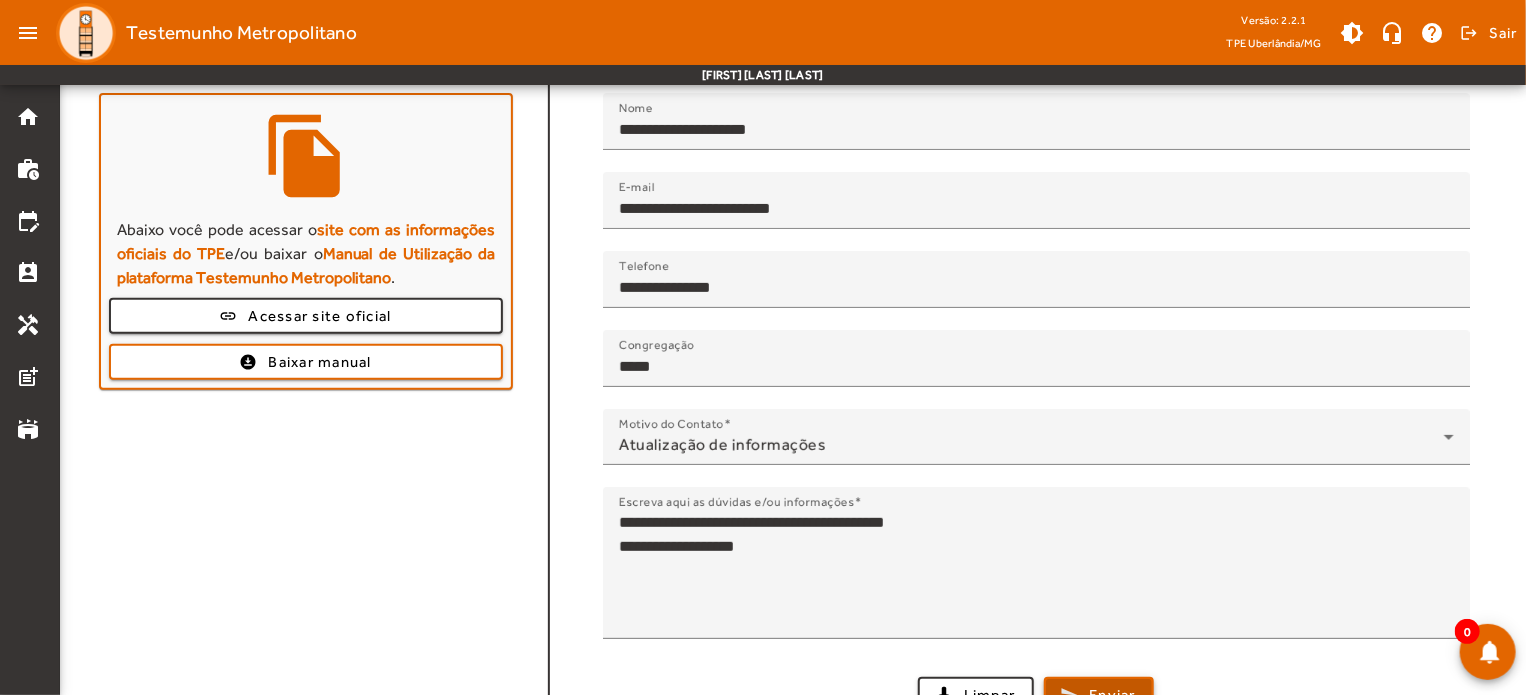type 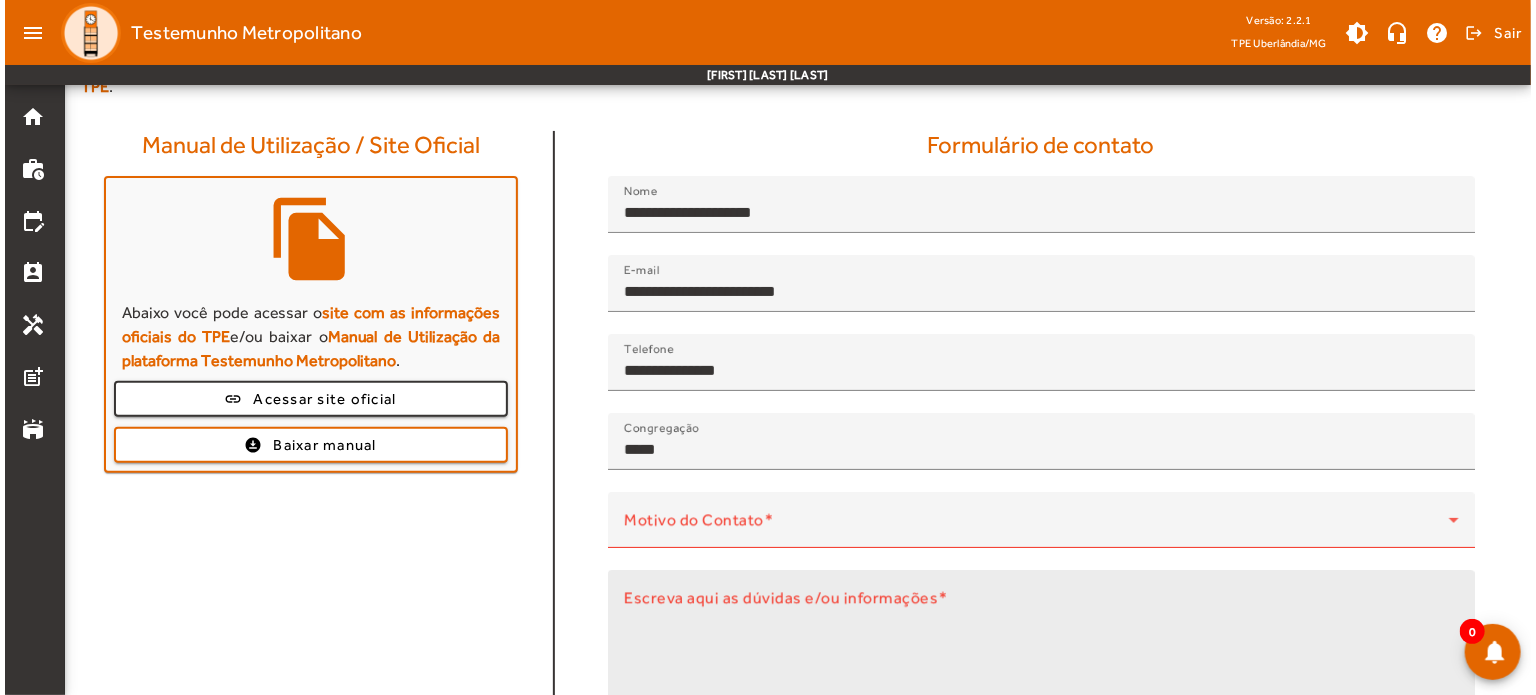 scroll, scrollTop: 0, scrollLeft: 0, axis: both 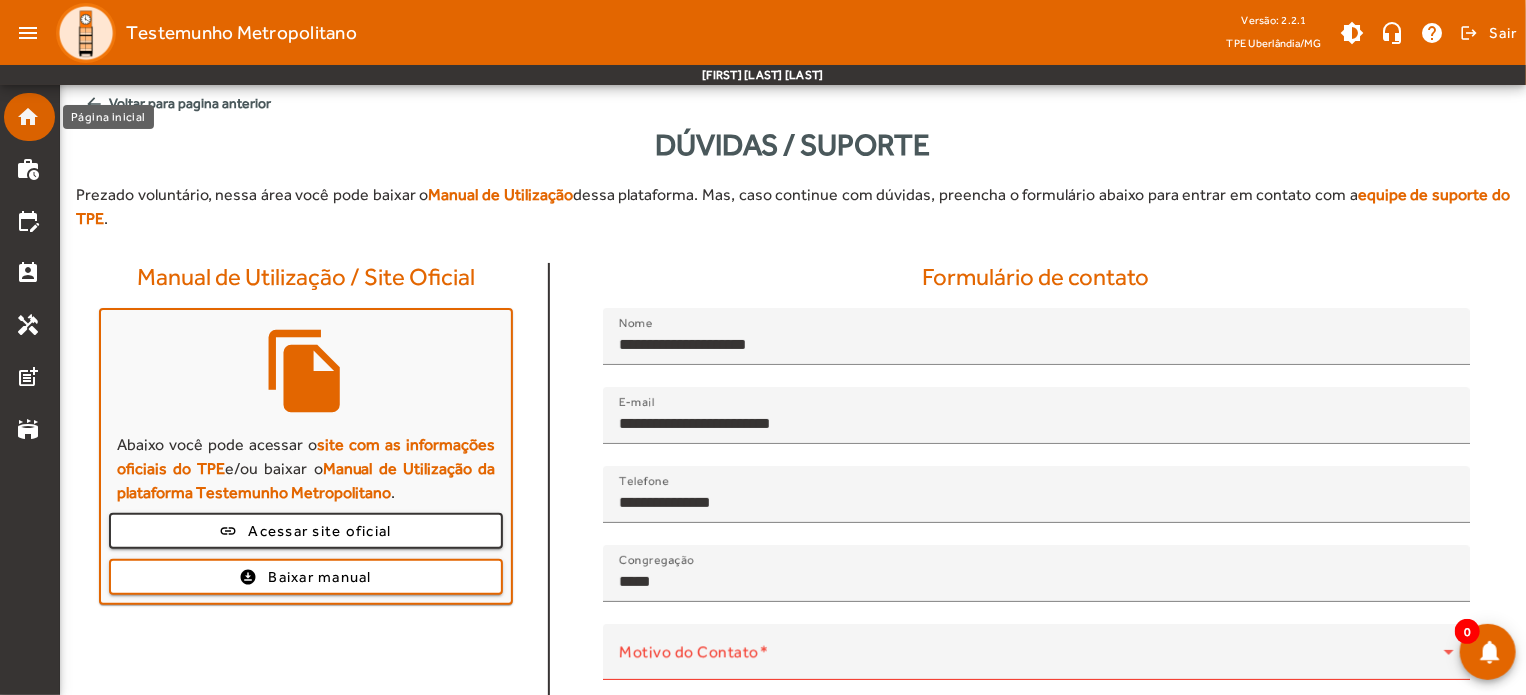 click on "home" 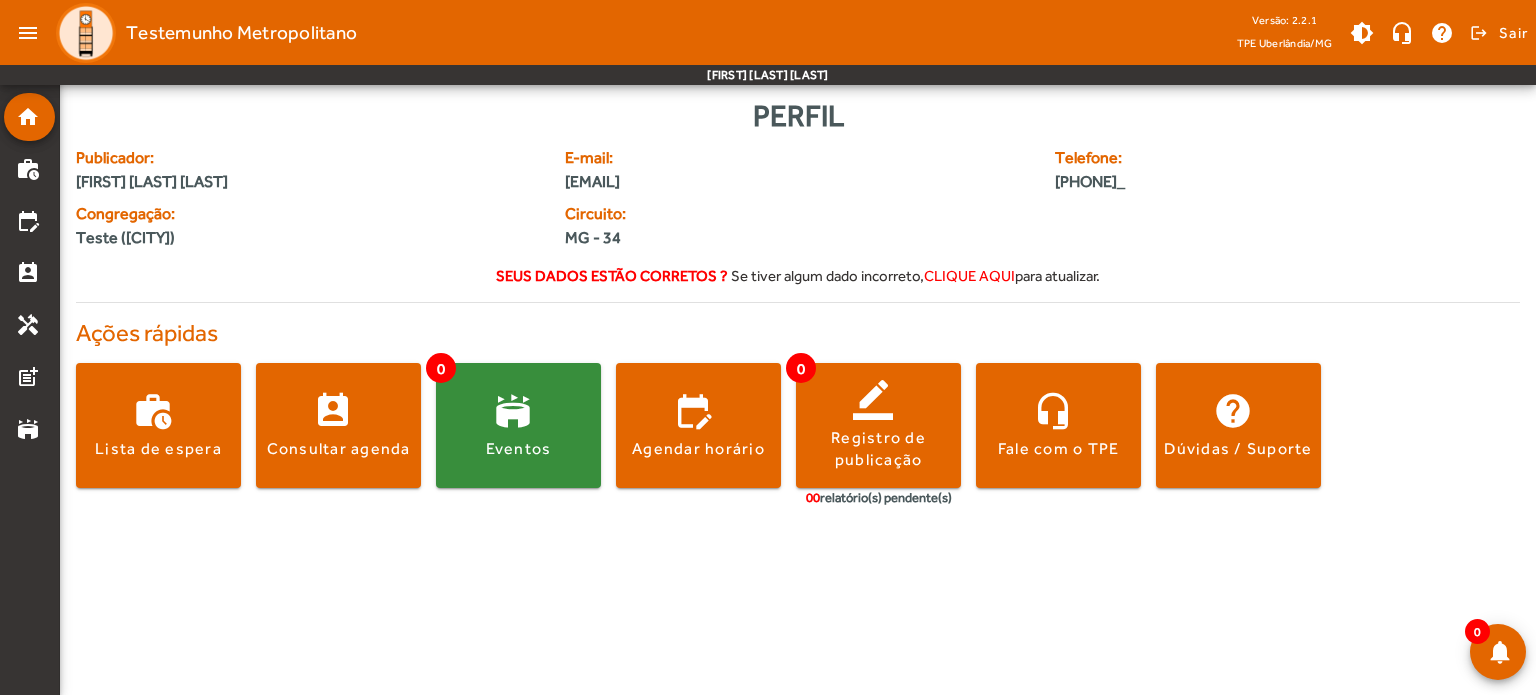 click on "Seus dados estão corretos ?" 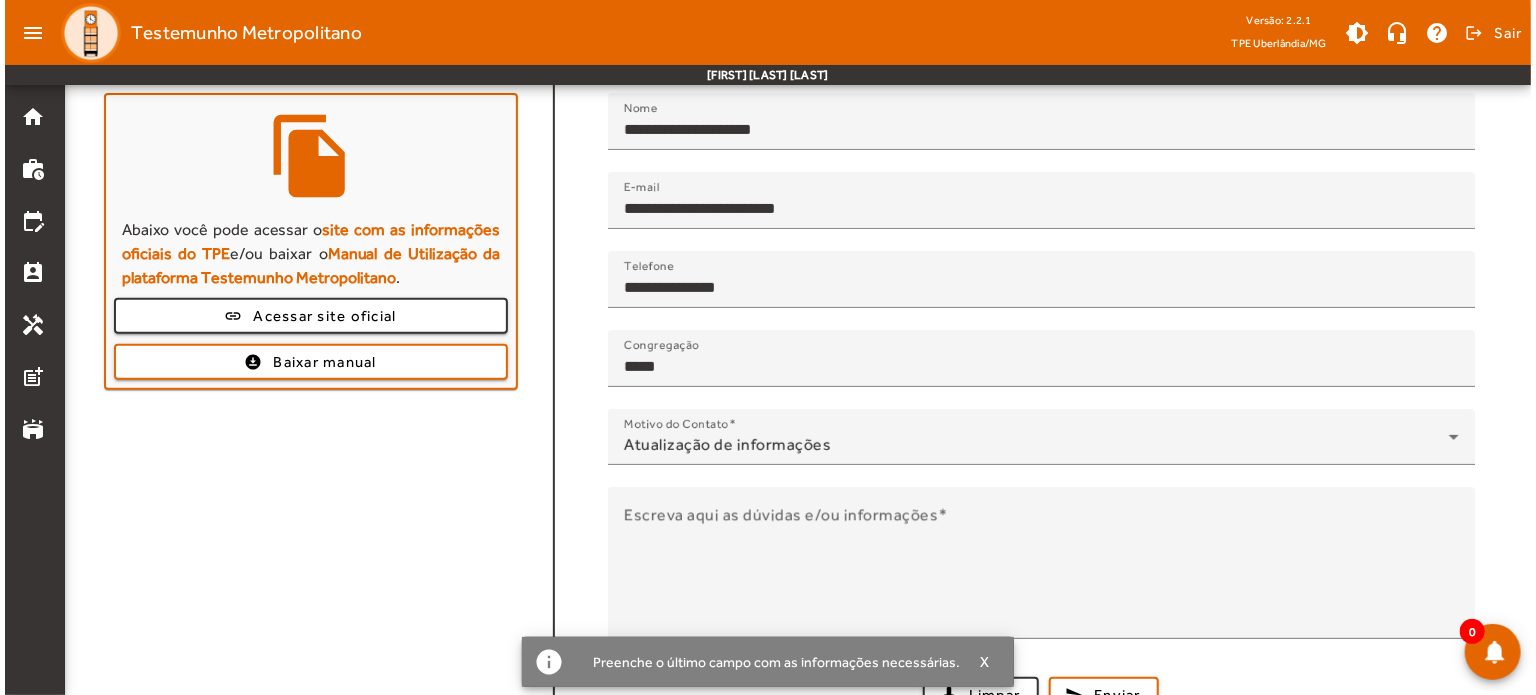 scroll, scrollTop: 0, scrollLeft: 0, axis: both 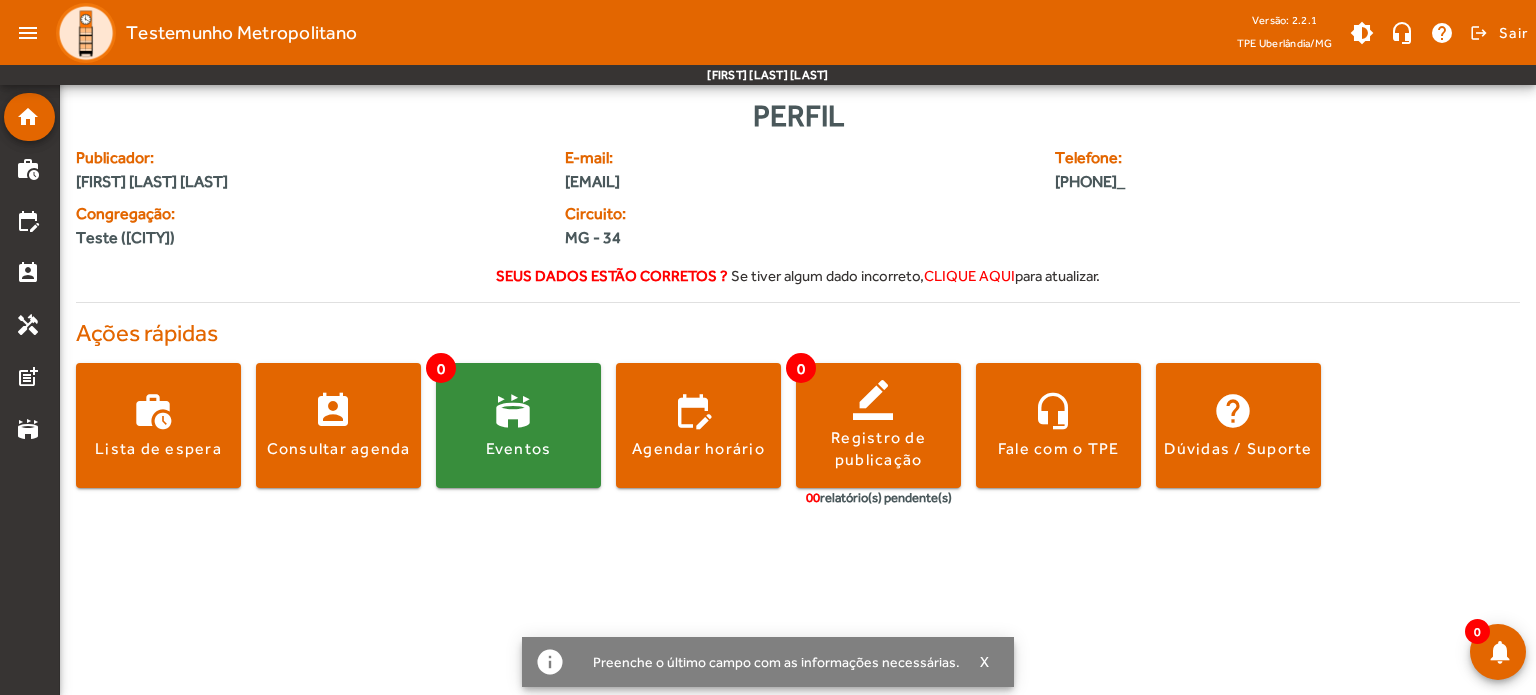 click on "clique aqui" 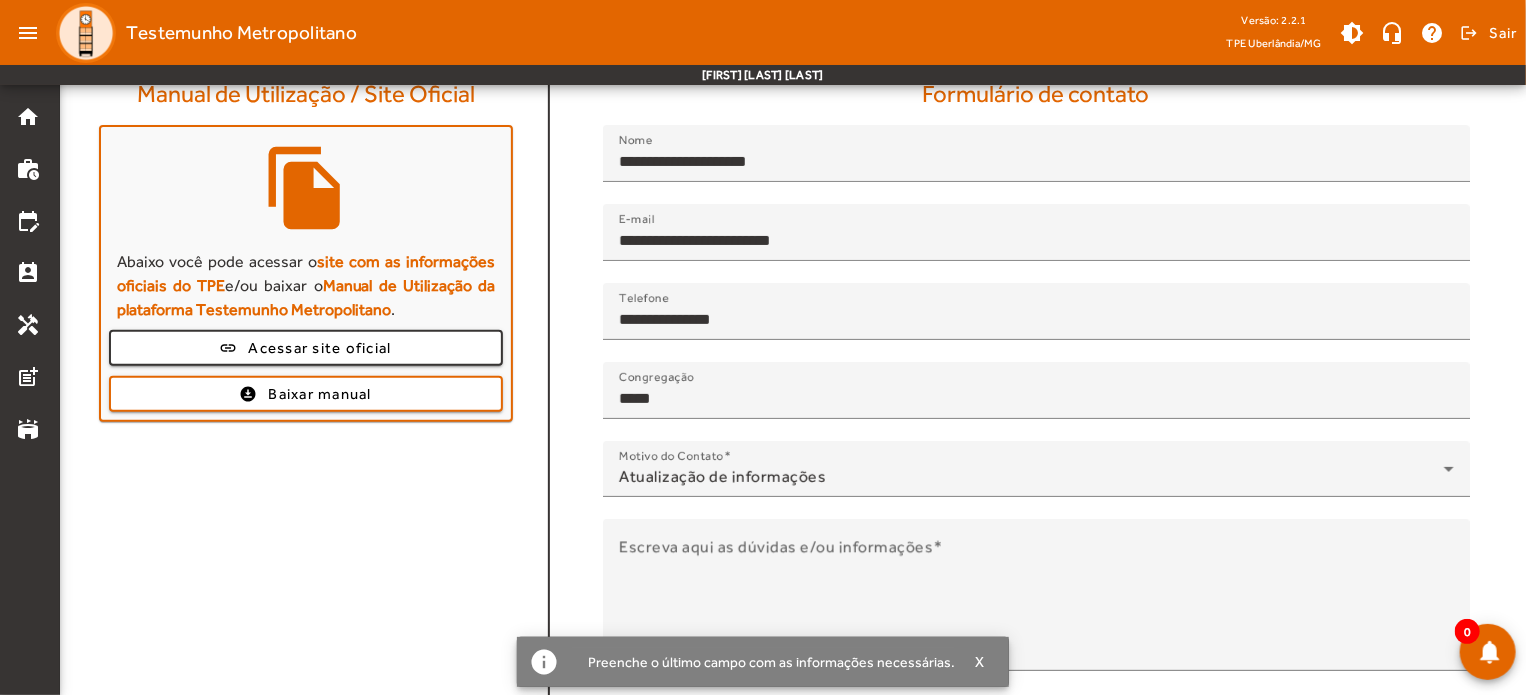 scroll, scrollTop: 215, scrollLeft: 0, axis: vertical 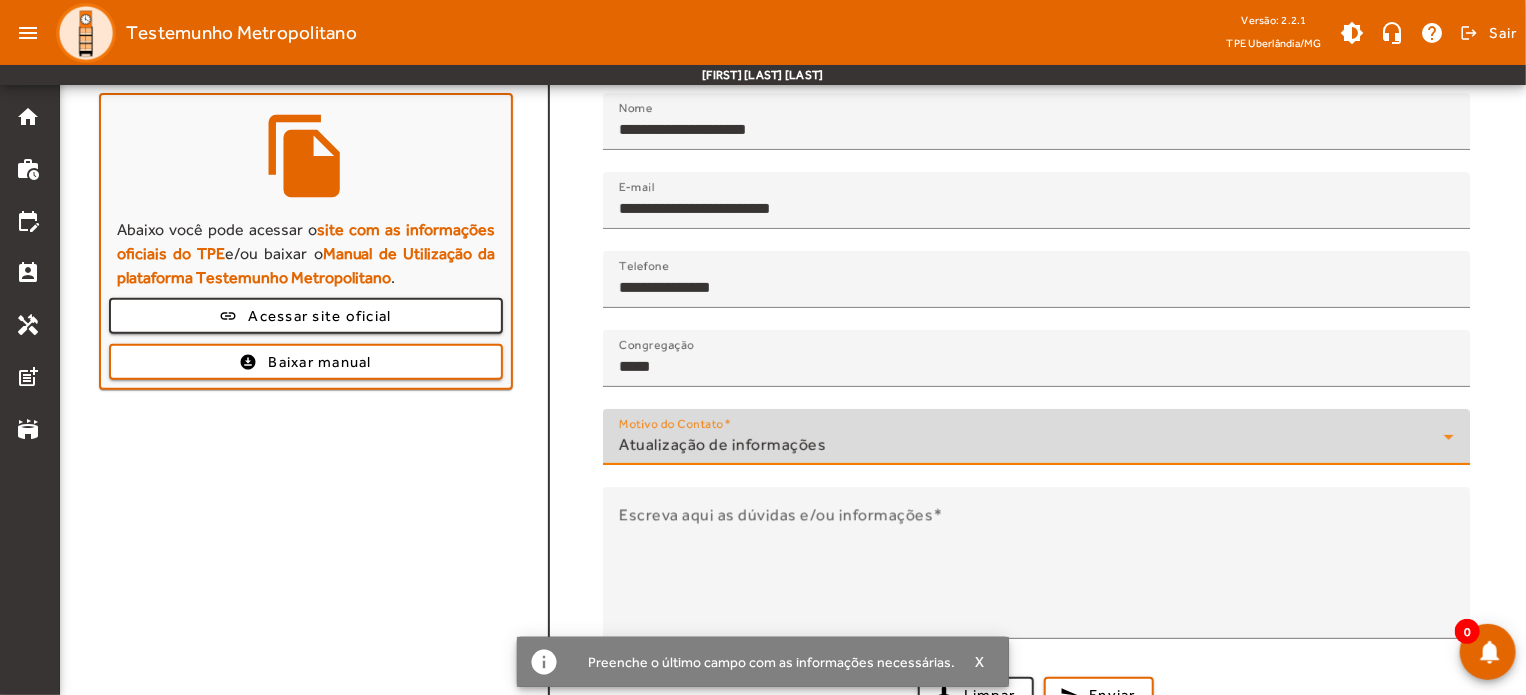 click 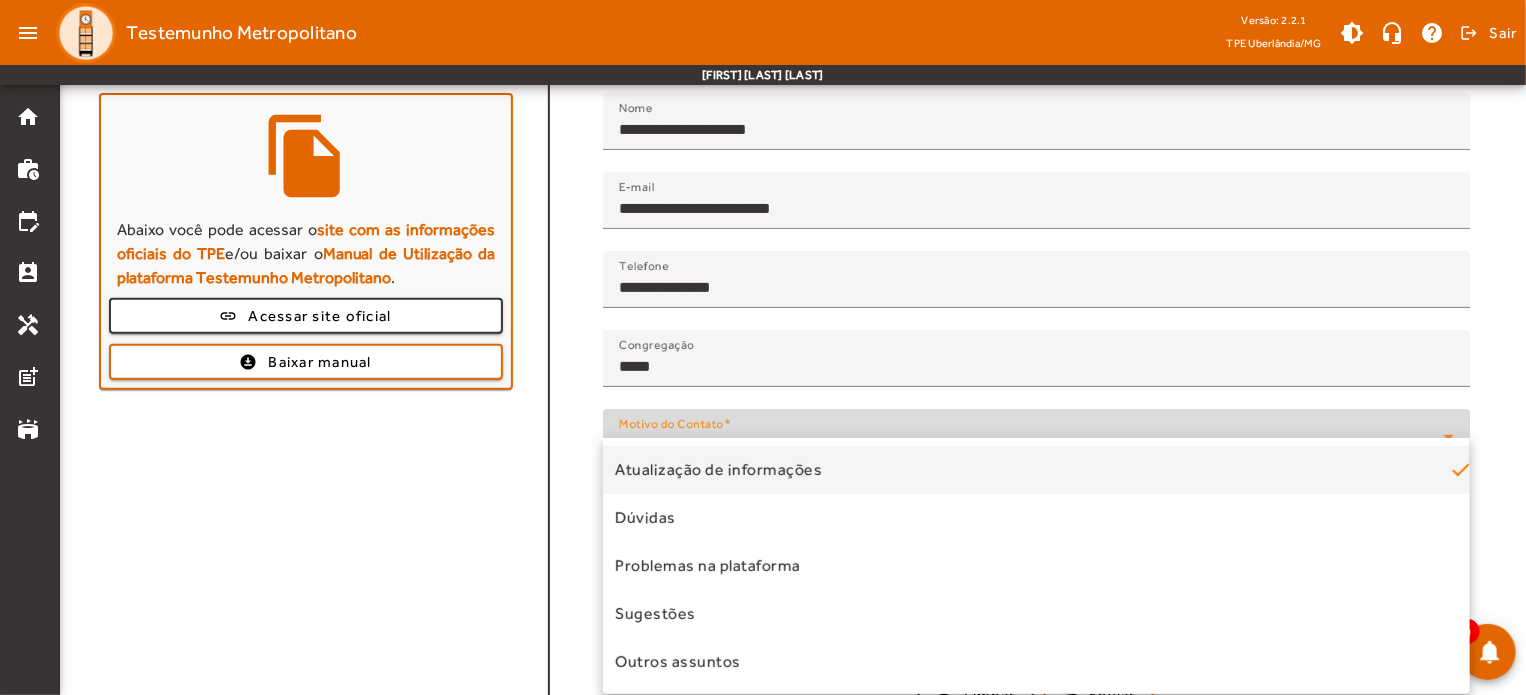 click at bounding box center [763, 347] 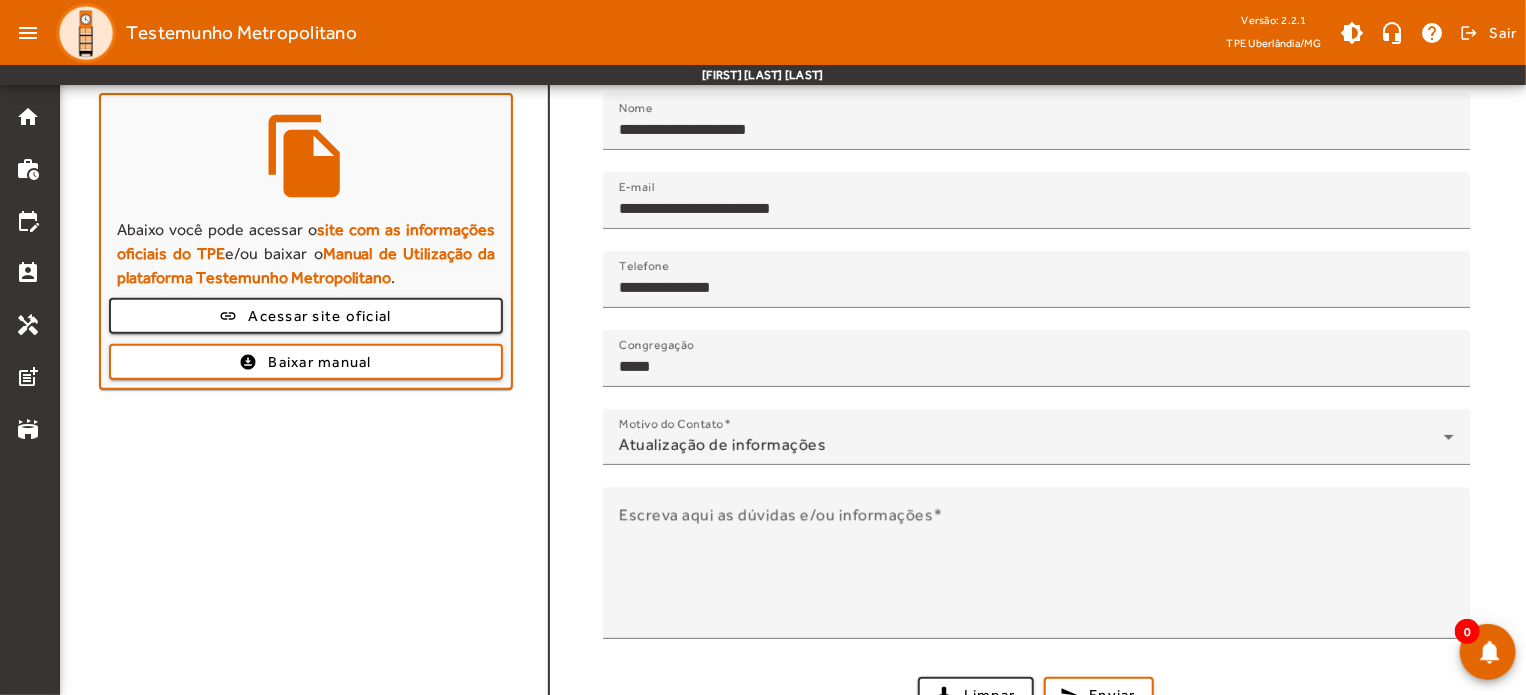 click on "**********" at bounding box center (1036, 403) 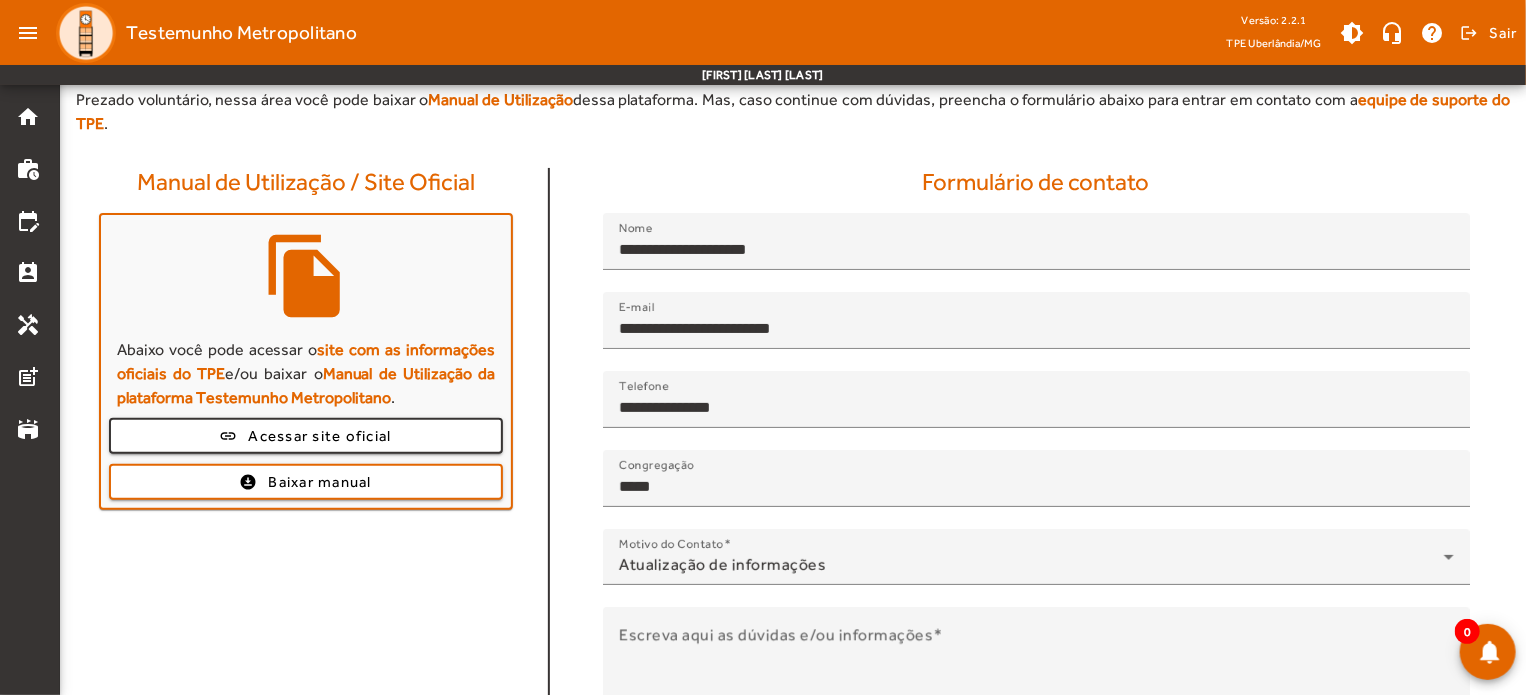 scroll, scrollTop: 0, scrollLeft: 0, axis: both 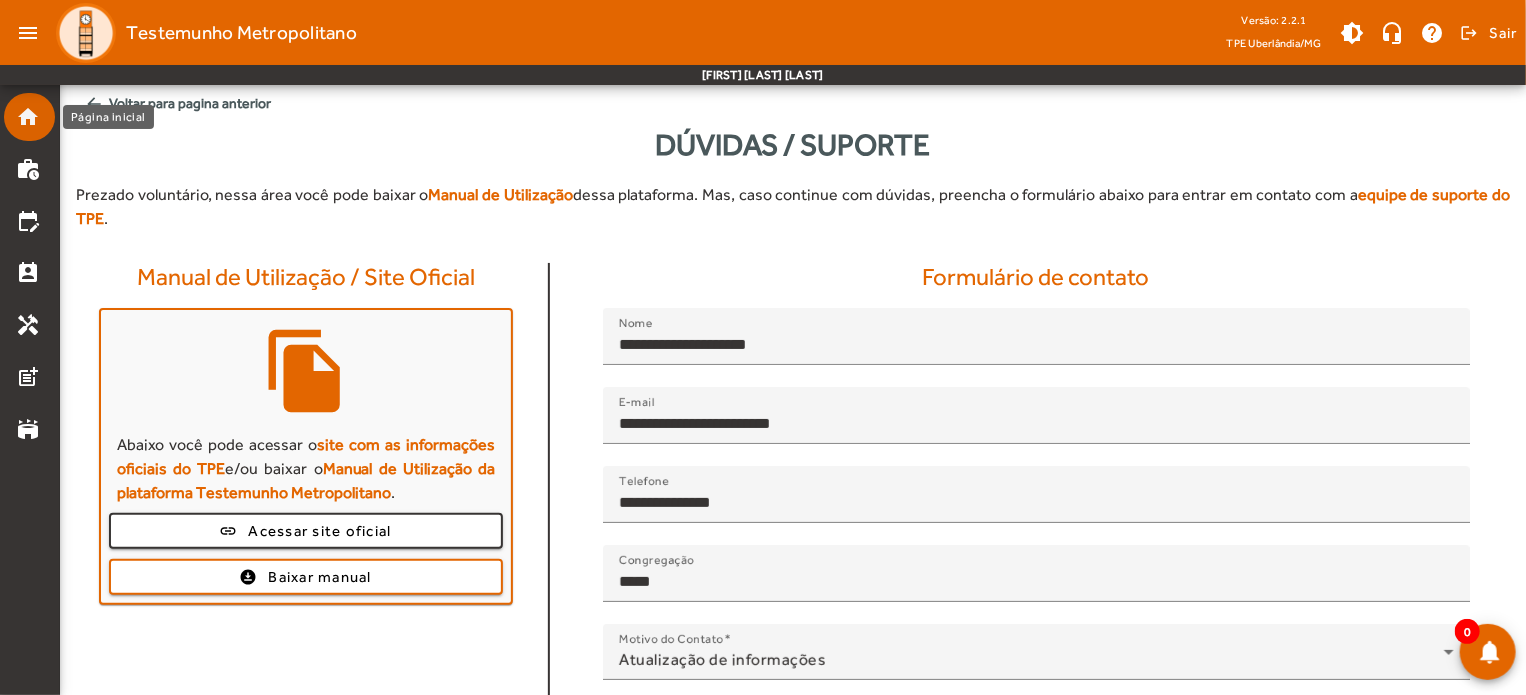click on "home" 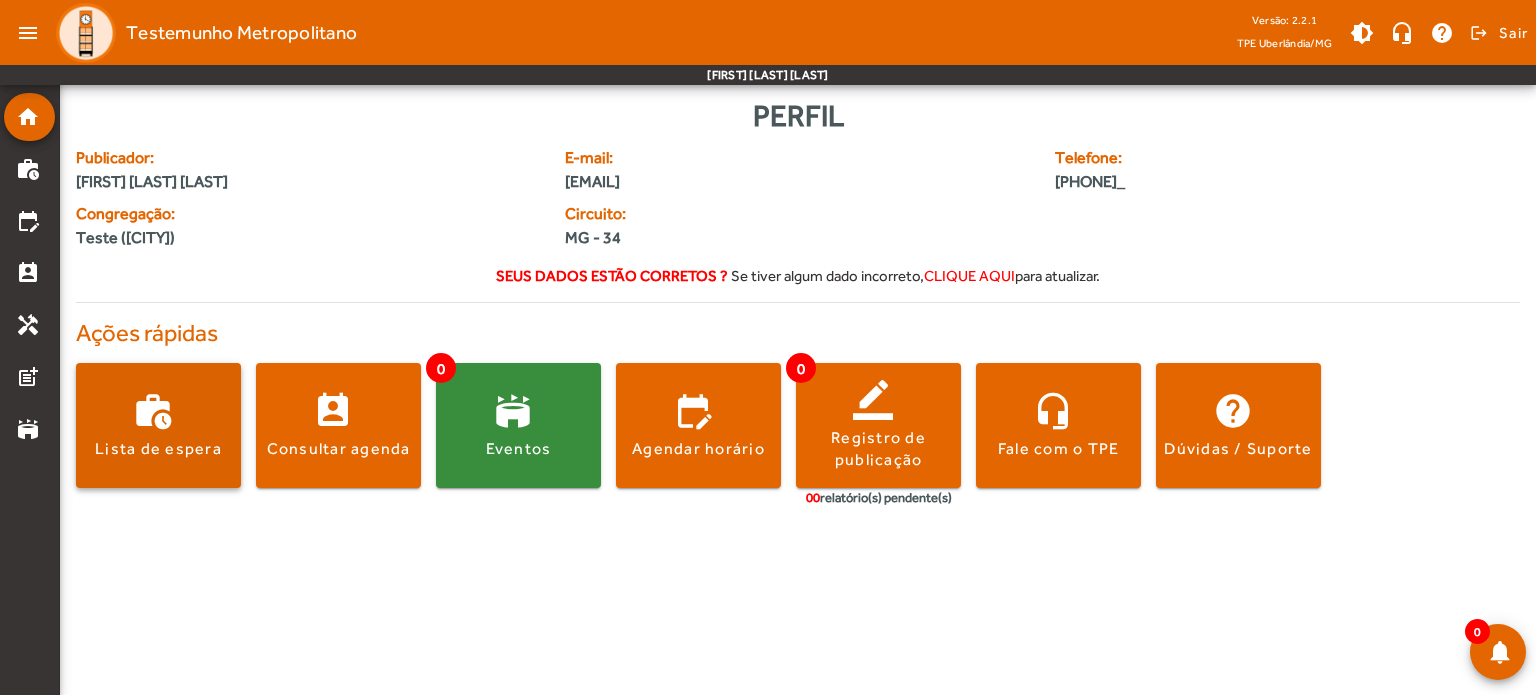 click 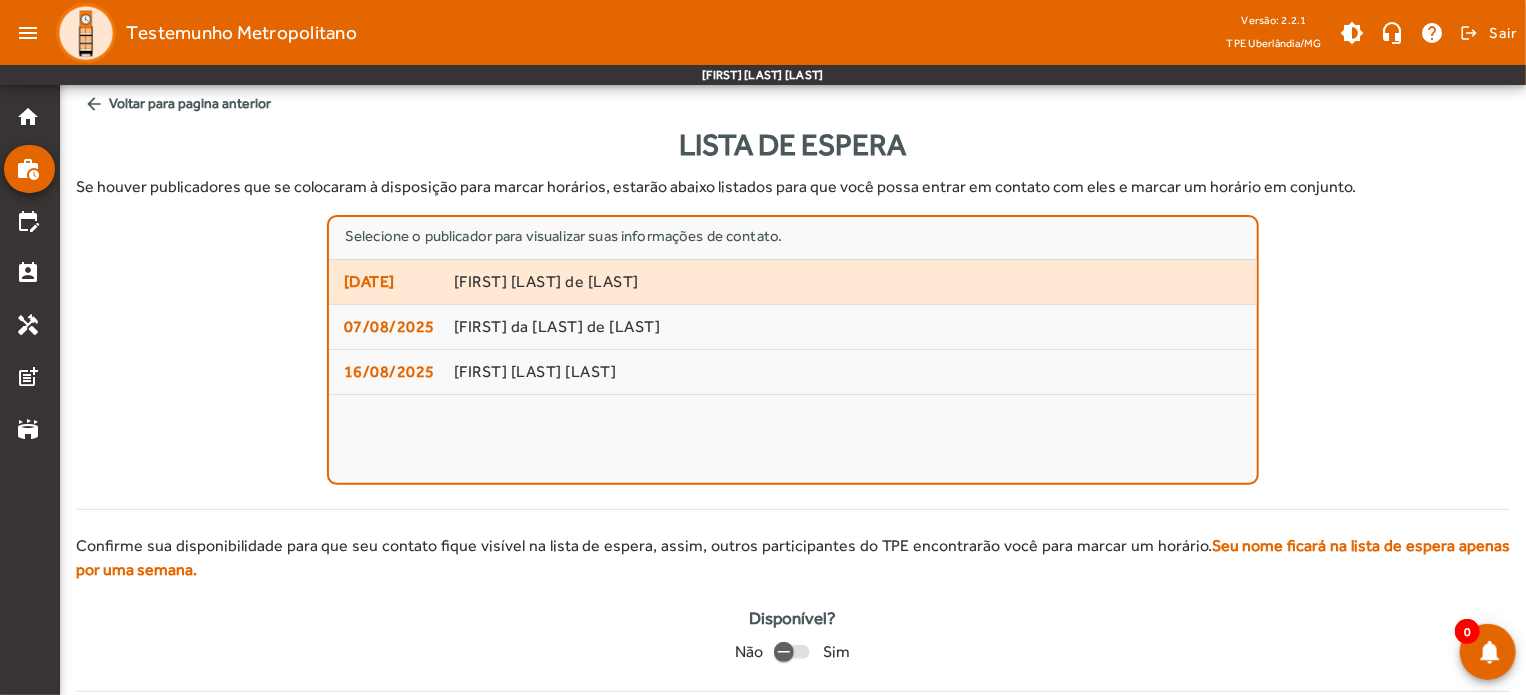 click on "[FIRST] [LAST] de [LAST]" 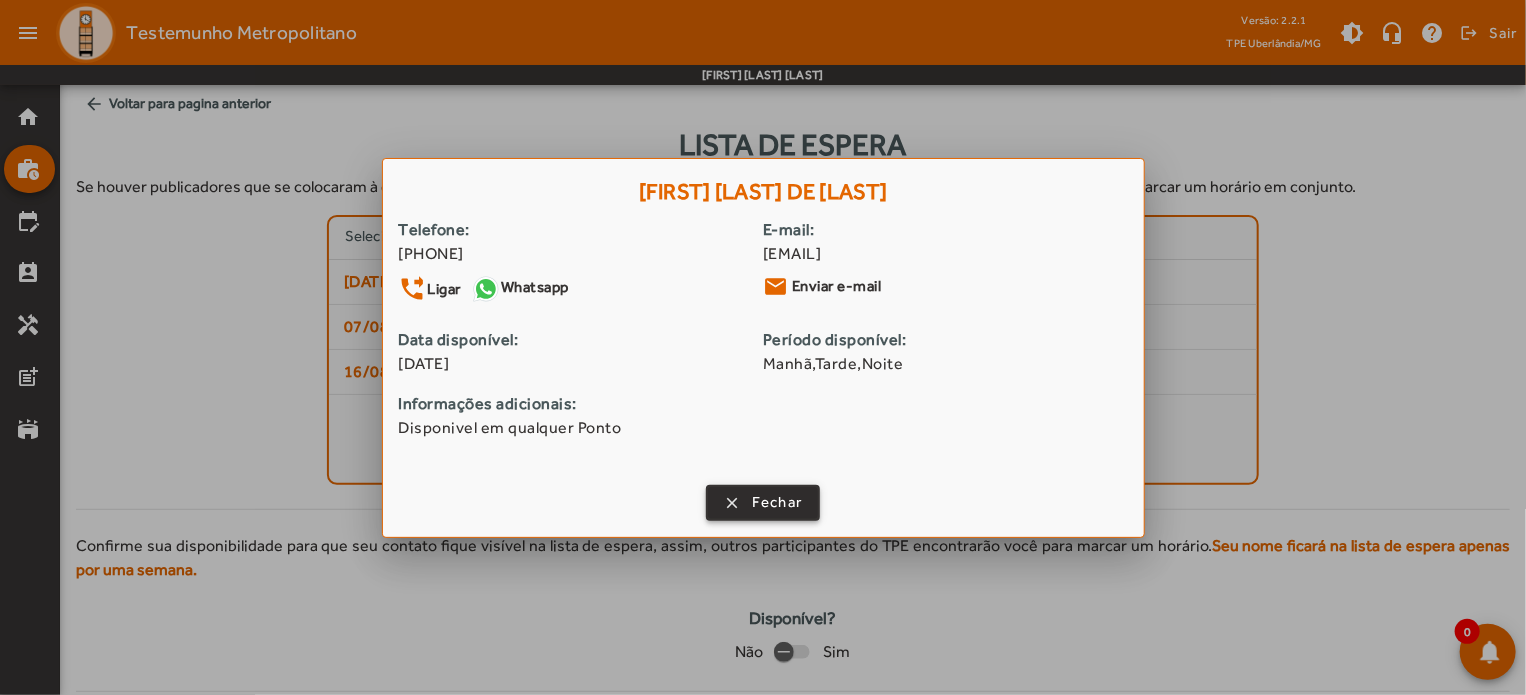 click at bounding box center [763, 503] 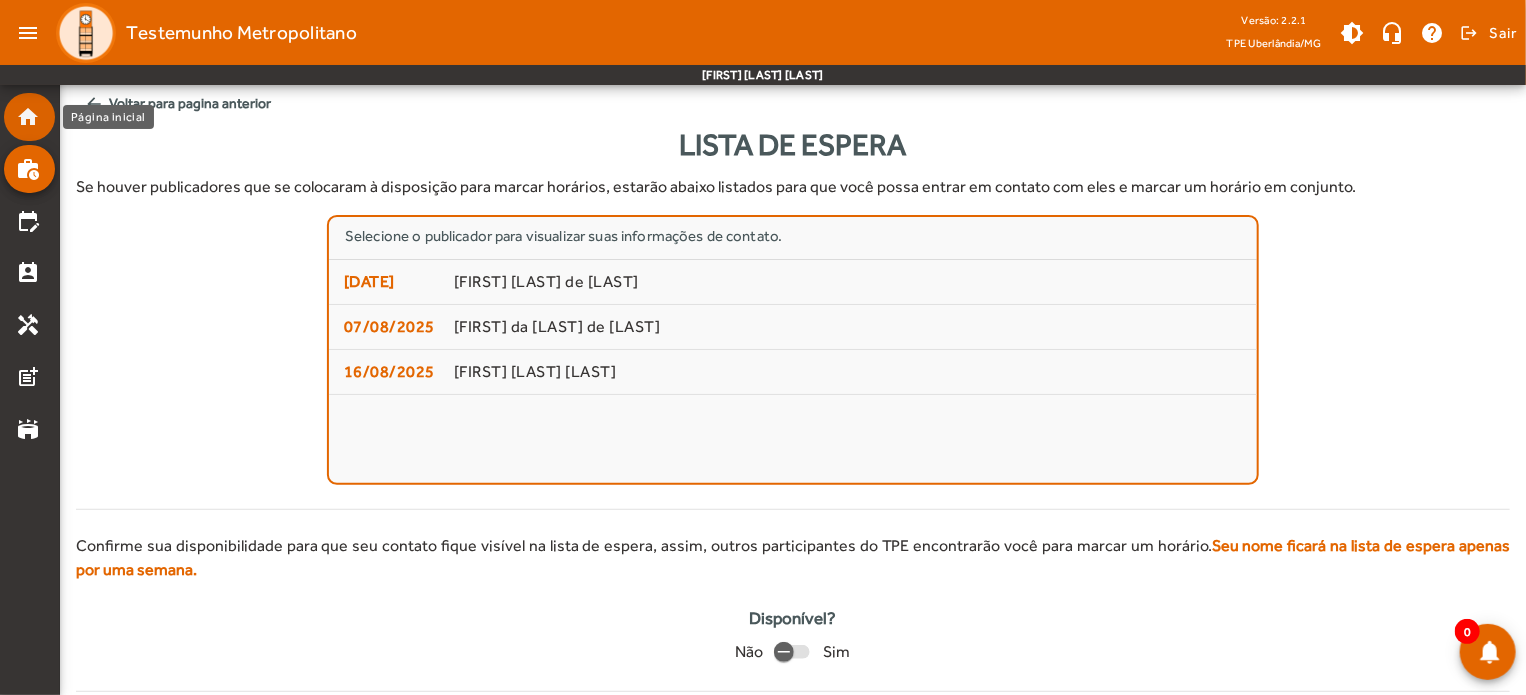 click on "home" 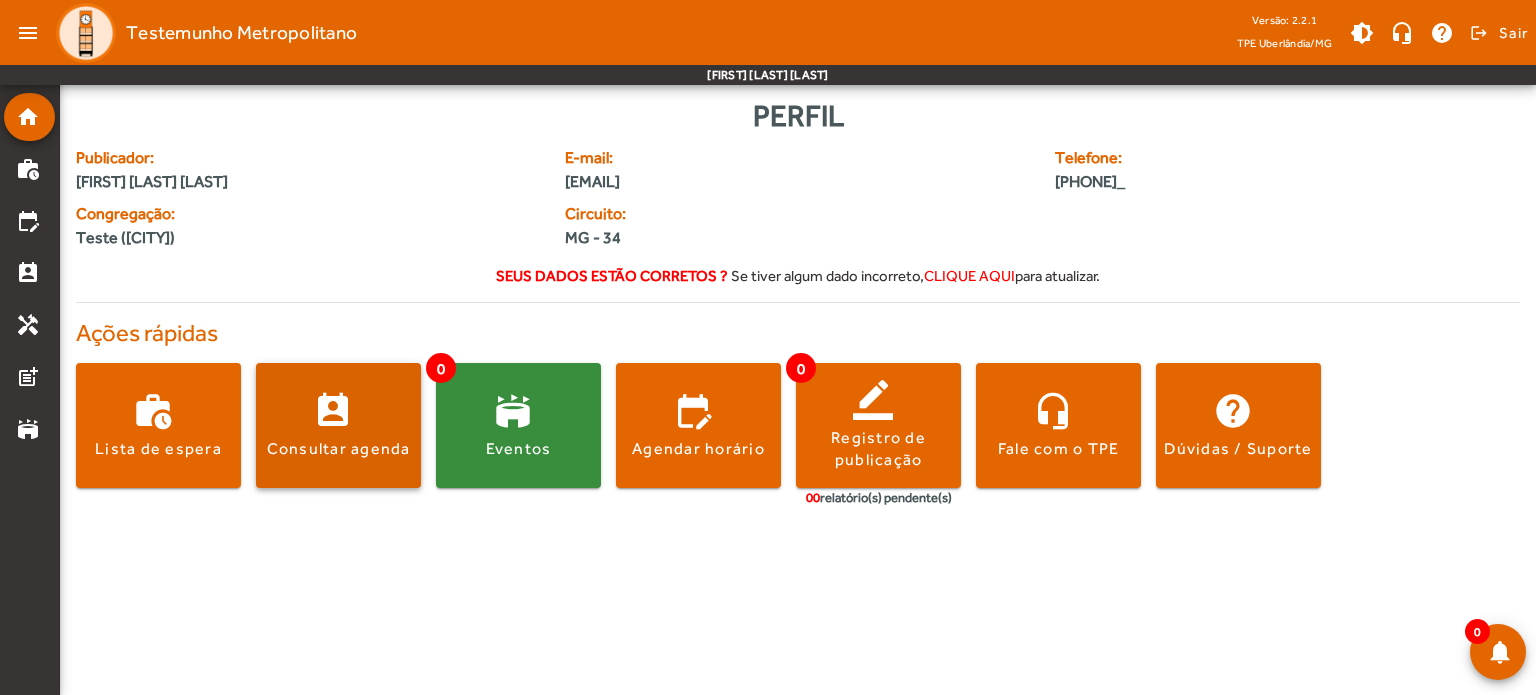 click on "Consultar agenda" 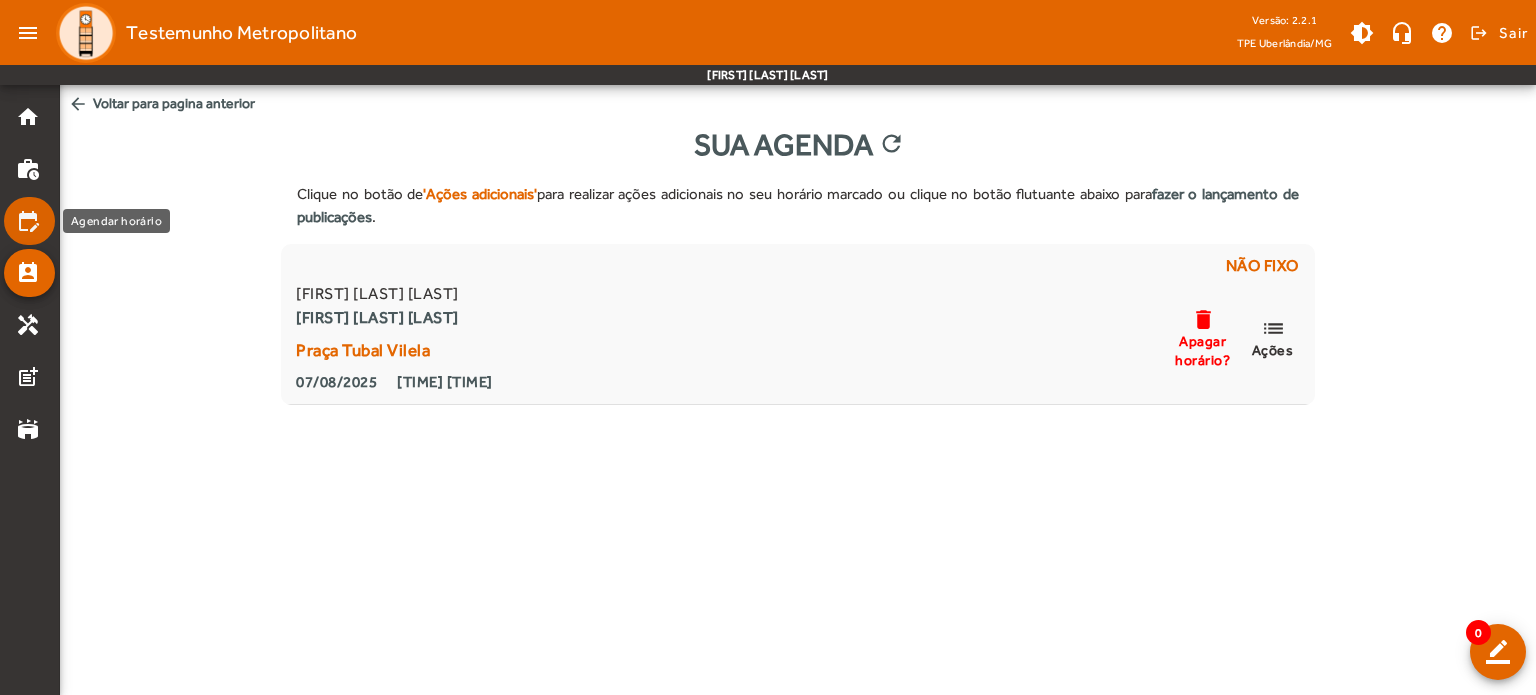 click on "edit_calendar" 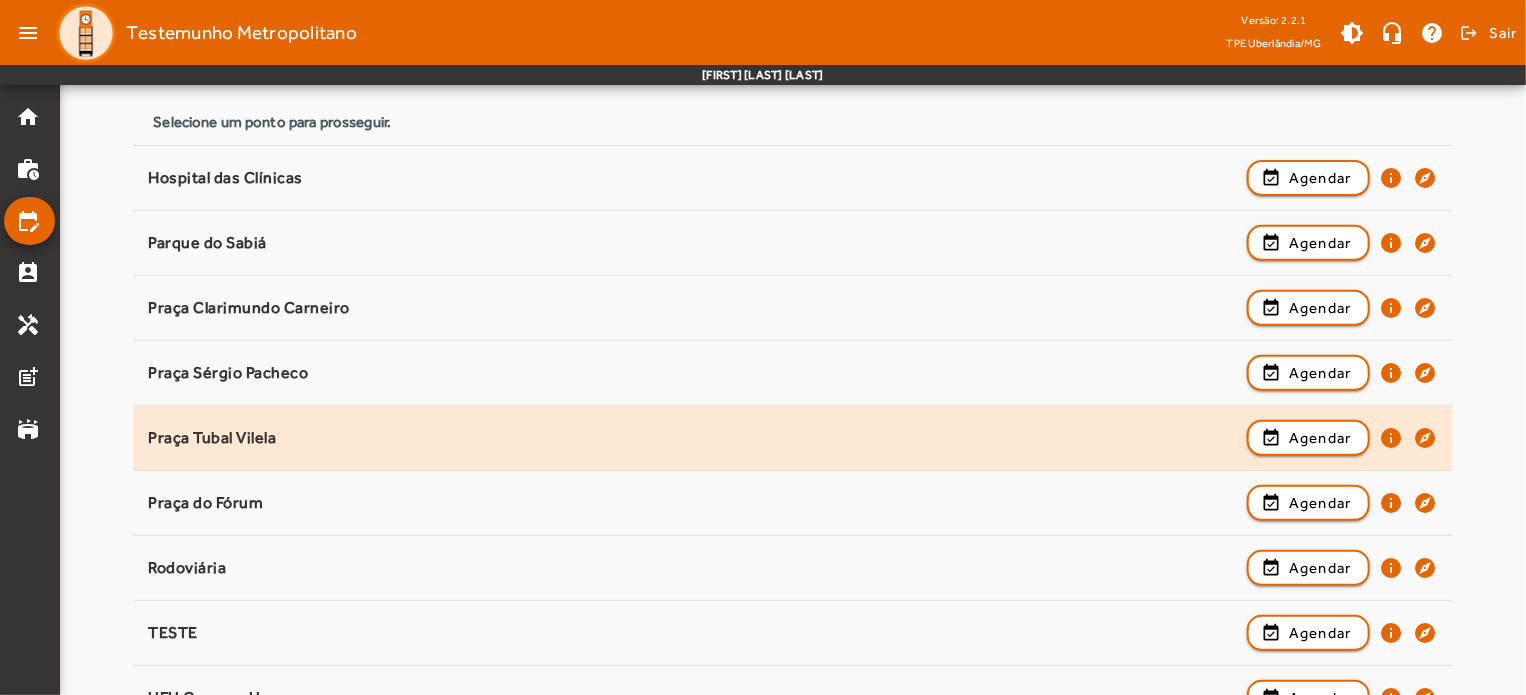 scroll, scrollTop: 352, scrollLeft: 0, axis: vertical 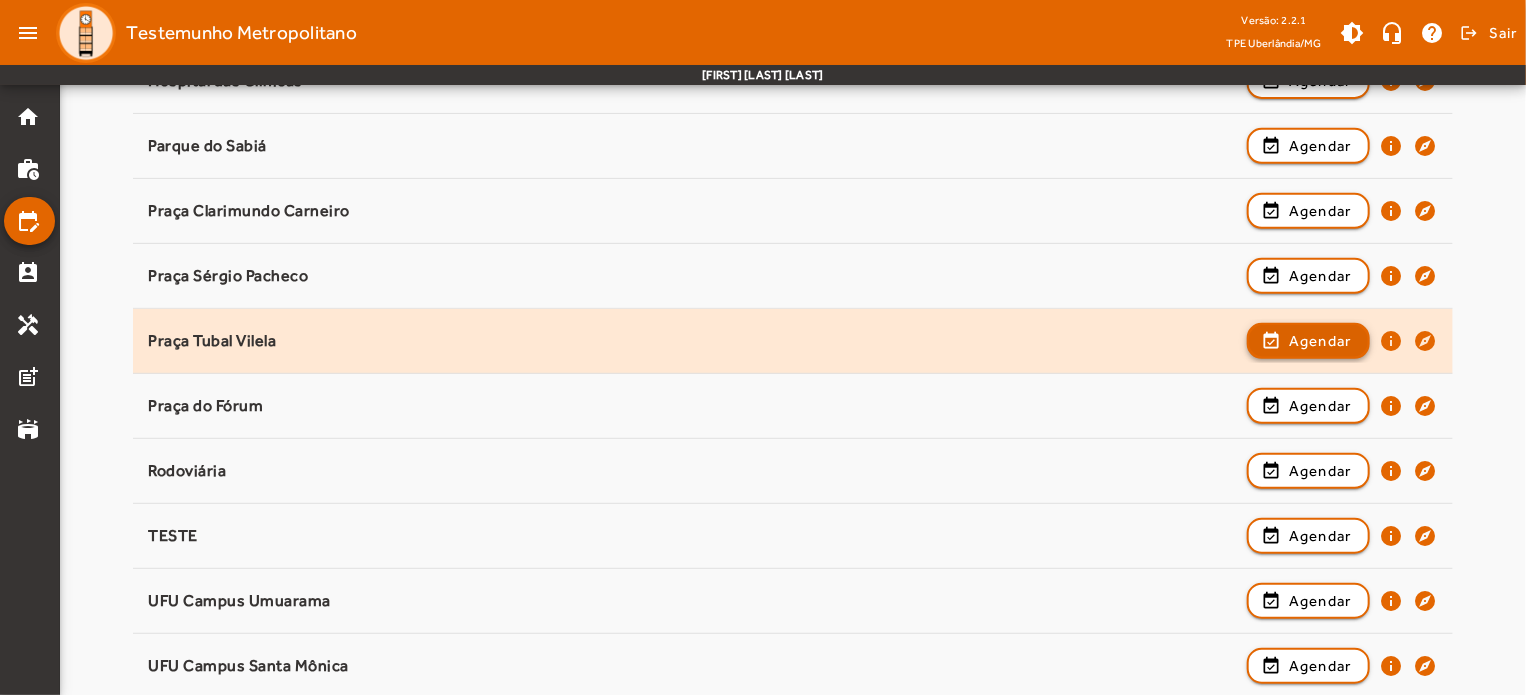 click at bounding box center [1308, 406] 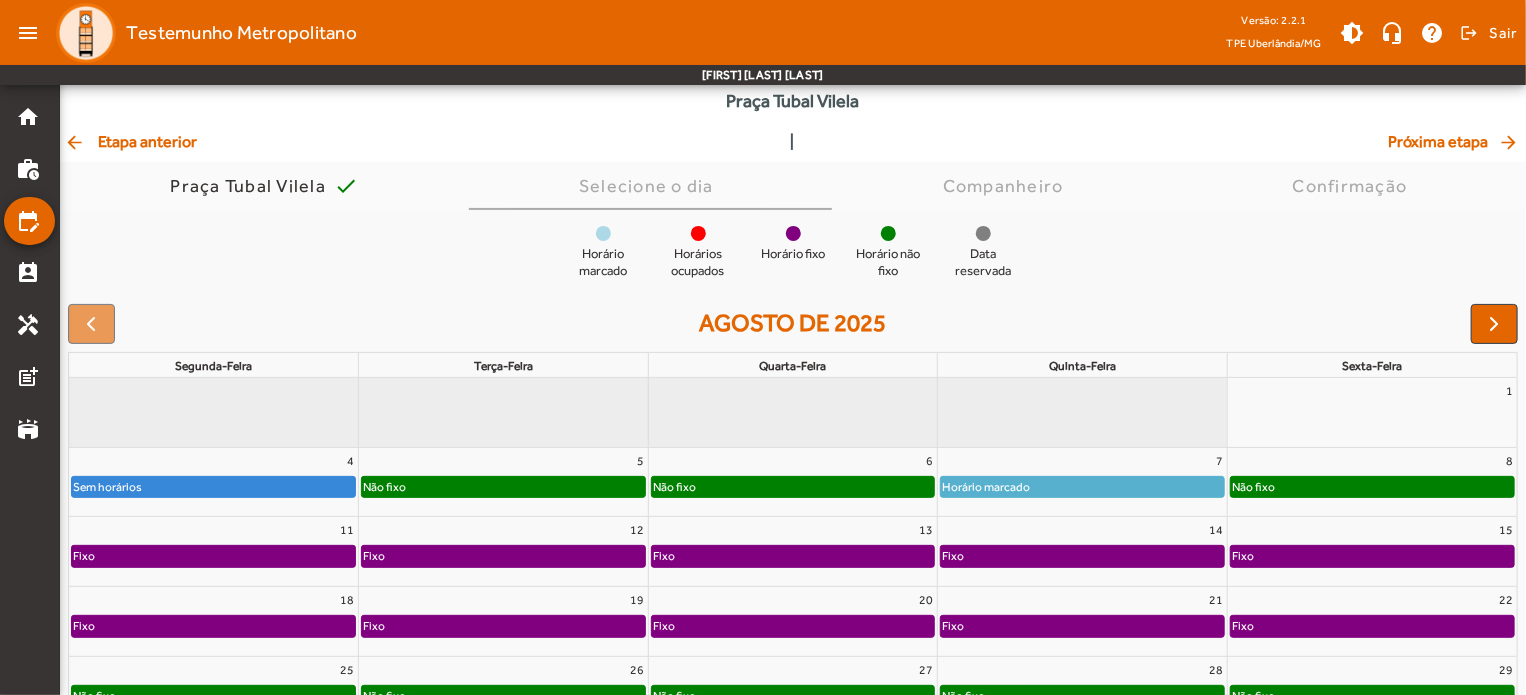 scroll, scrollTop: 190, scrollLeft: 0, axis: vertical 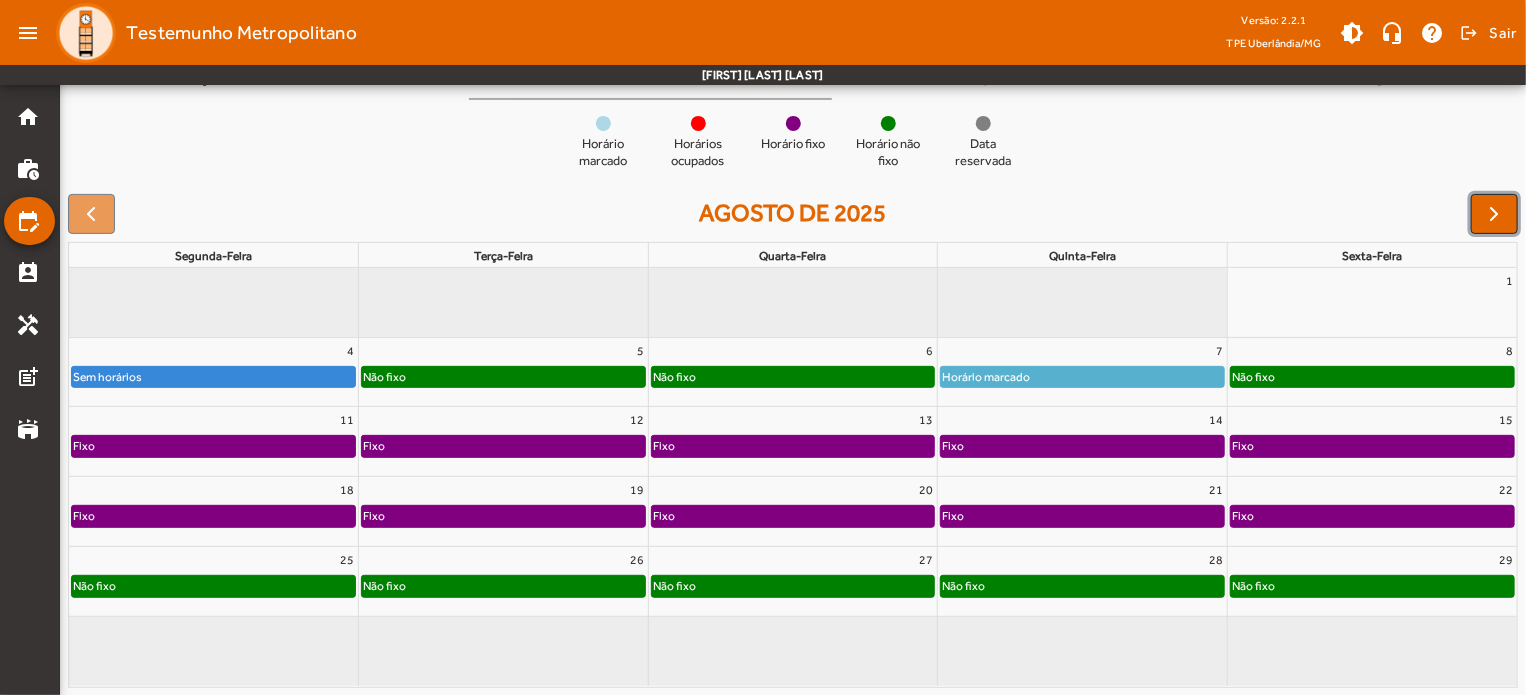 click at bounding box center (1494, 214) 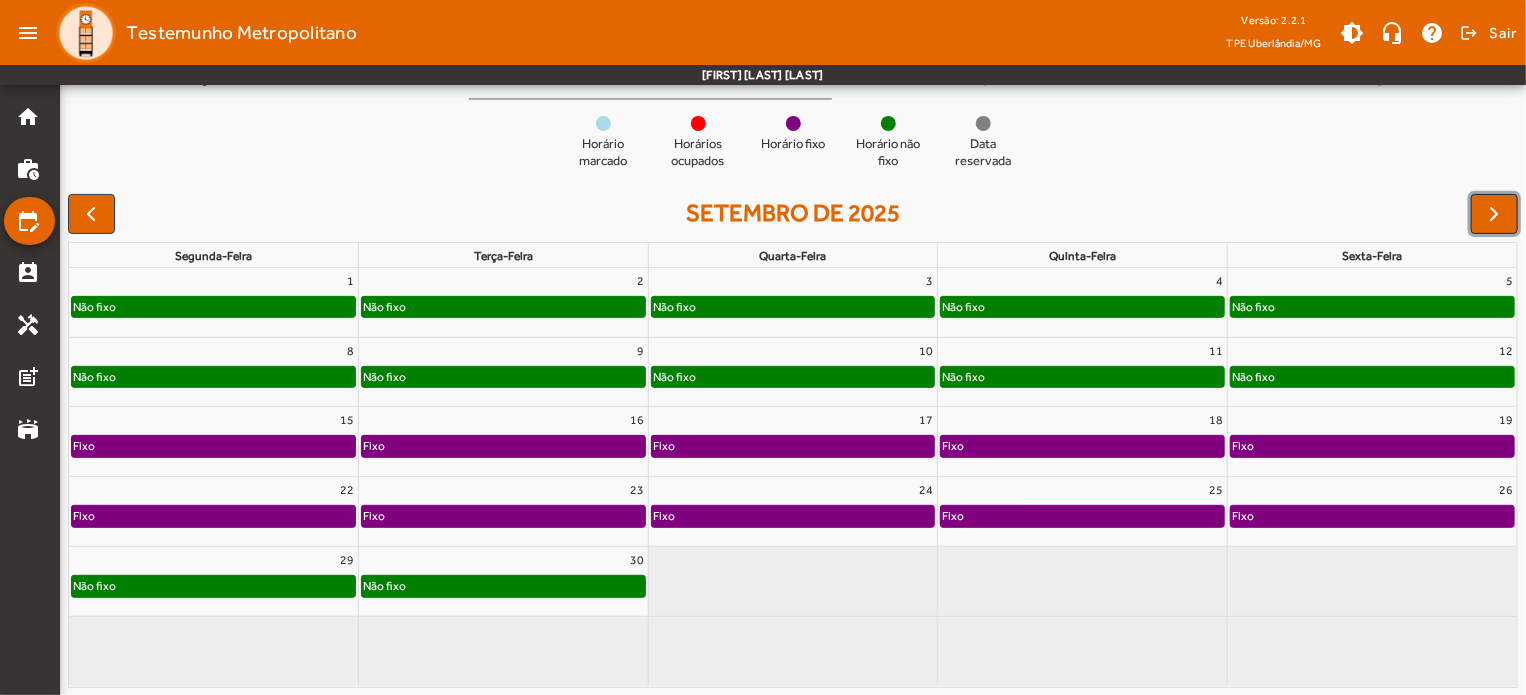 click at bounding box center (1494, 214) 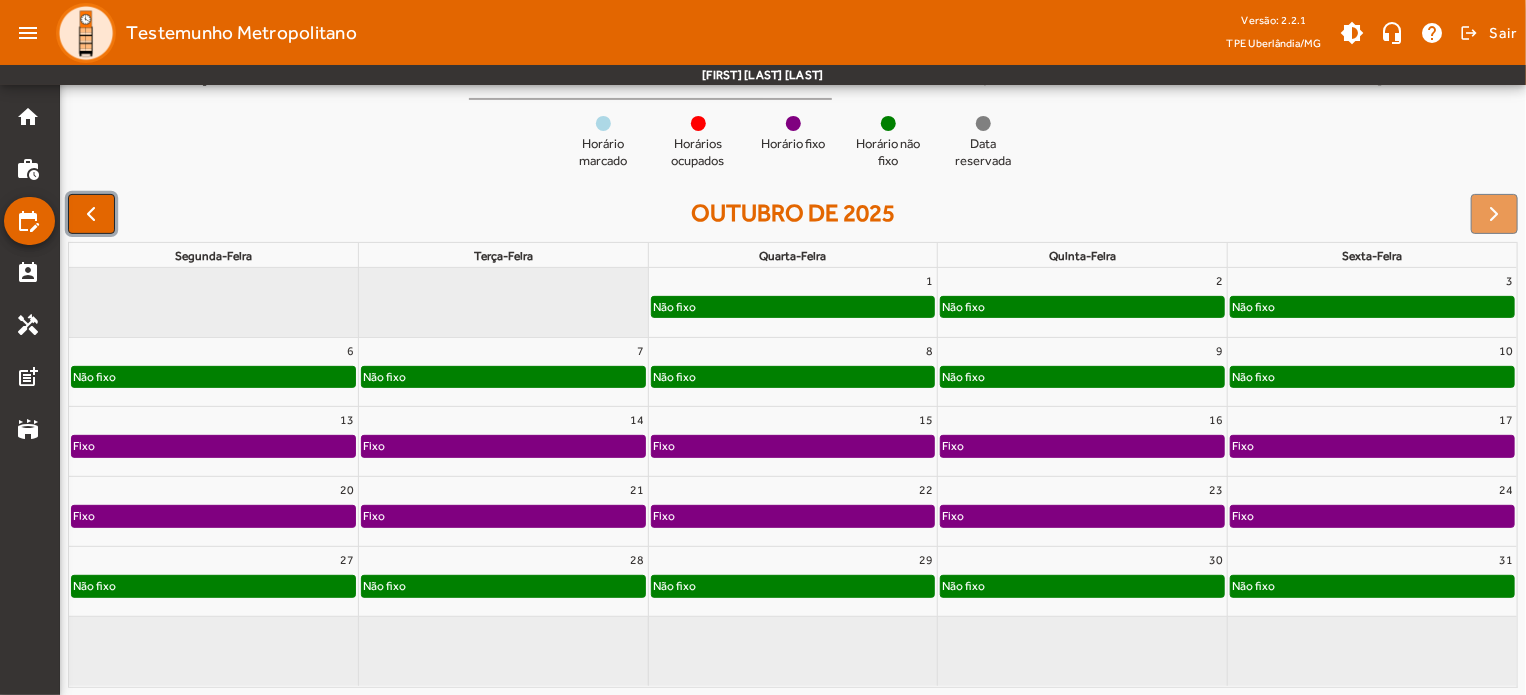 click at bounding box center [91, 214] 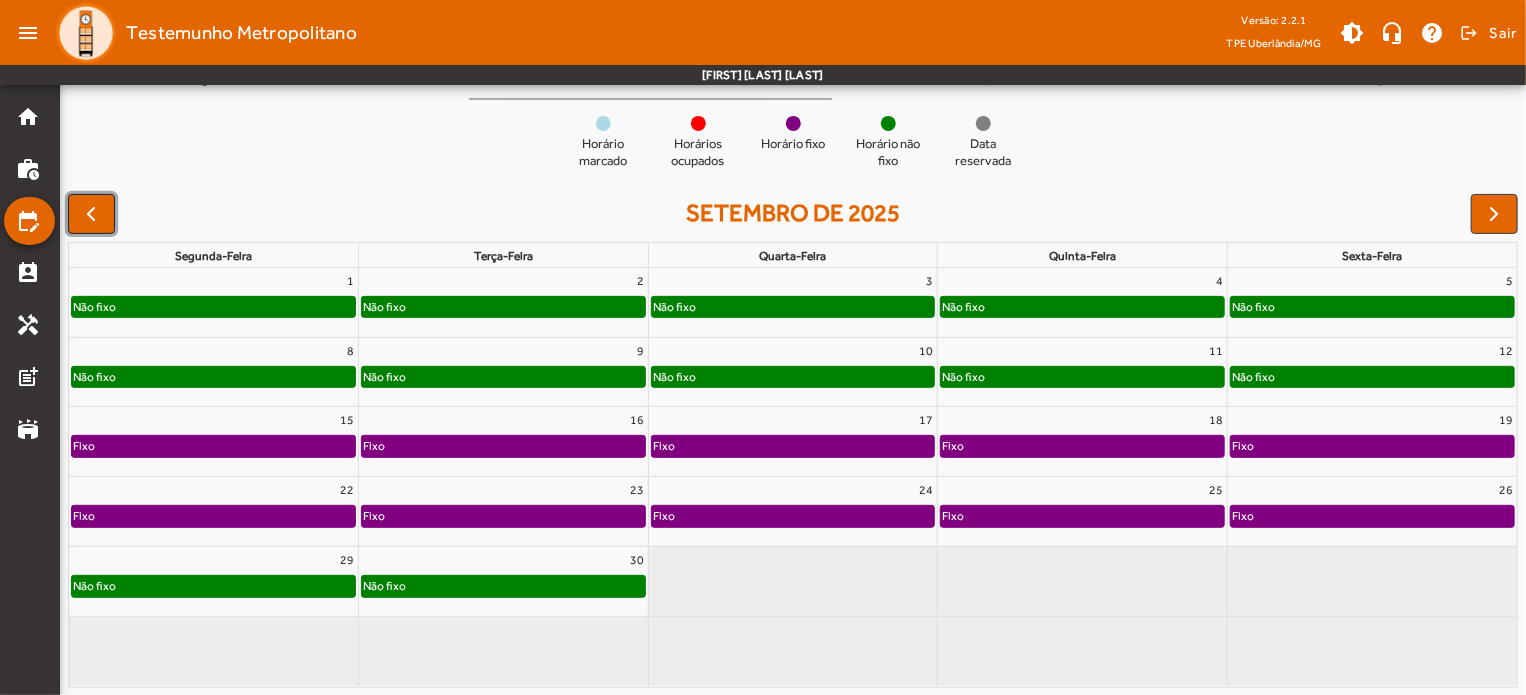 click at bounding box center [91, 214] 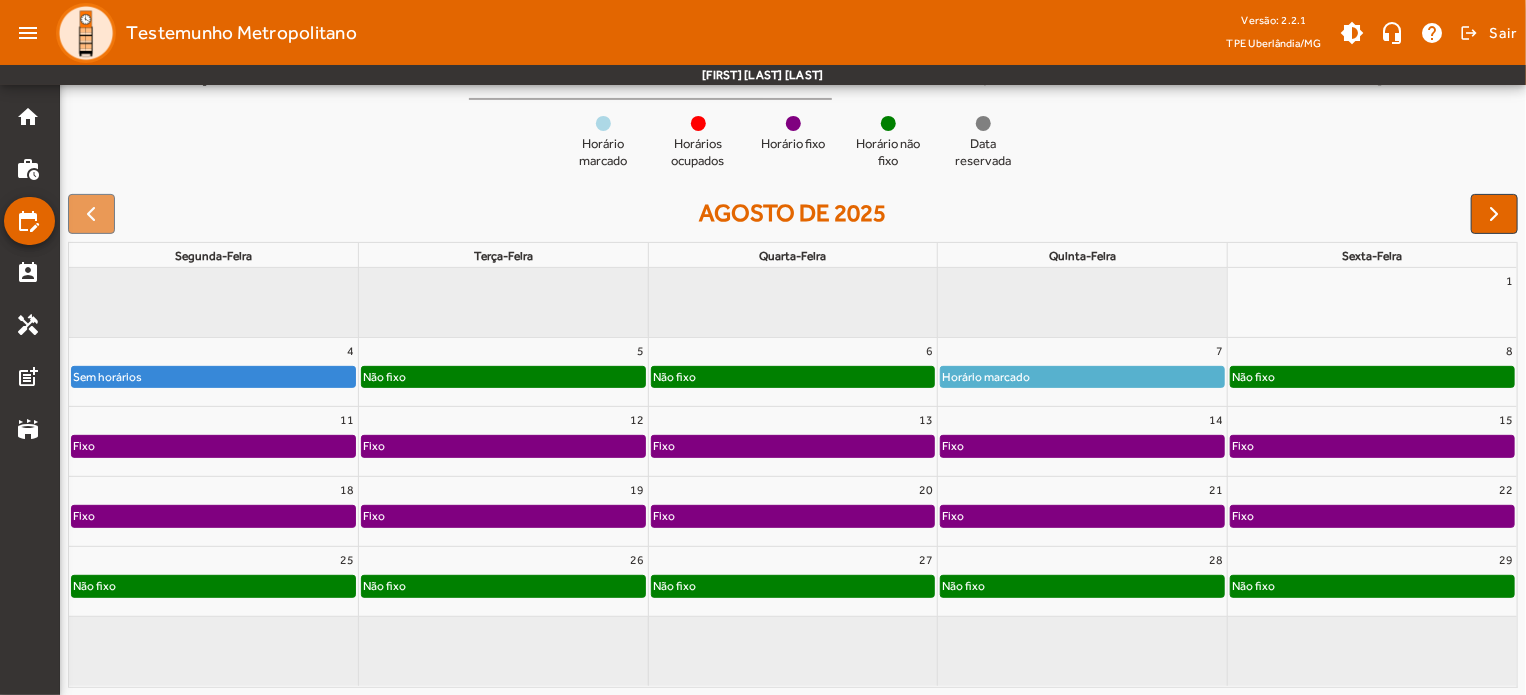 click on "agosto de 2025" at bounding box center [793, 214] 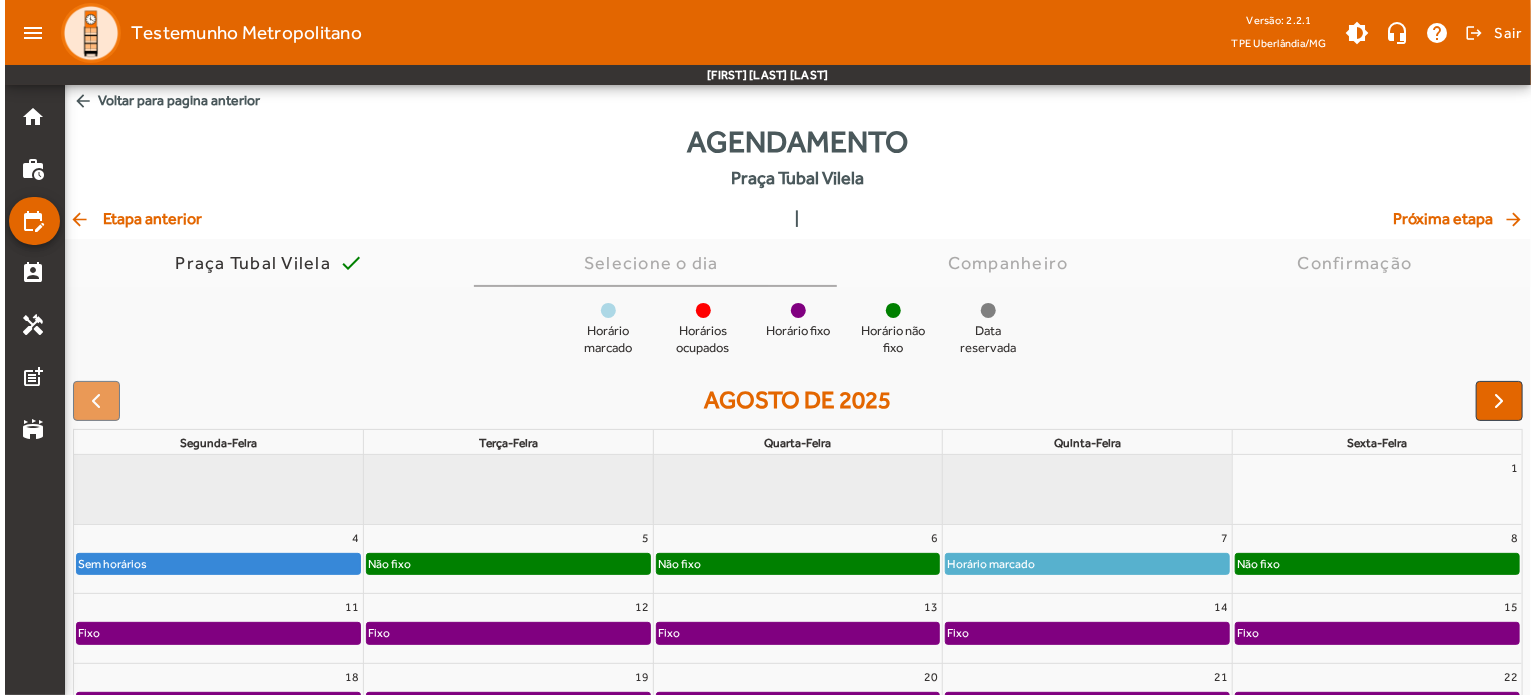 scroll, scrollTop: 0, scrollLeft: 0, axis: both 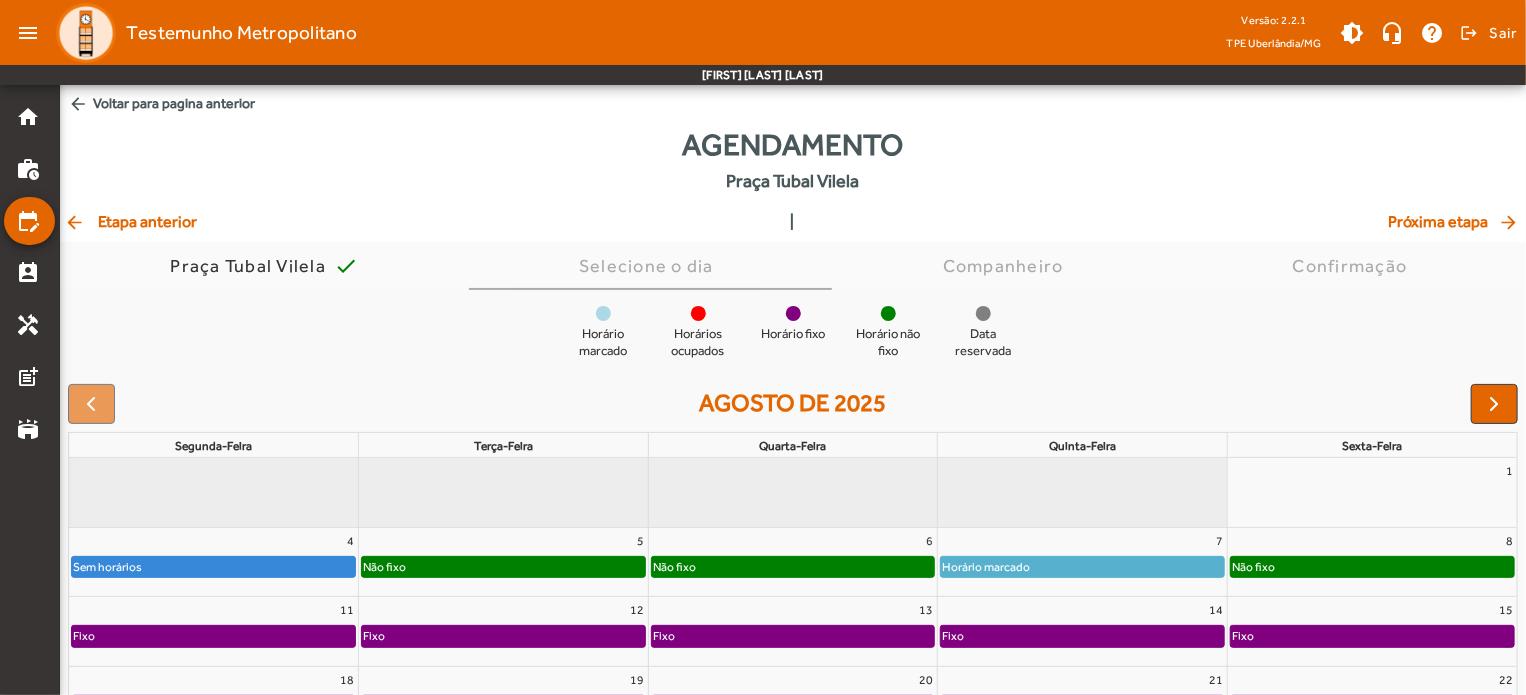 click on "arrow_back" 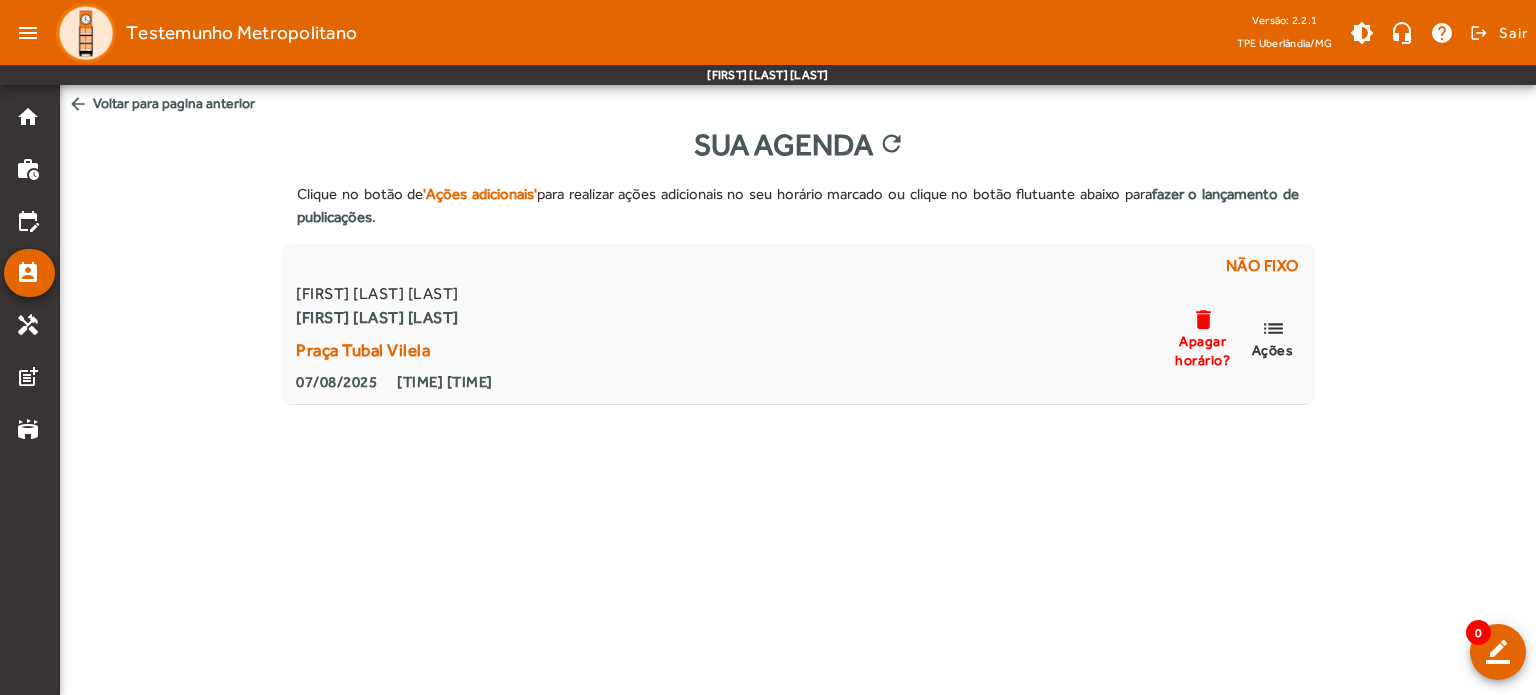 click on "arrow_back  Voltar para pagina anterior" 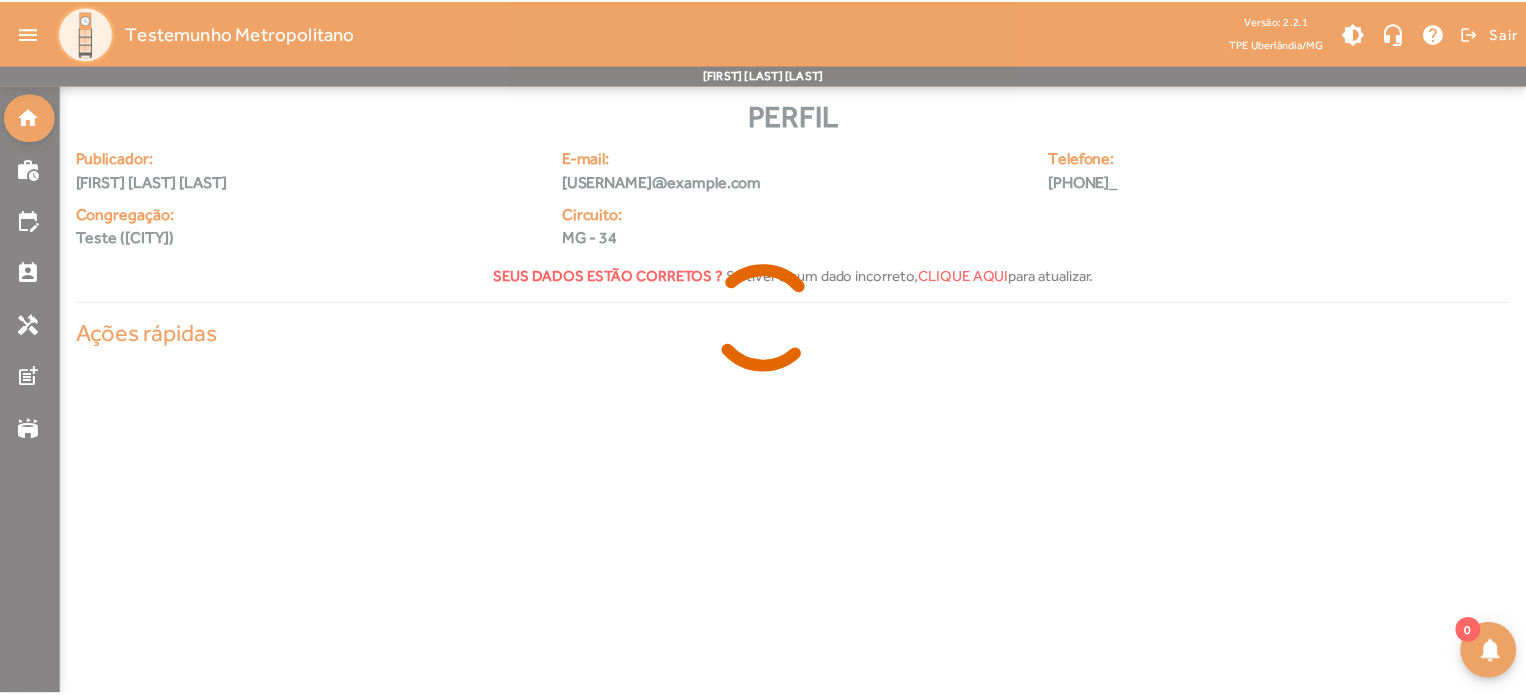 scroll, scrollTop: 0, scrollLeft: 0, axis: both 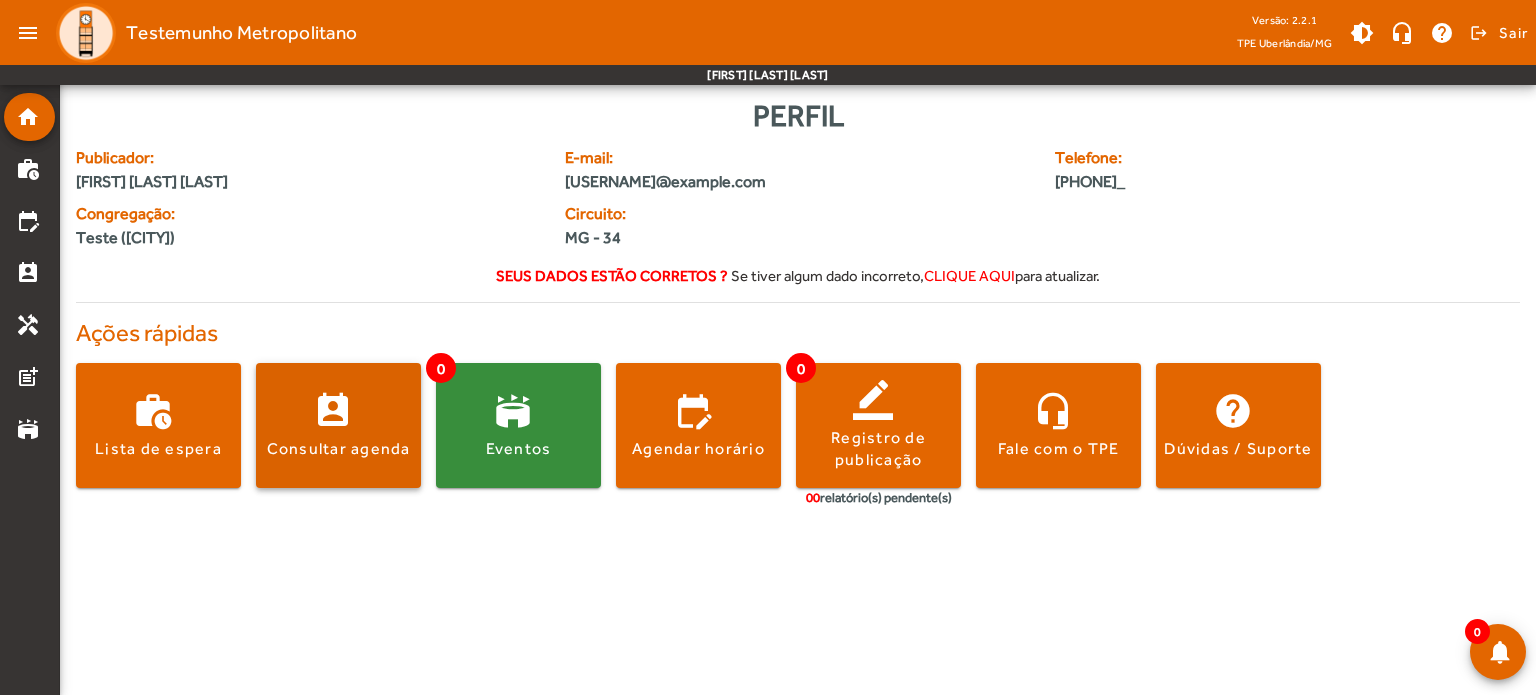 click 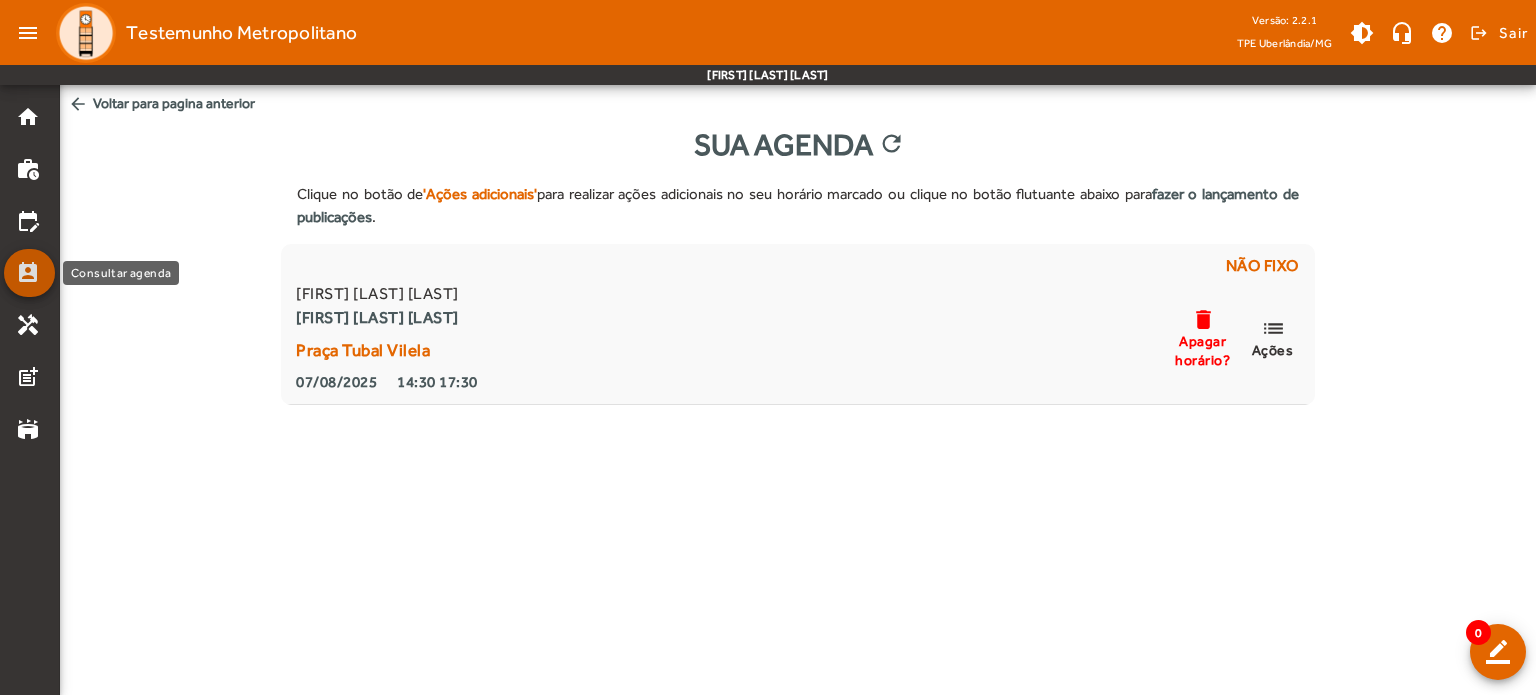 click on "perm_contact_calendar" 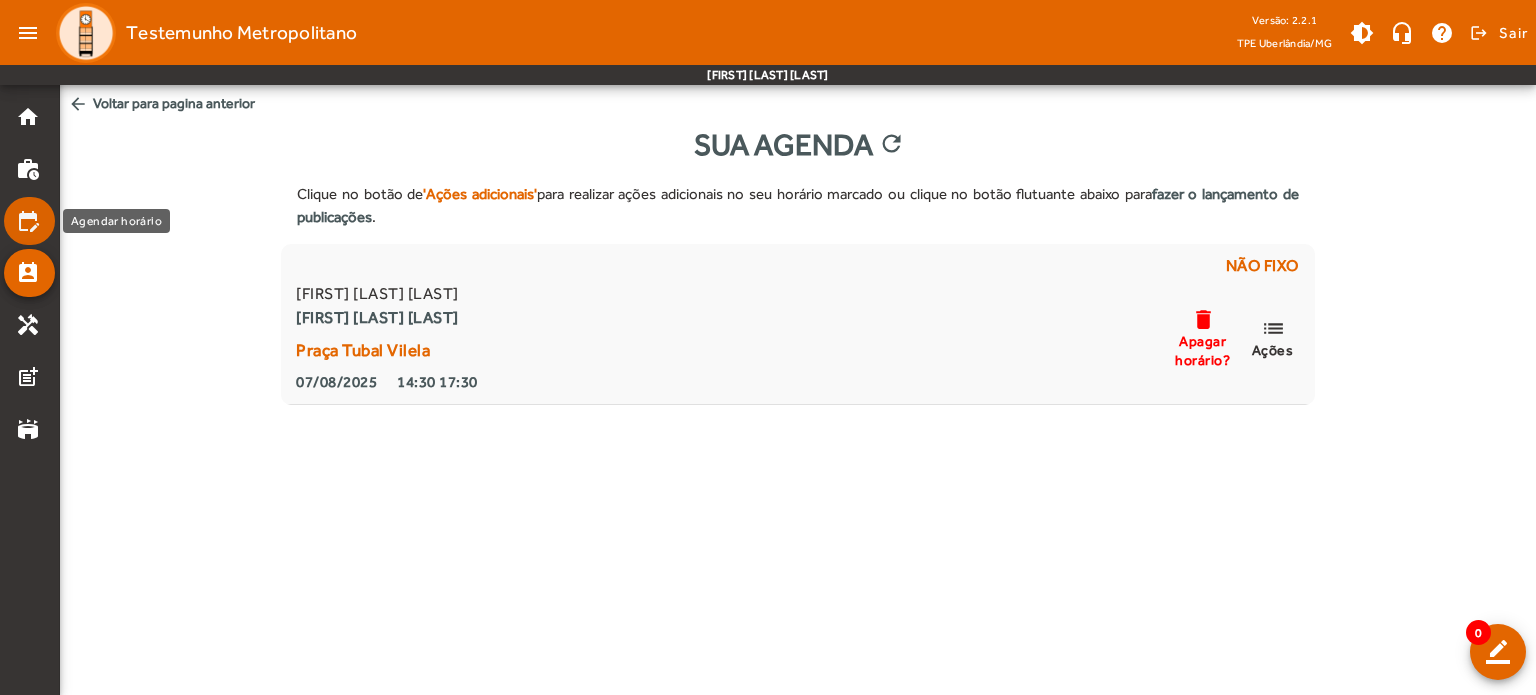 click on "edit_calendar" 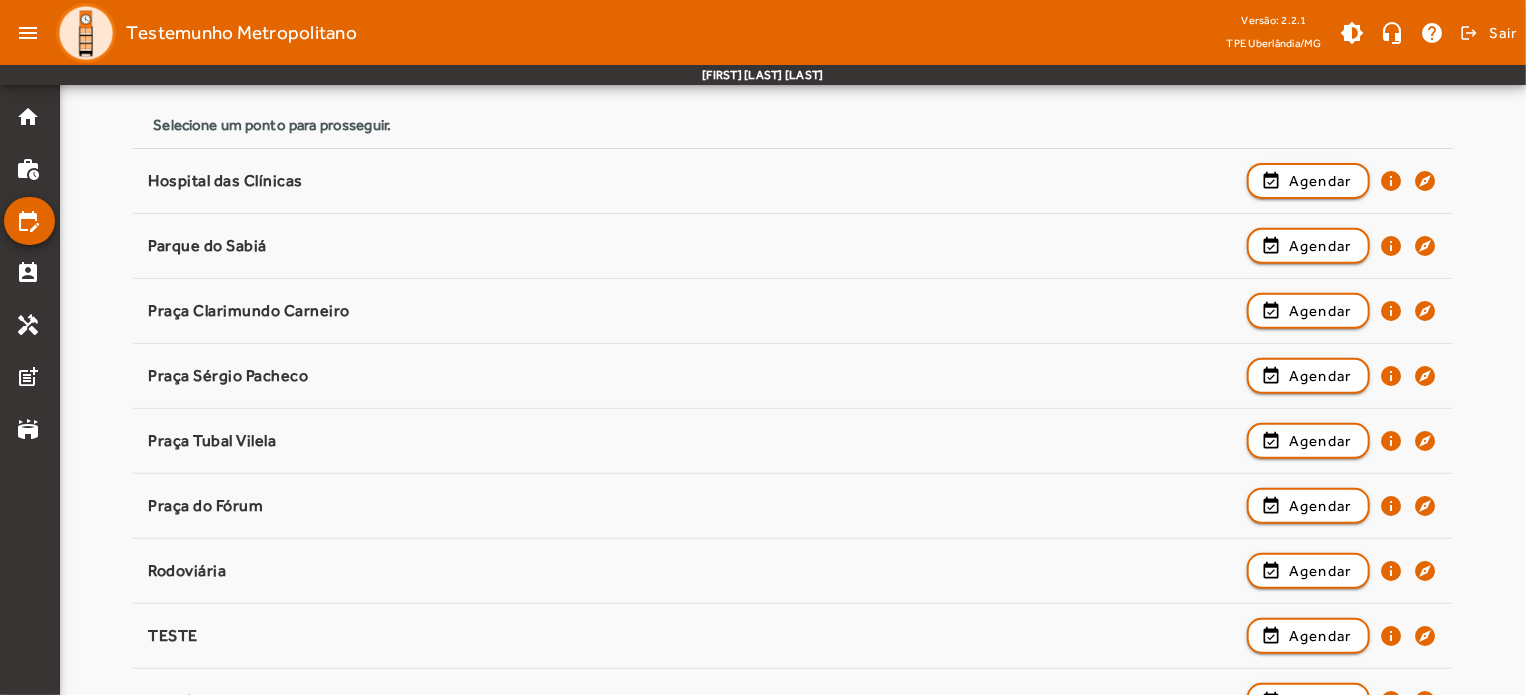 scroll, scrollTop: 152, scrollLeft: 0, axis: vertical 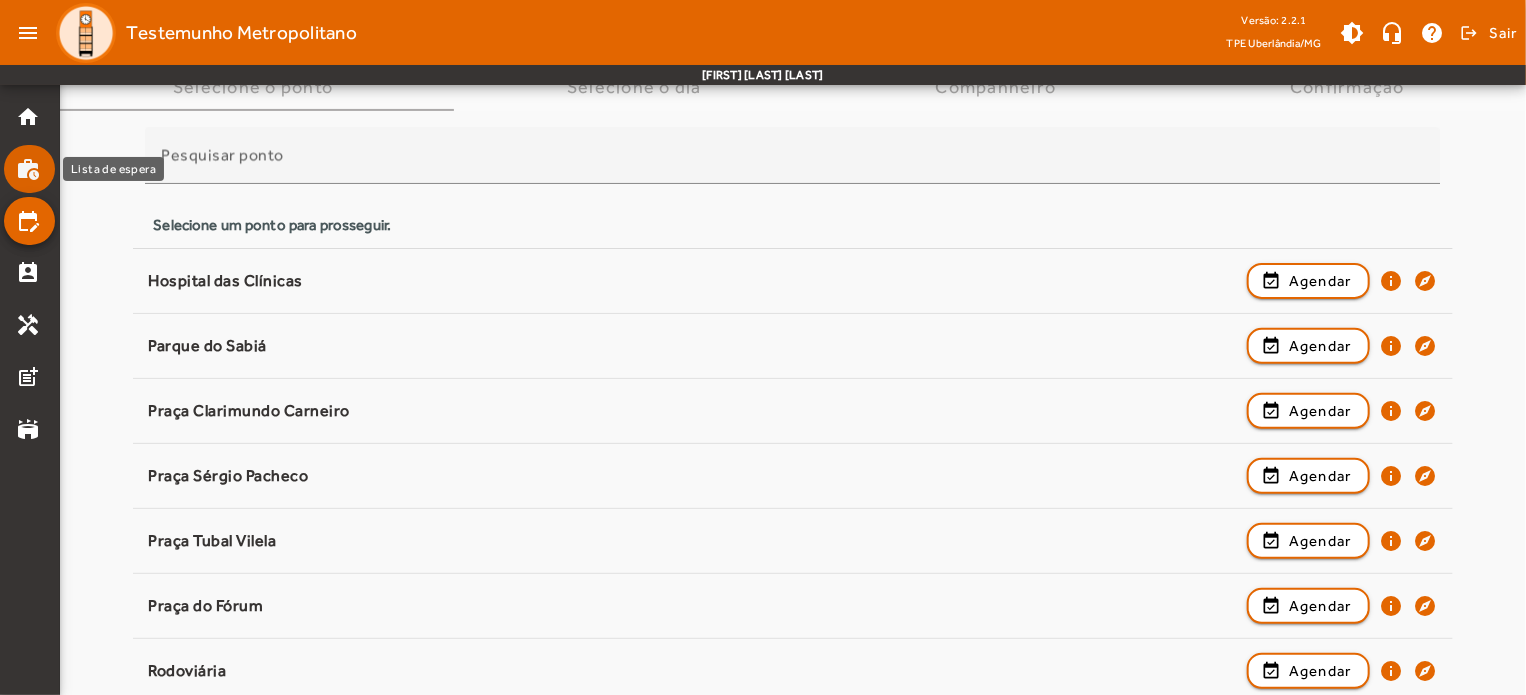 click on "work_history" 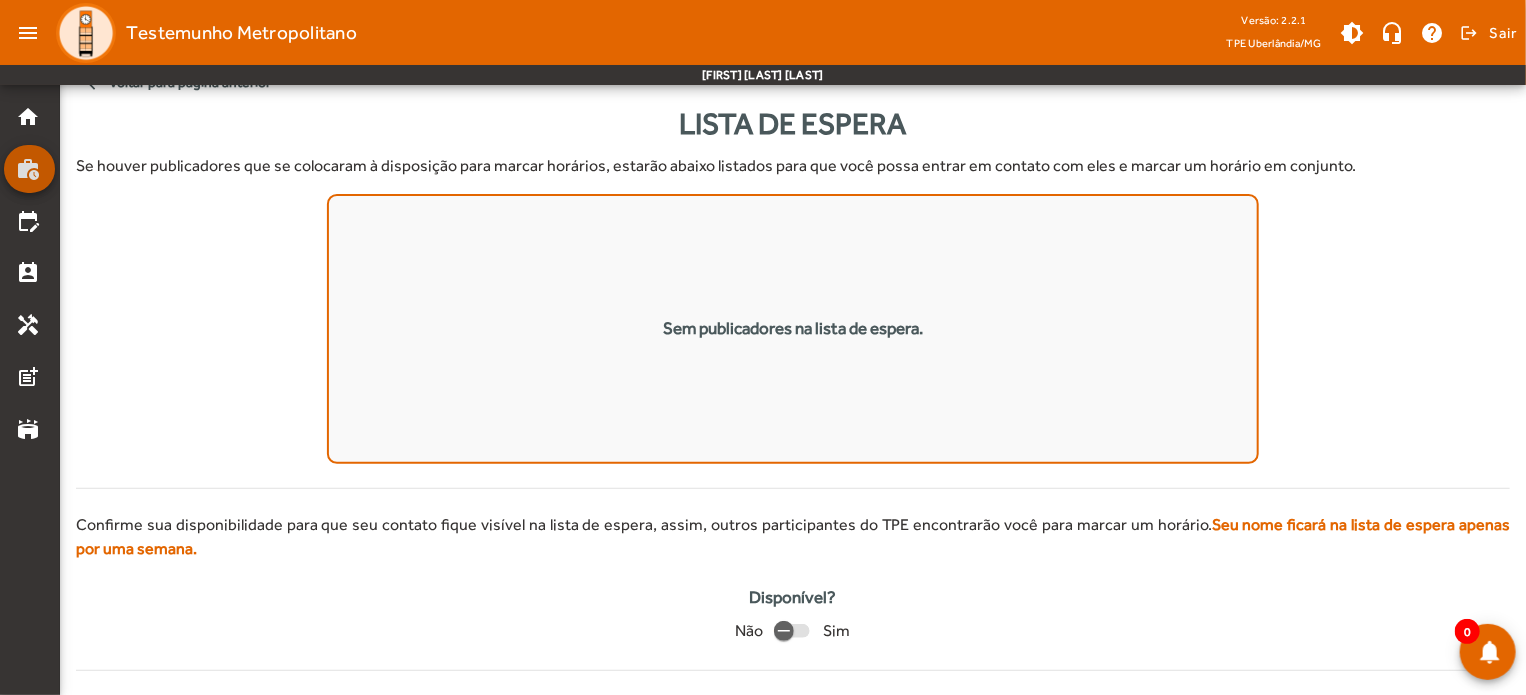 scroll, scrollTop: 0, scrollLeft: 0, axis: both 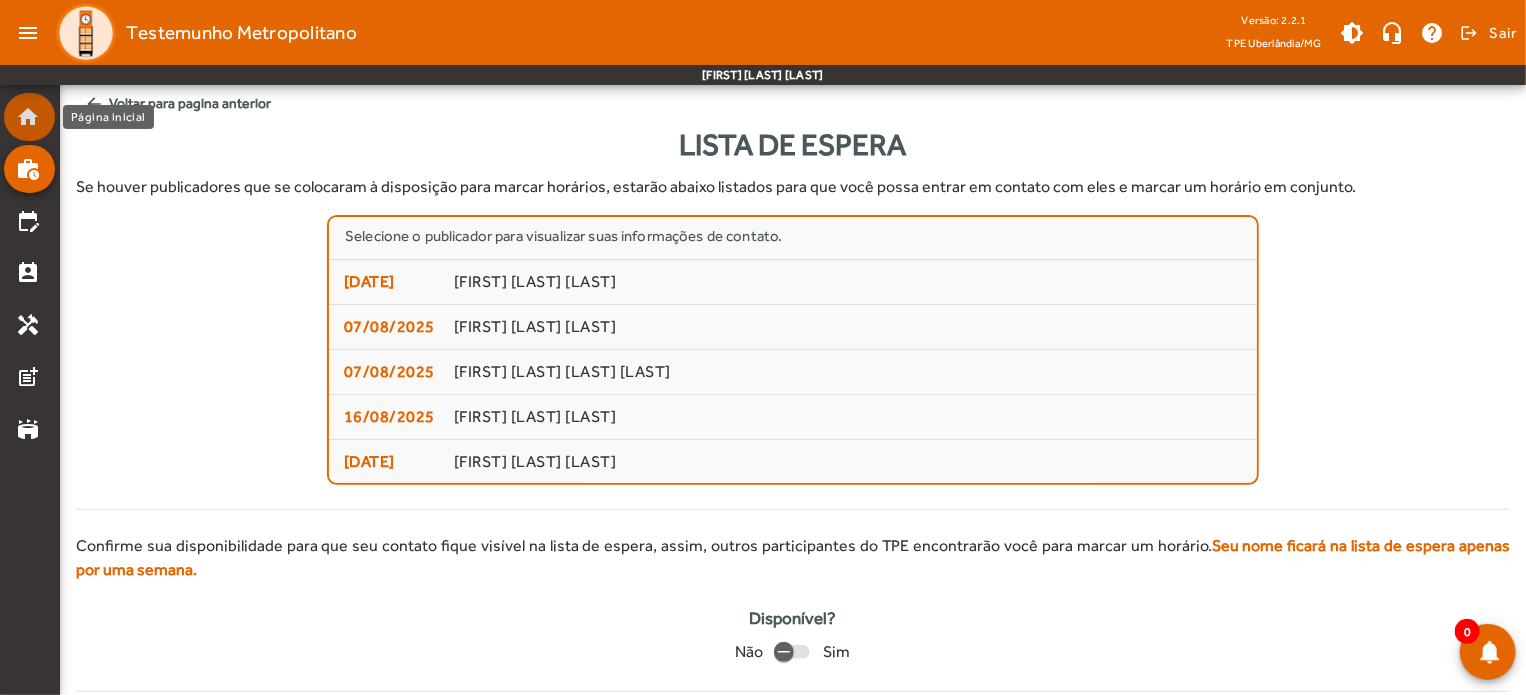 click on "home" 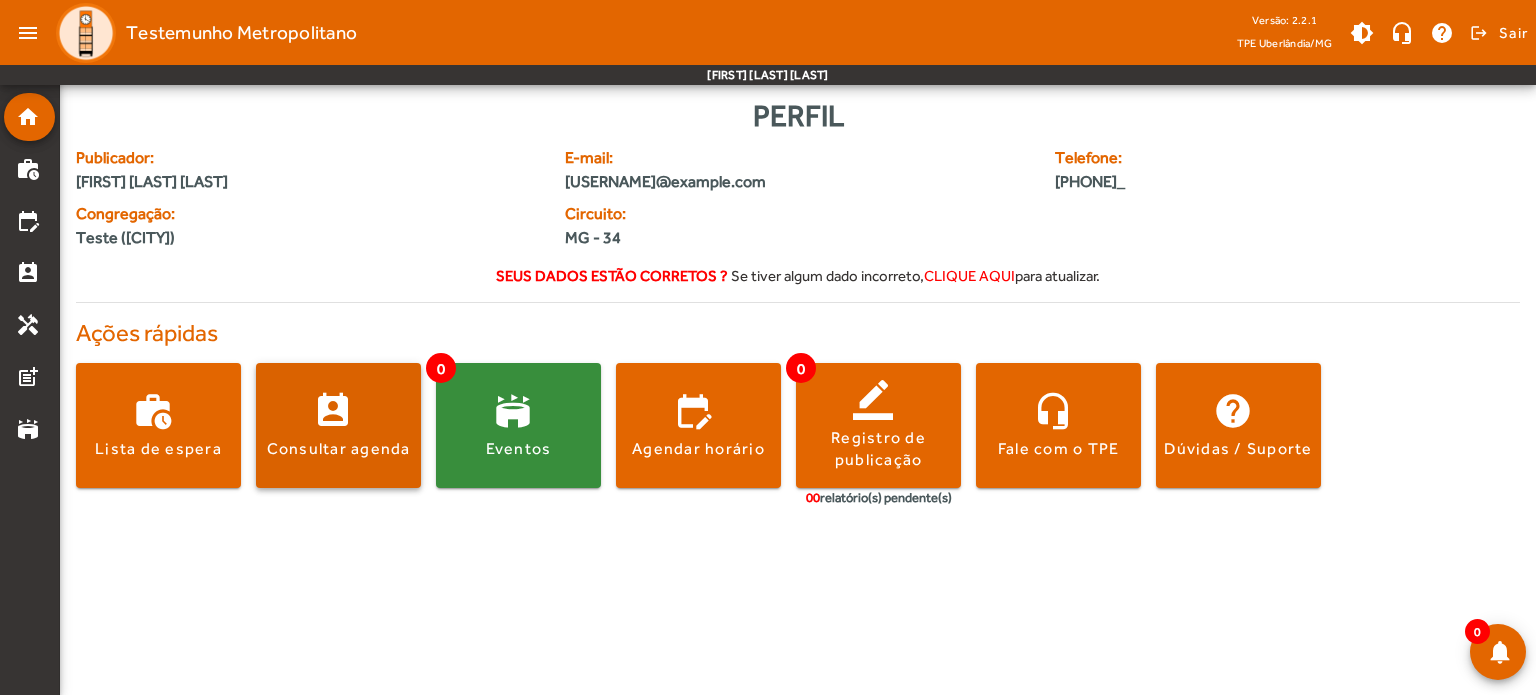 click on "Consultar agenda" 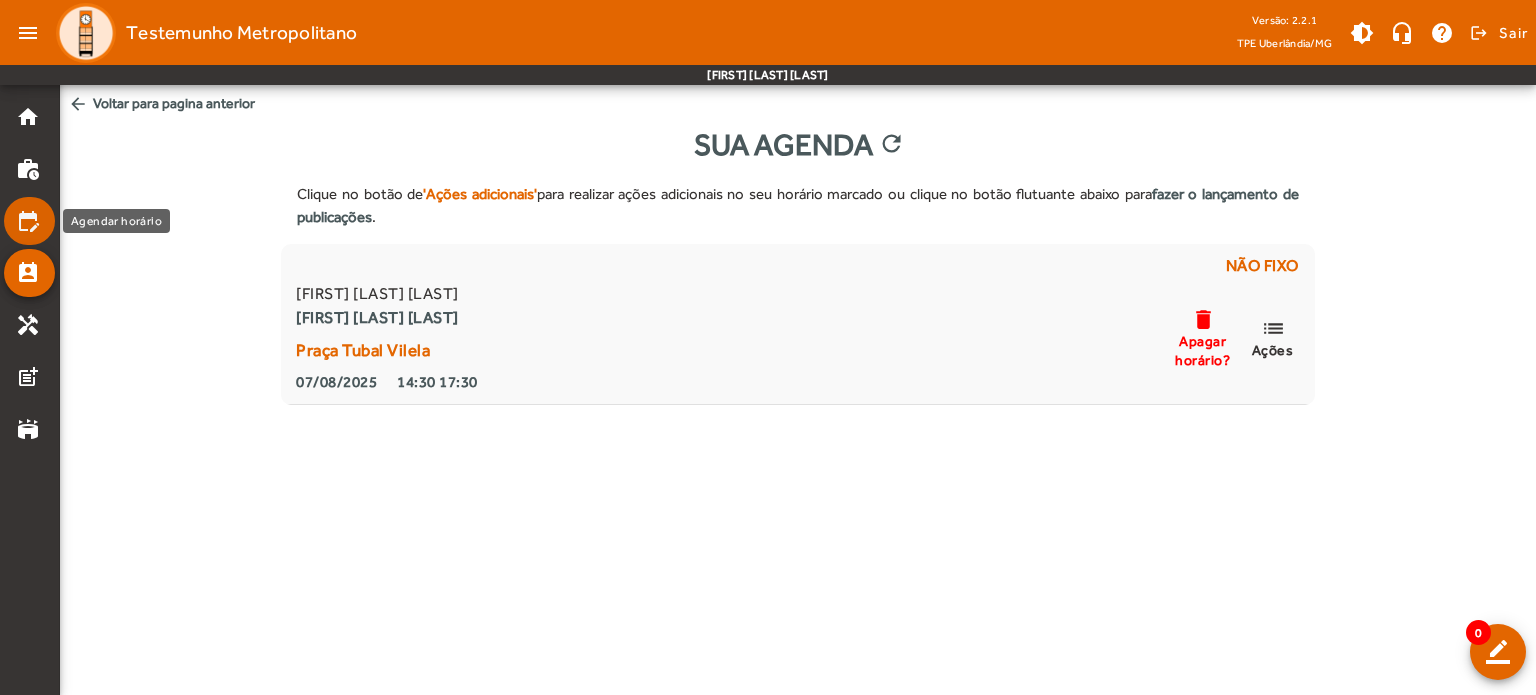 click on "edit_calendar" 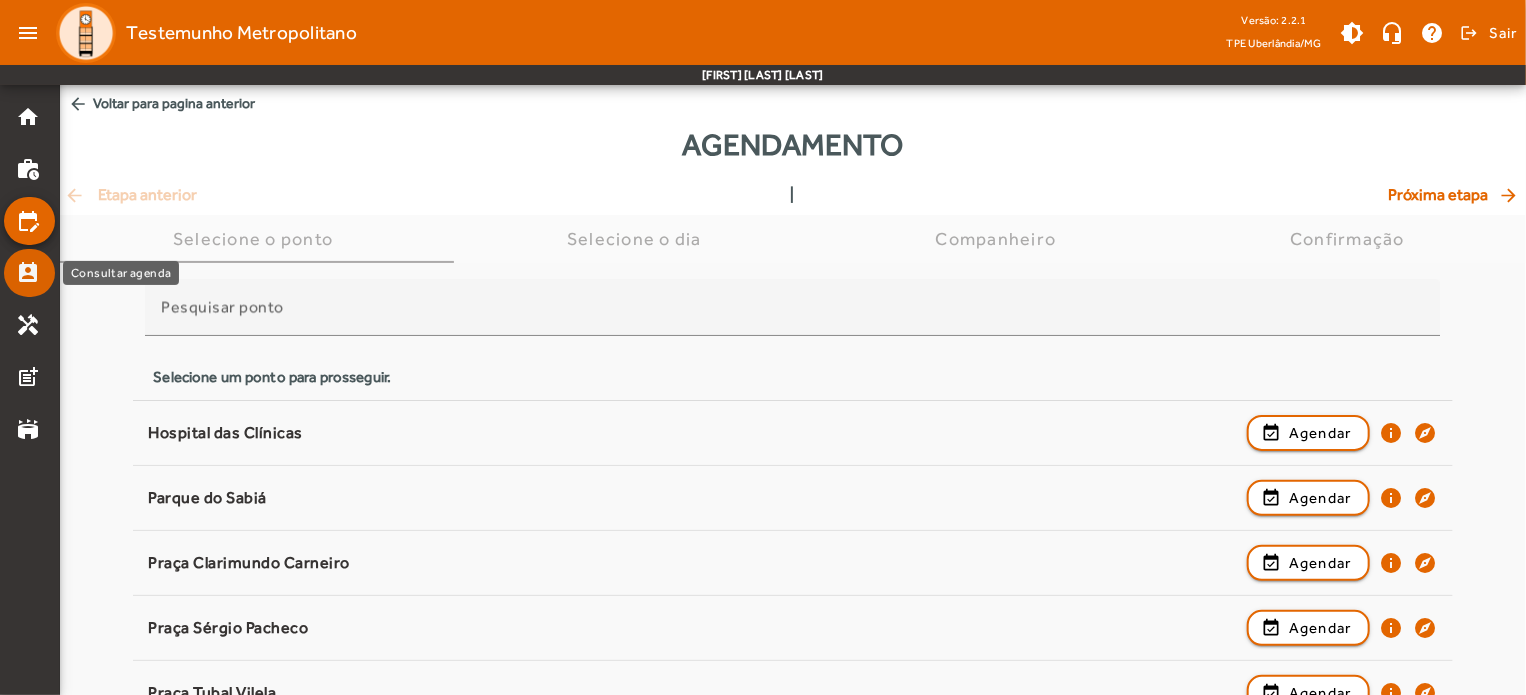 click on "perm_contact_calendar" 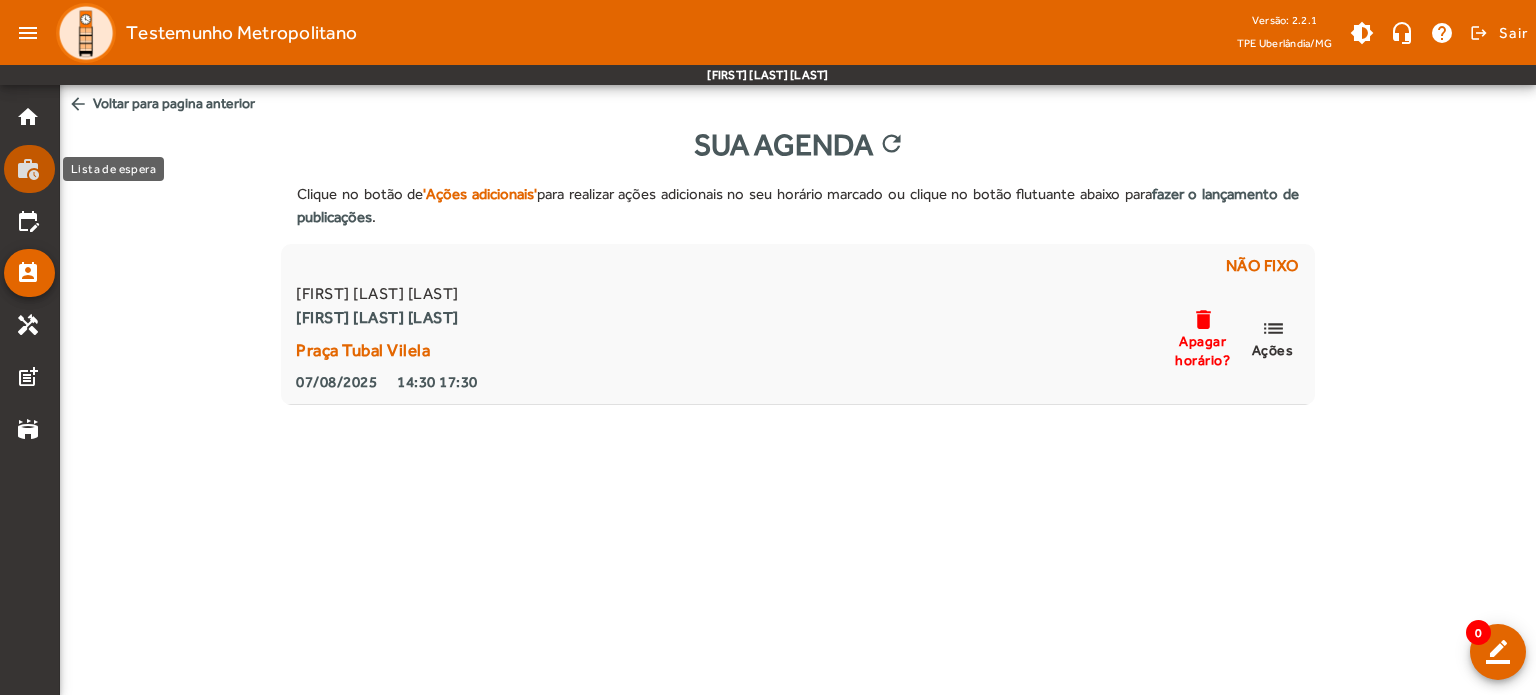 click on "work_history" 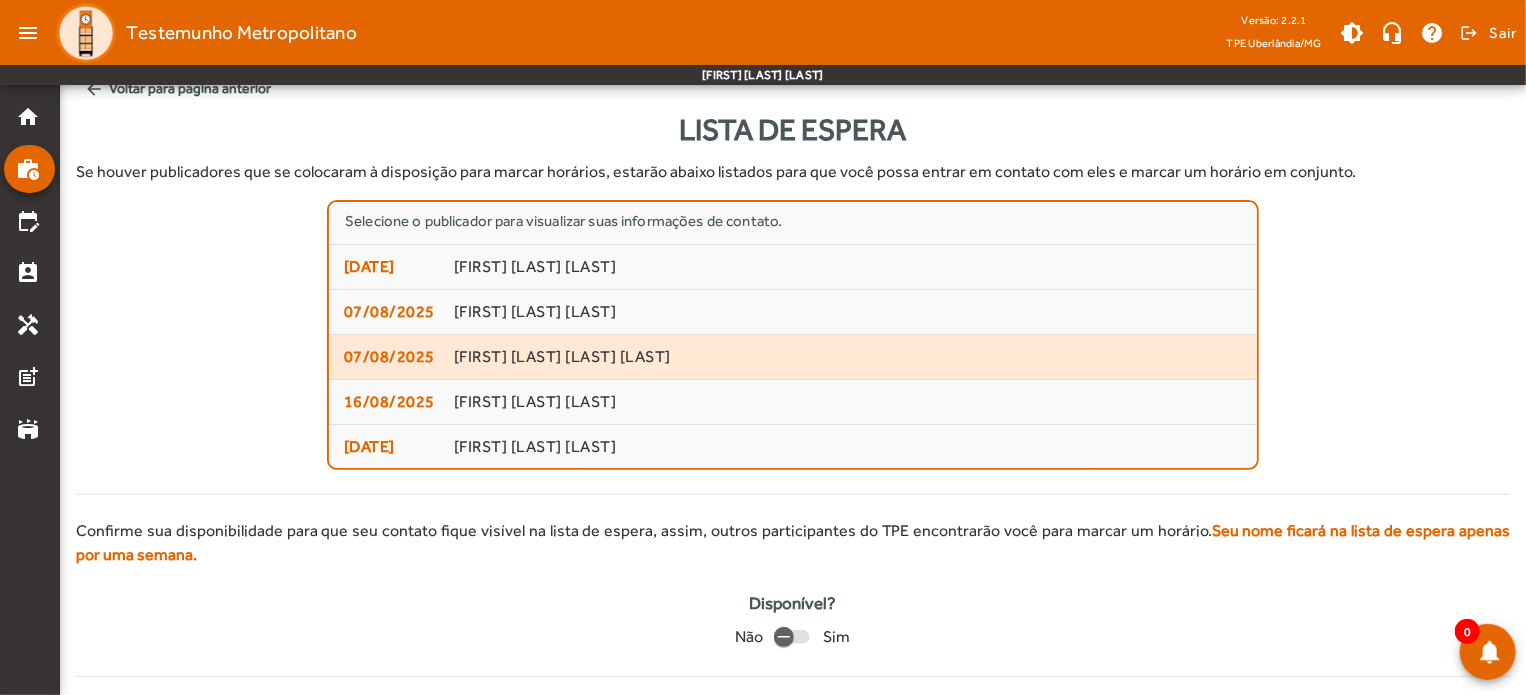 scroll, scrollTop: 20, scrollLeft: 0, axis: vertical 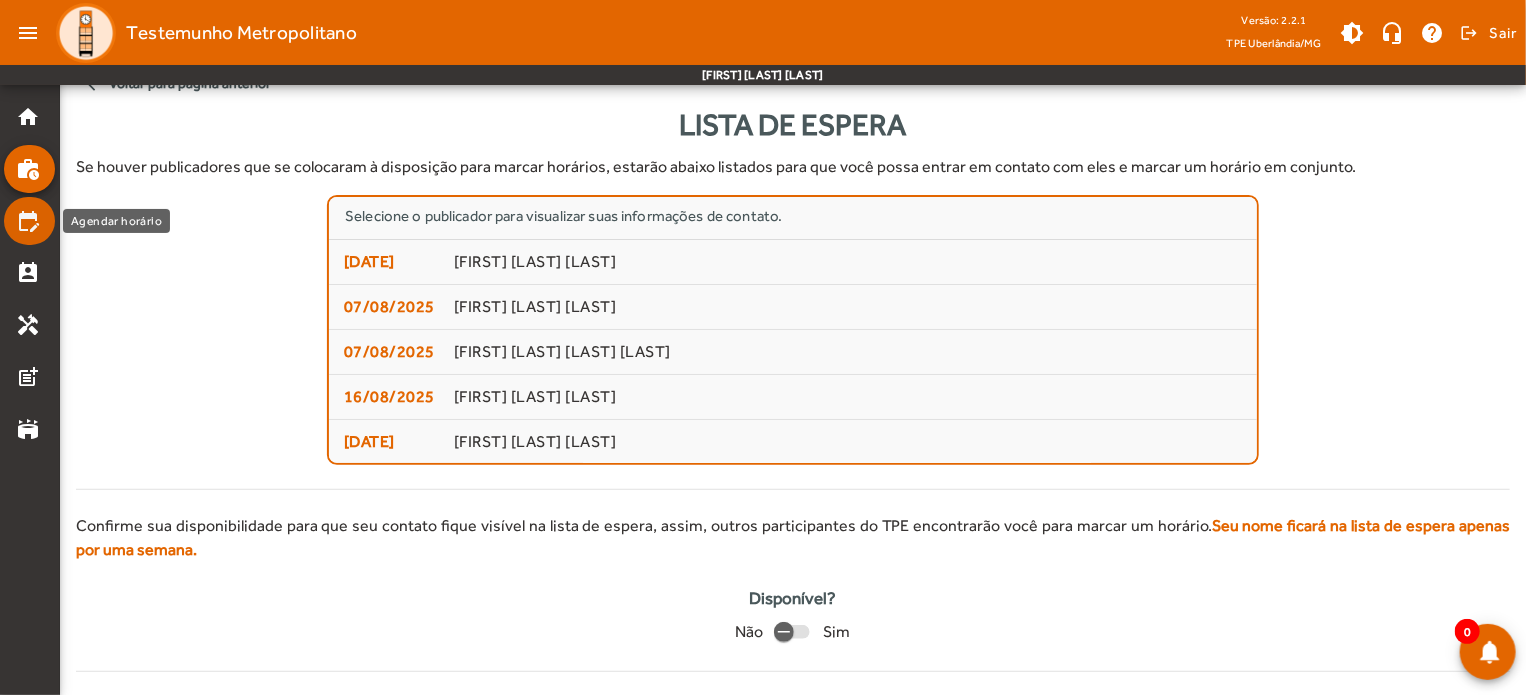 click on "edit_calendar" 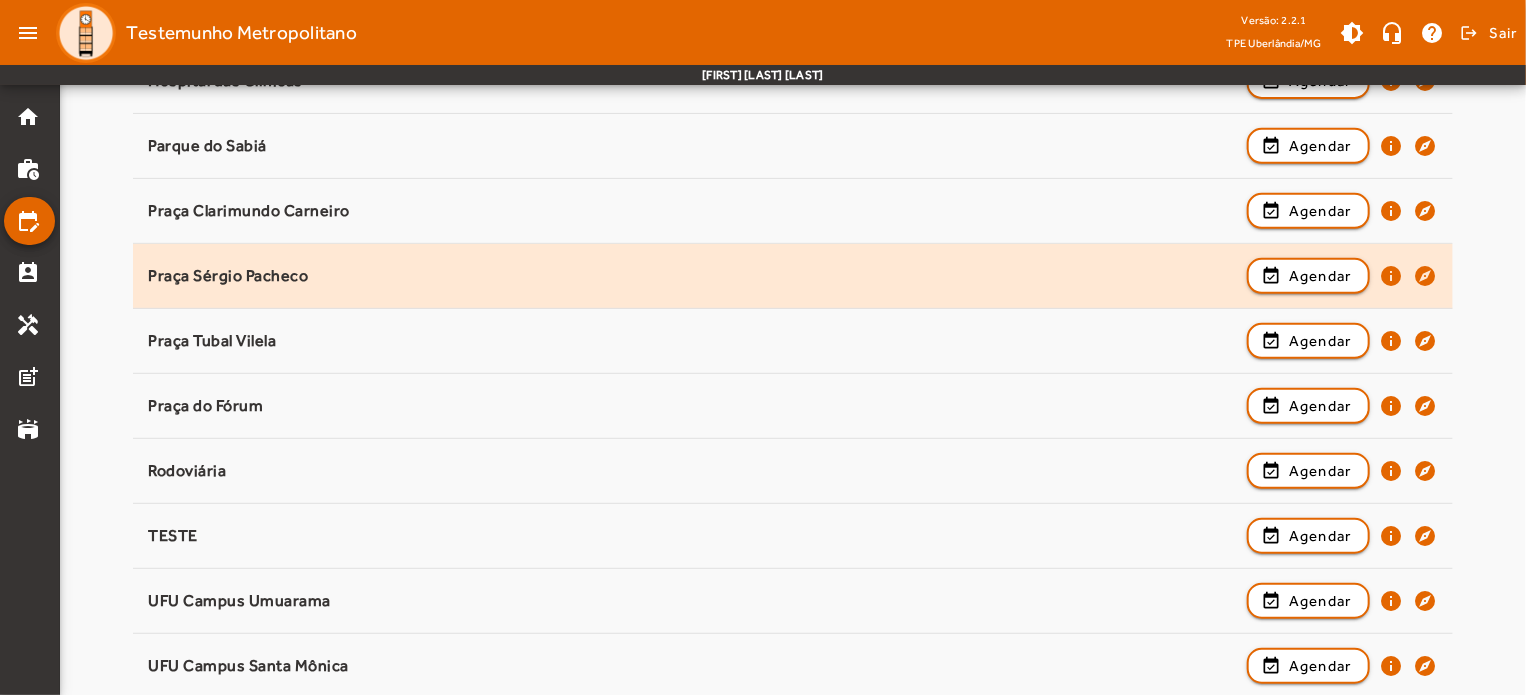 scroll, scrollTop: 352, scrollLeft: 0, axis: vertical 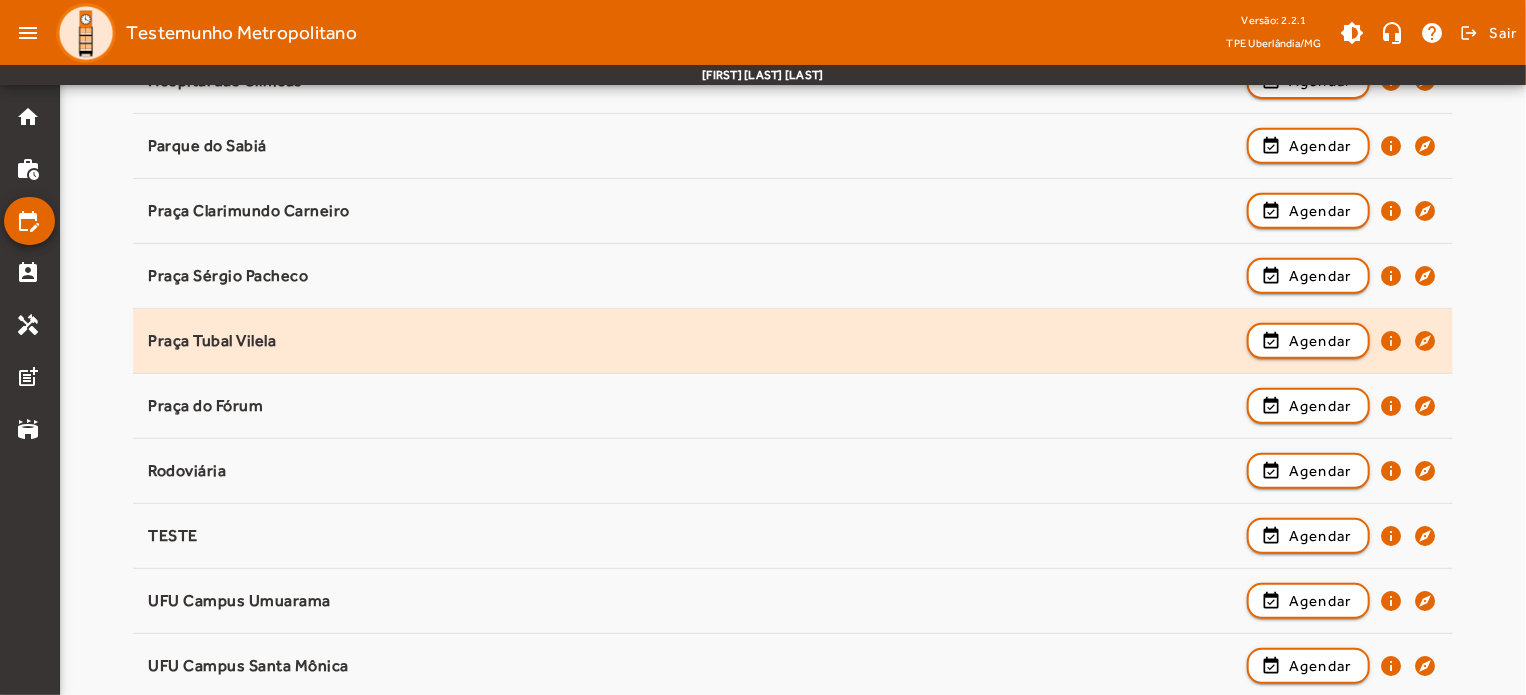 click on "Praça Tubal Vilela" at bounding box center [692, 406] 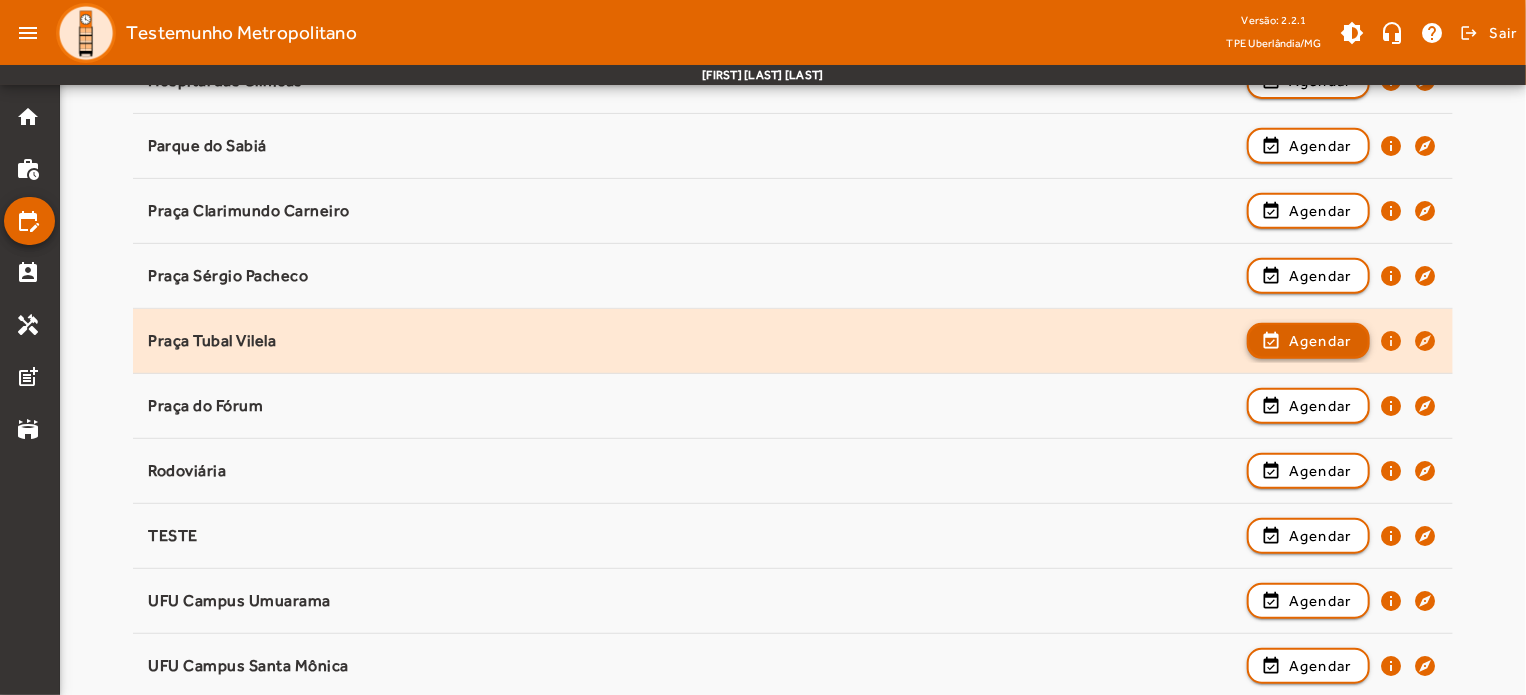 click on "Agendar" at bounding box center (1320, 406) 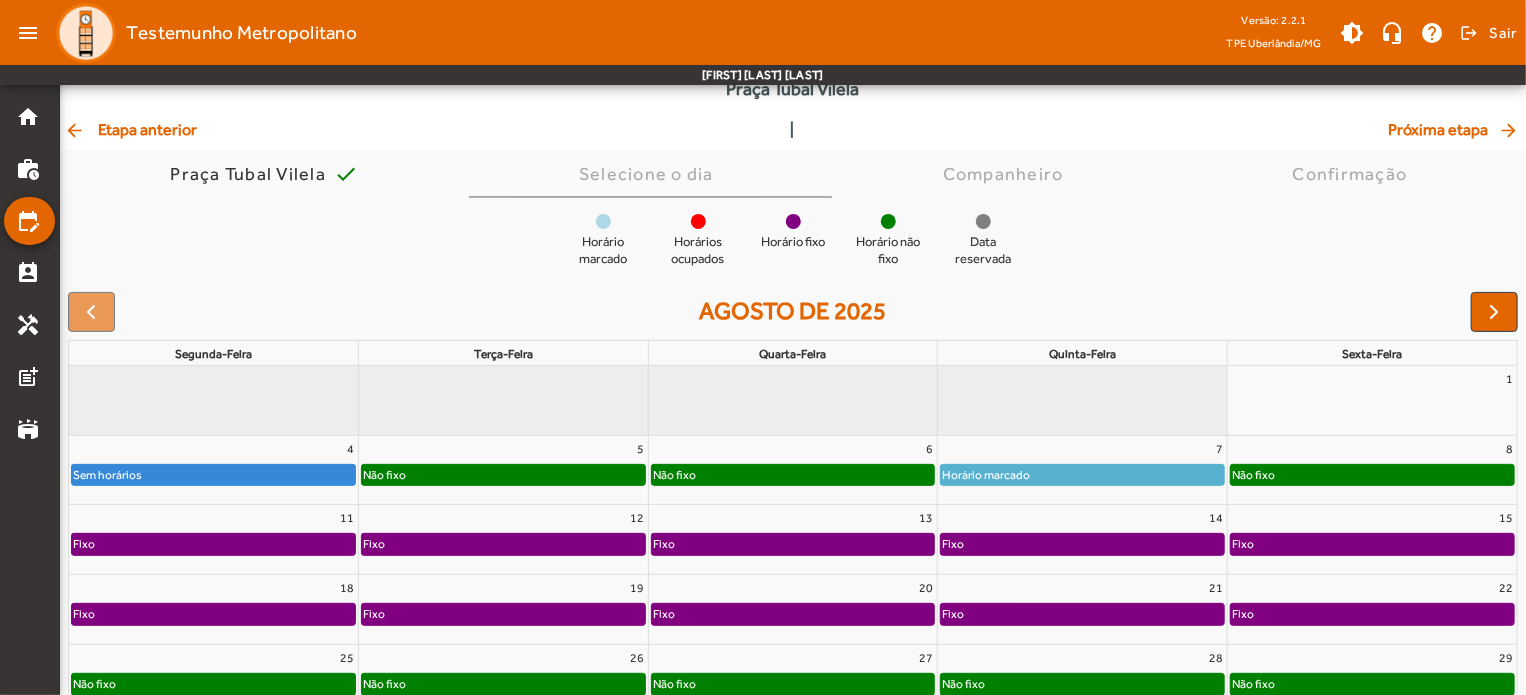 scroll, scrollTop: 0, scrollLeft: 0, axis: both 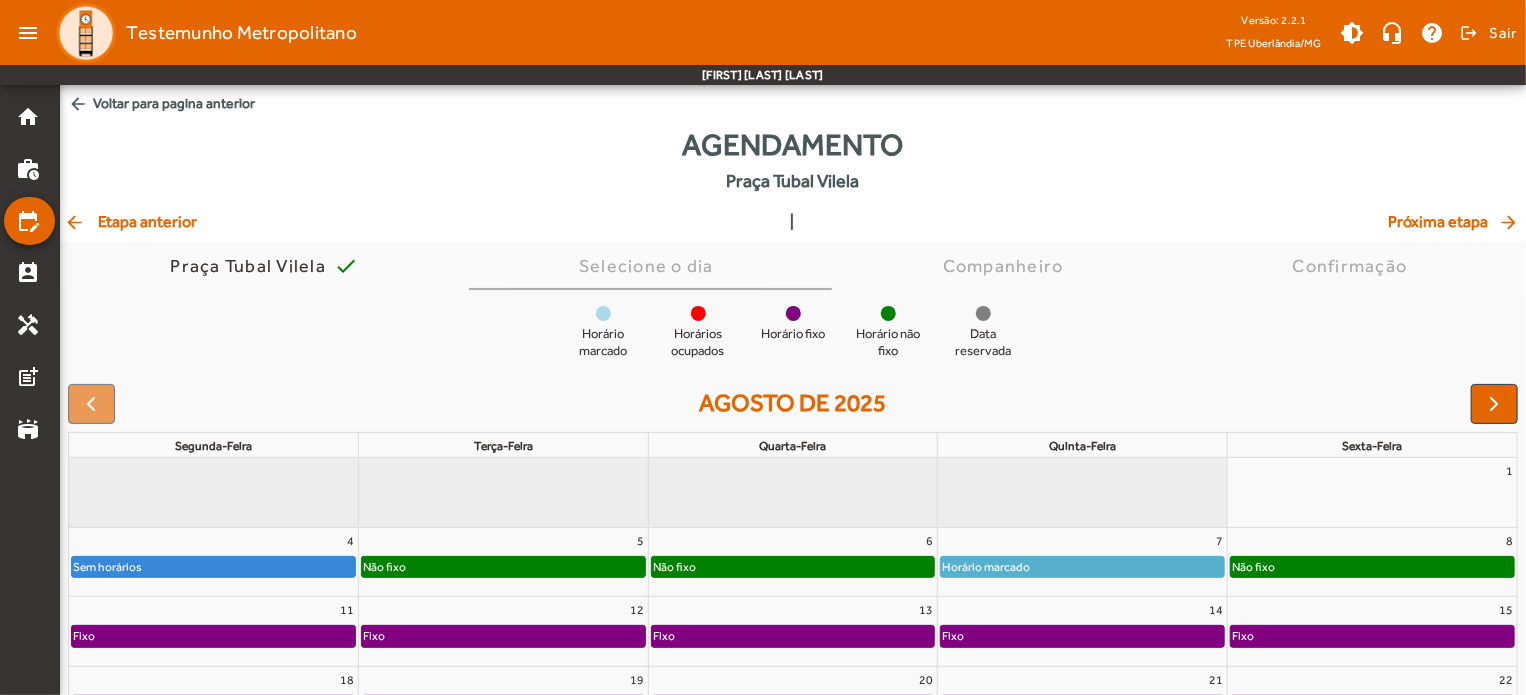 click on "Próxima etapa  arrow_forward" 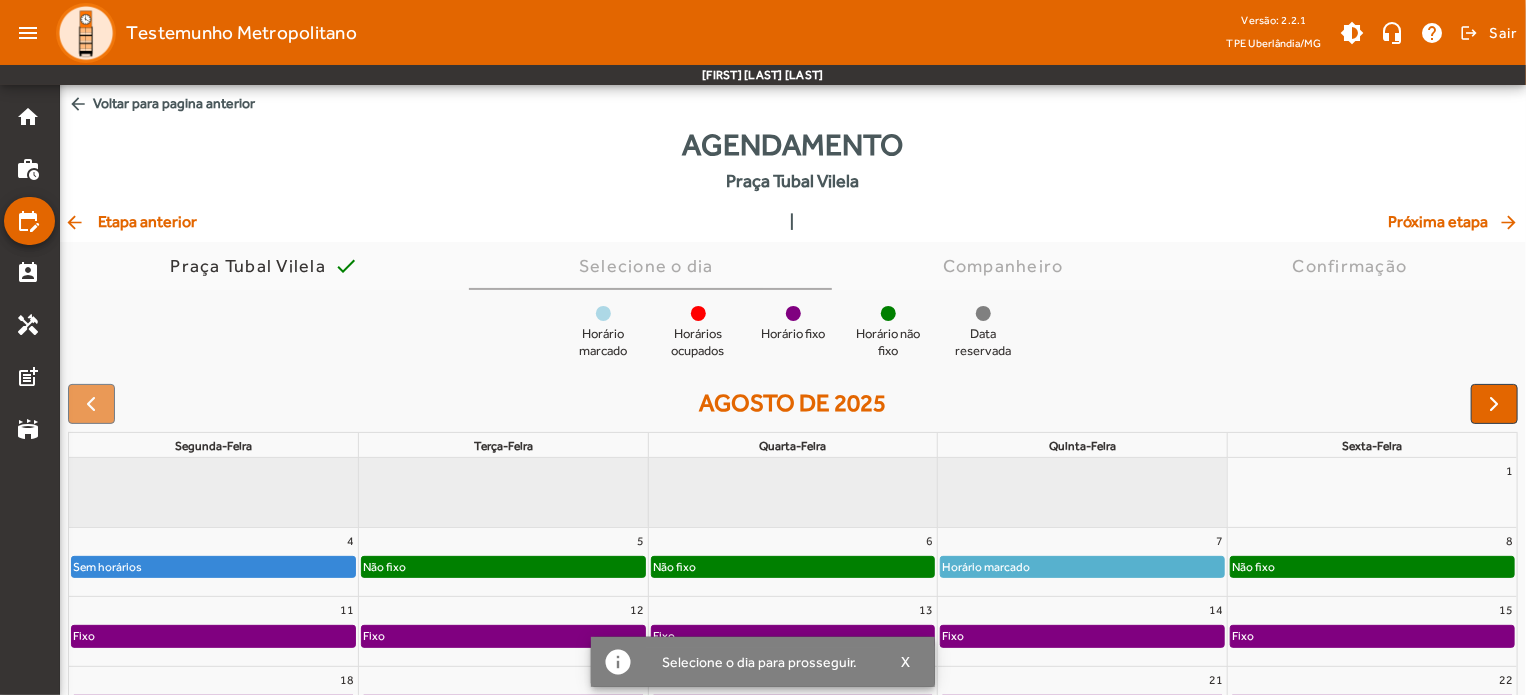 click on "agosto de 2025" at bounding box center (793, 404) 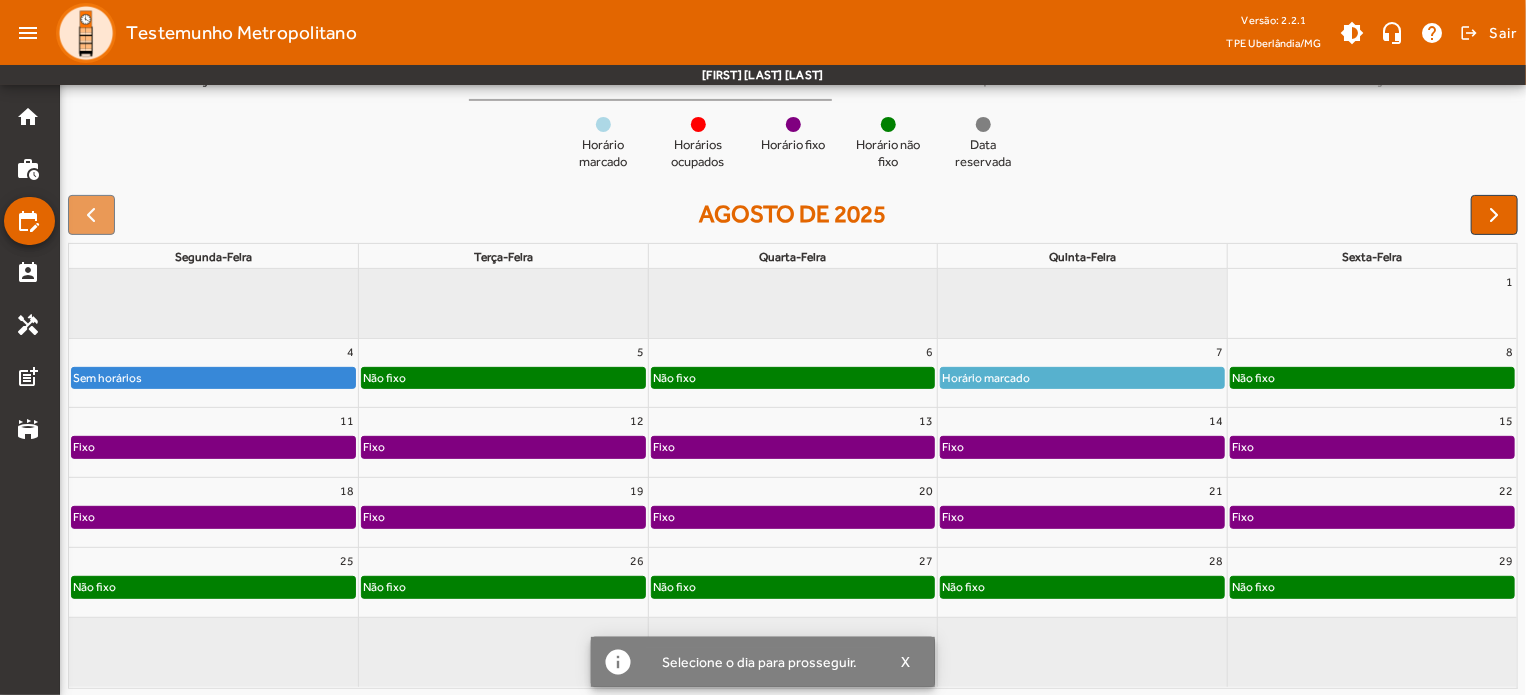 scroll, scrollTop: 190, scrollLeft: 0, axis: vertical 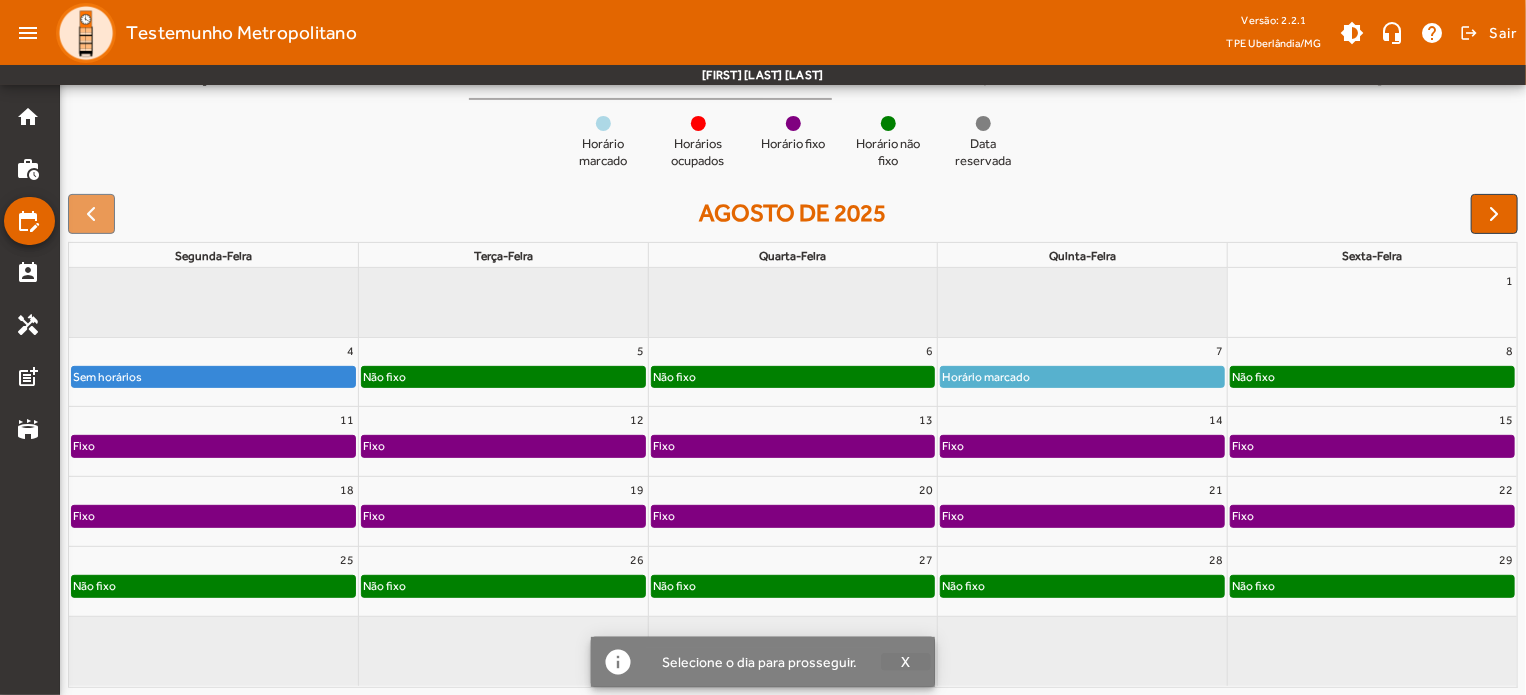 click on "X" at bounding box center [906, 662] 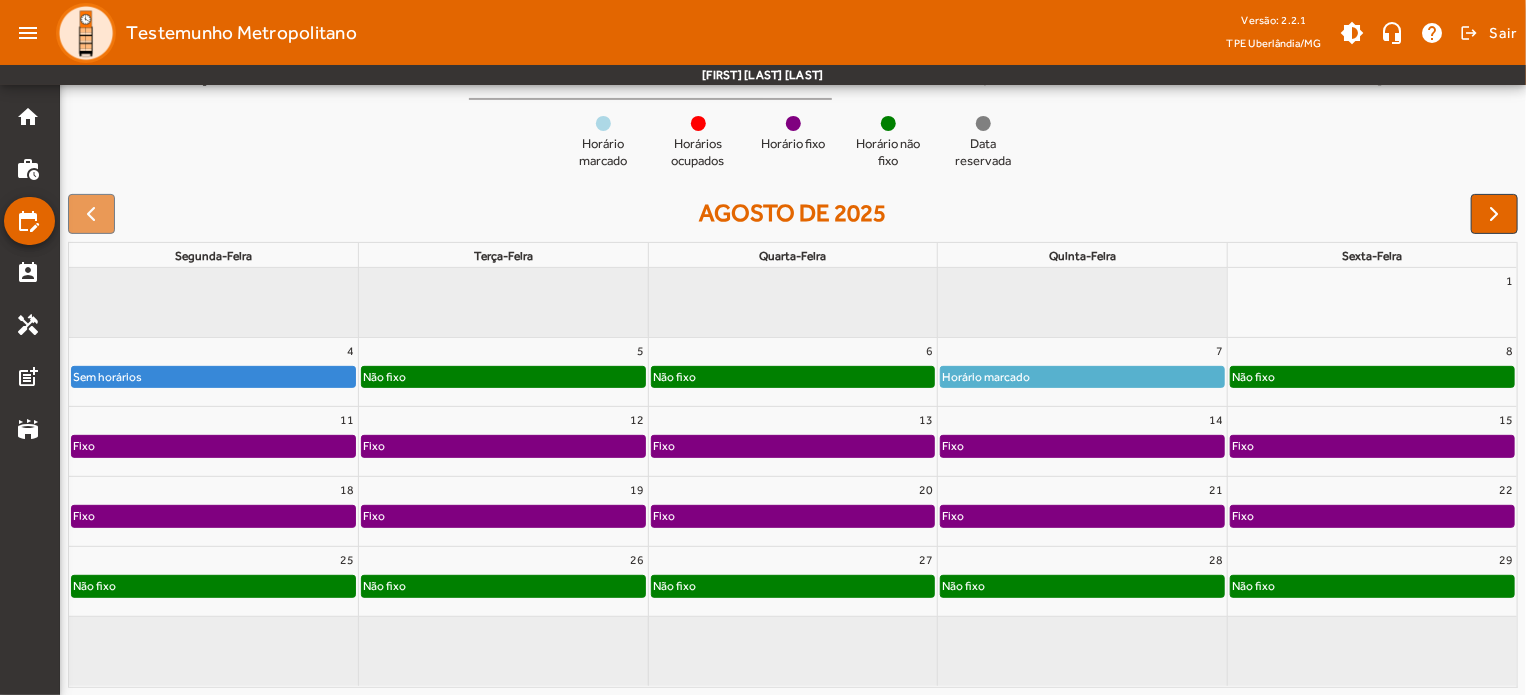 click at bounding box center (1082, 660) 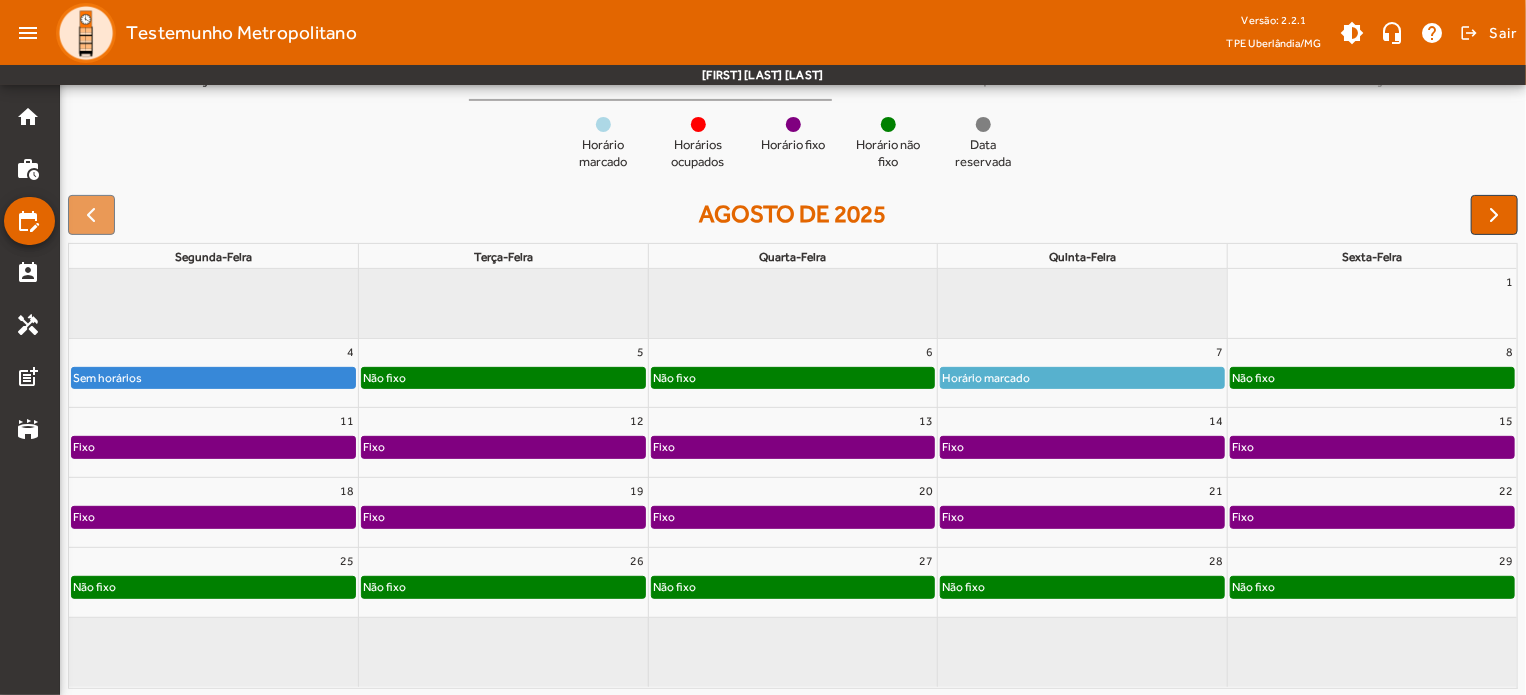 scroll, scrollTop: 190, scrollLeft: 0, axis: vertical 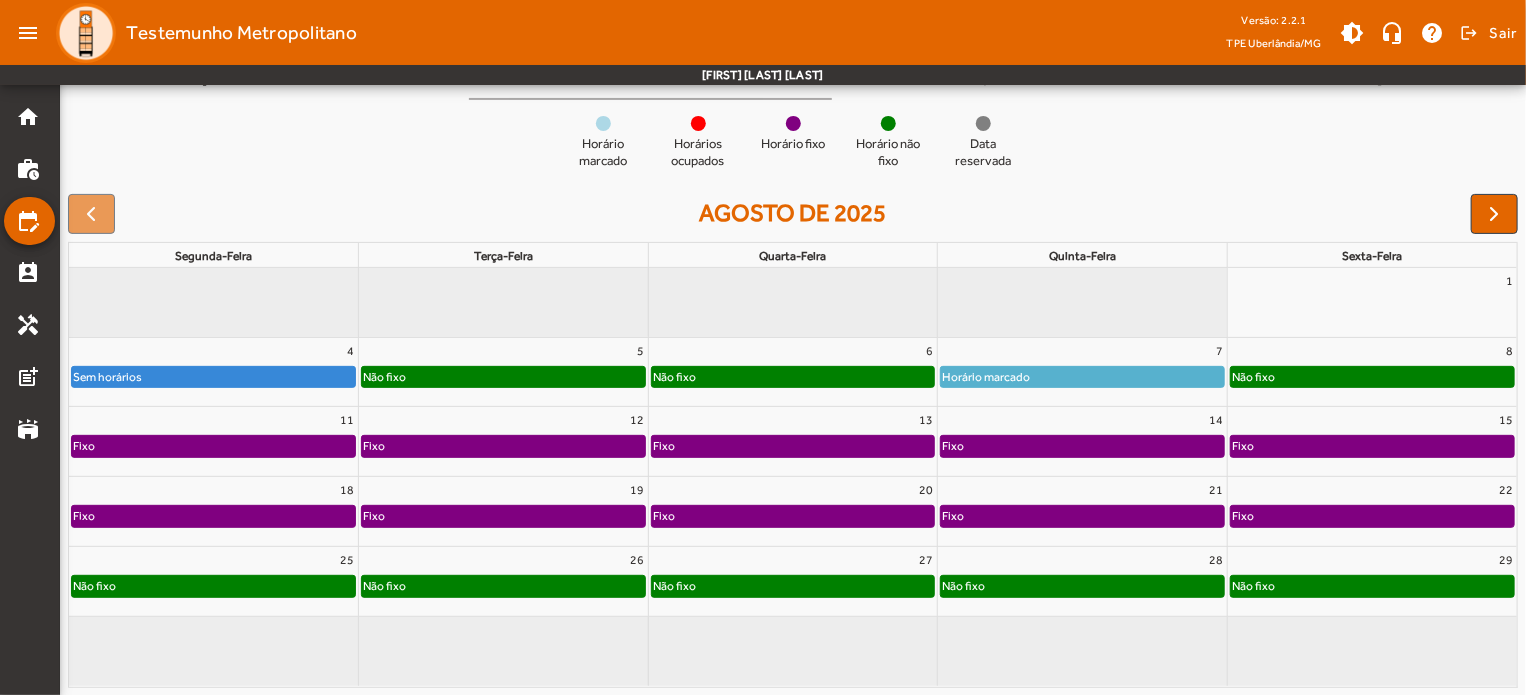 click on "7" at bounding box center [1082, 351] 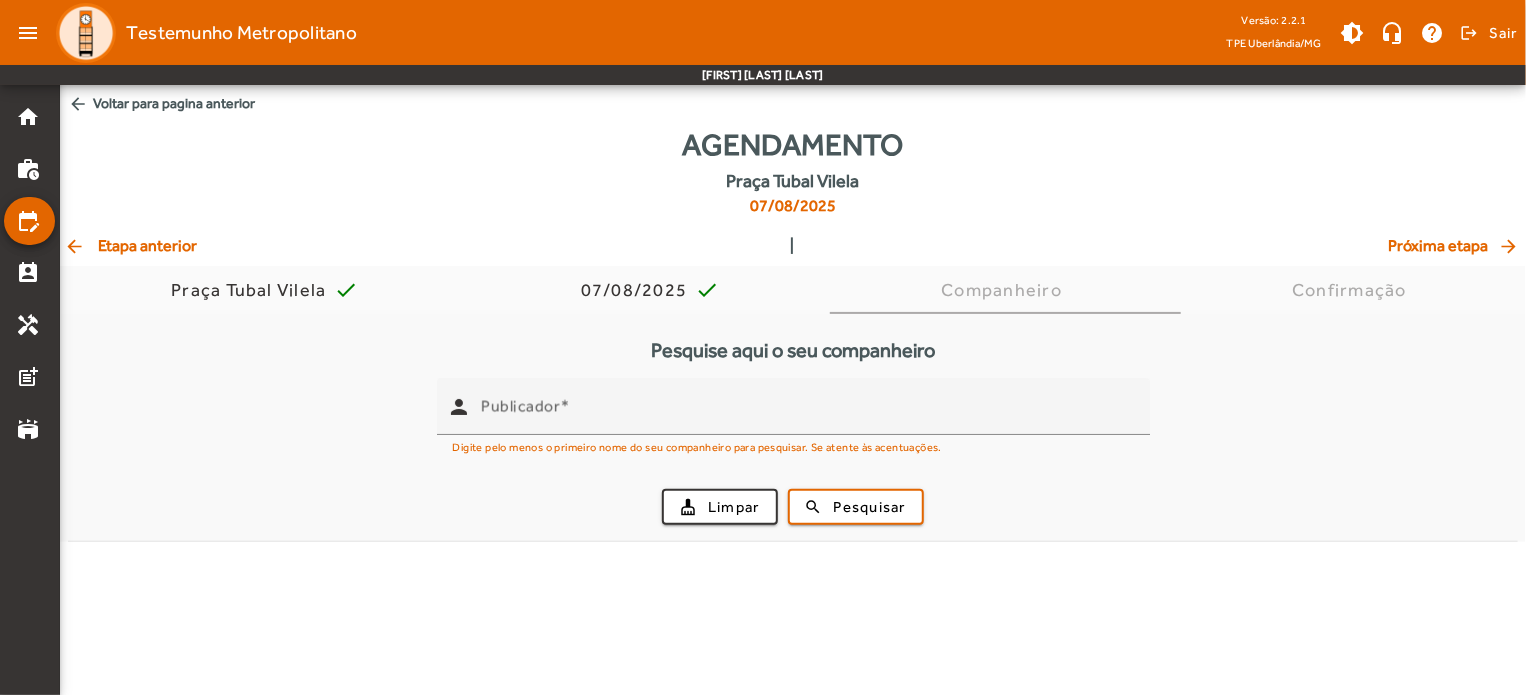 scroll, scrollTop: 0, scrollLeft: 0, axis: both 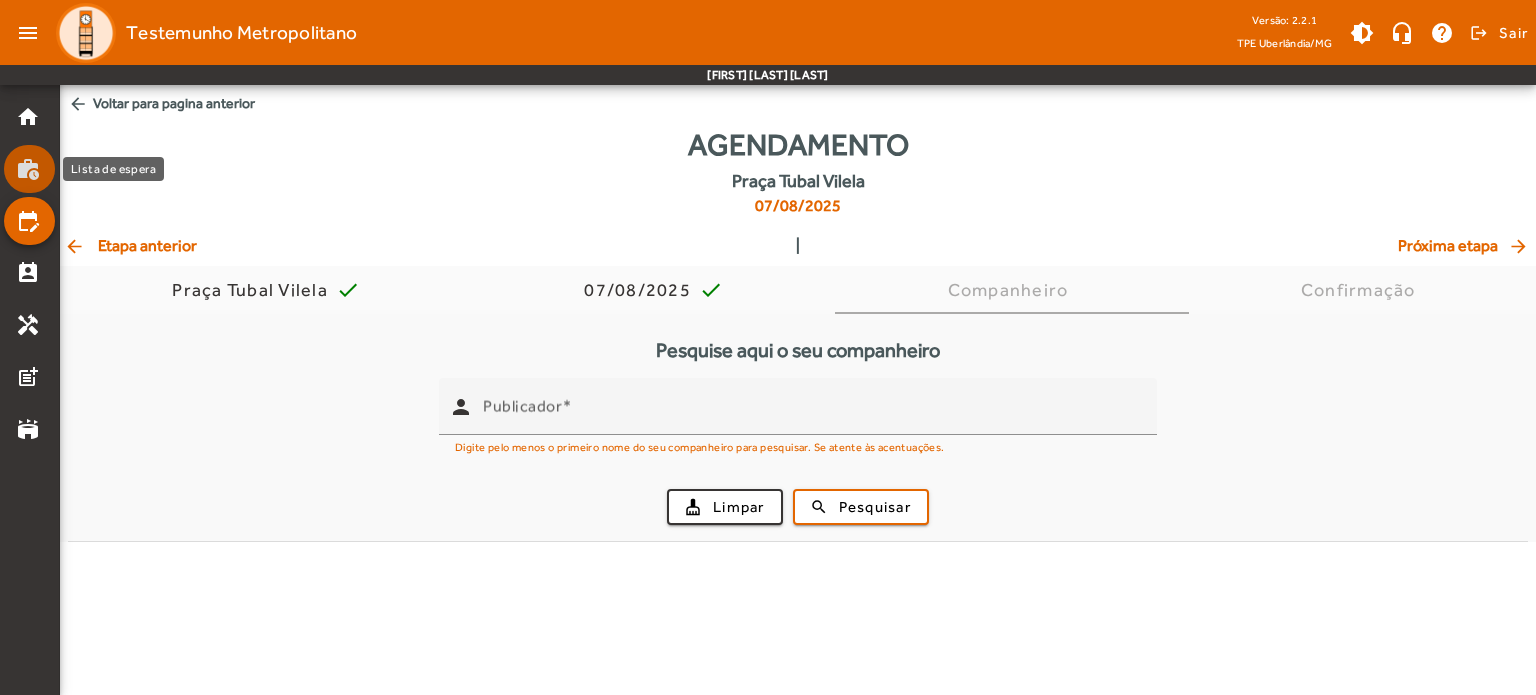 click on "work_history" 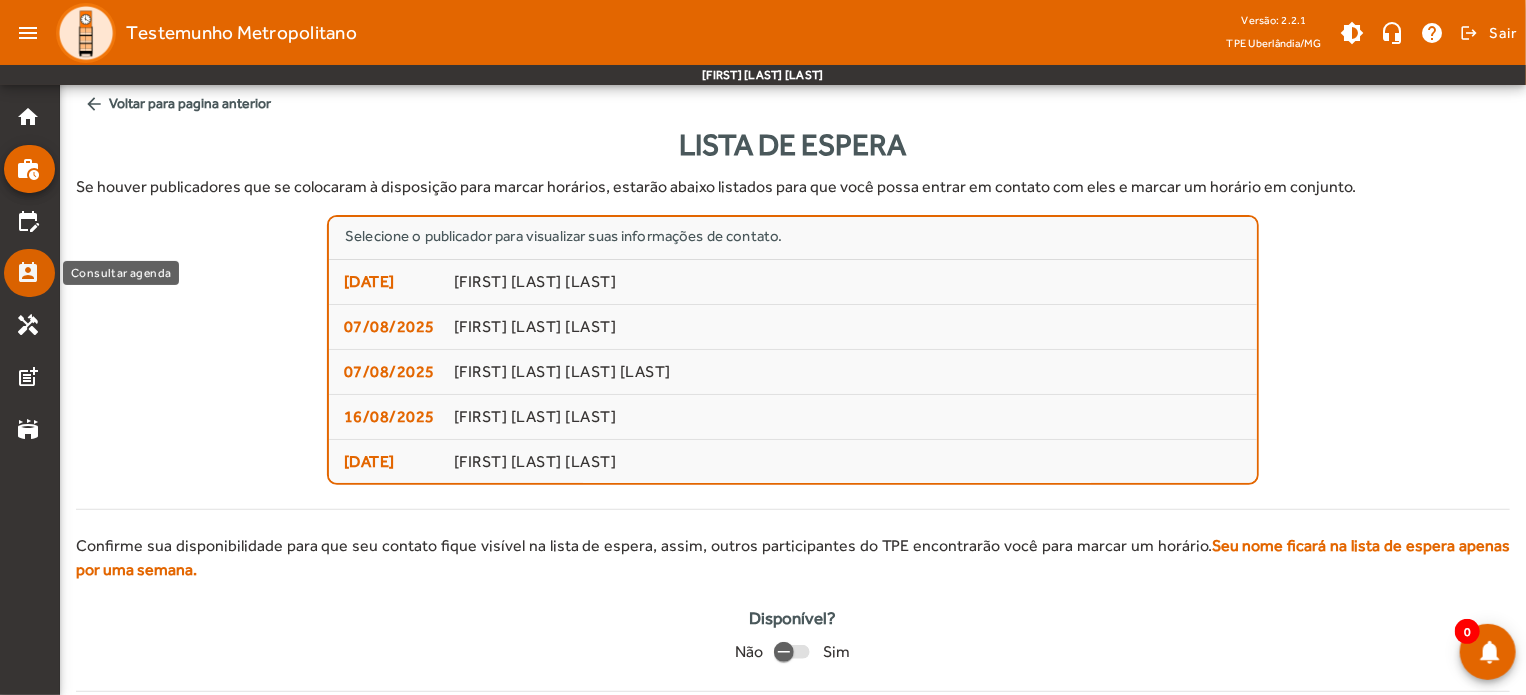 click on "perm_contact_calendar" 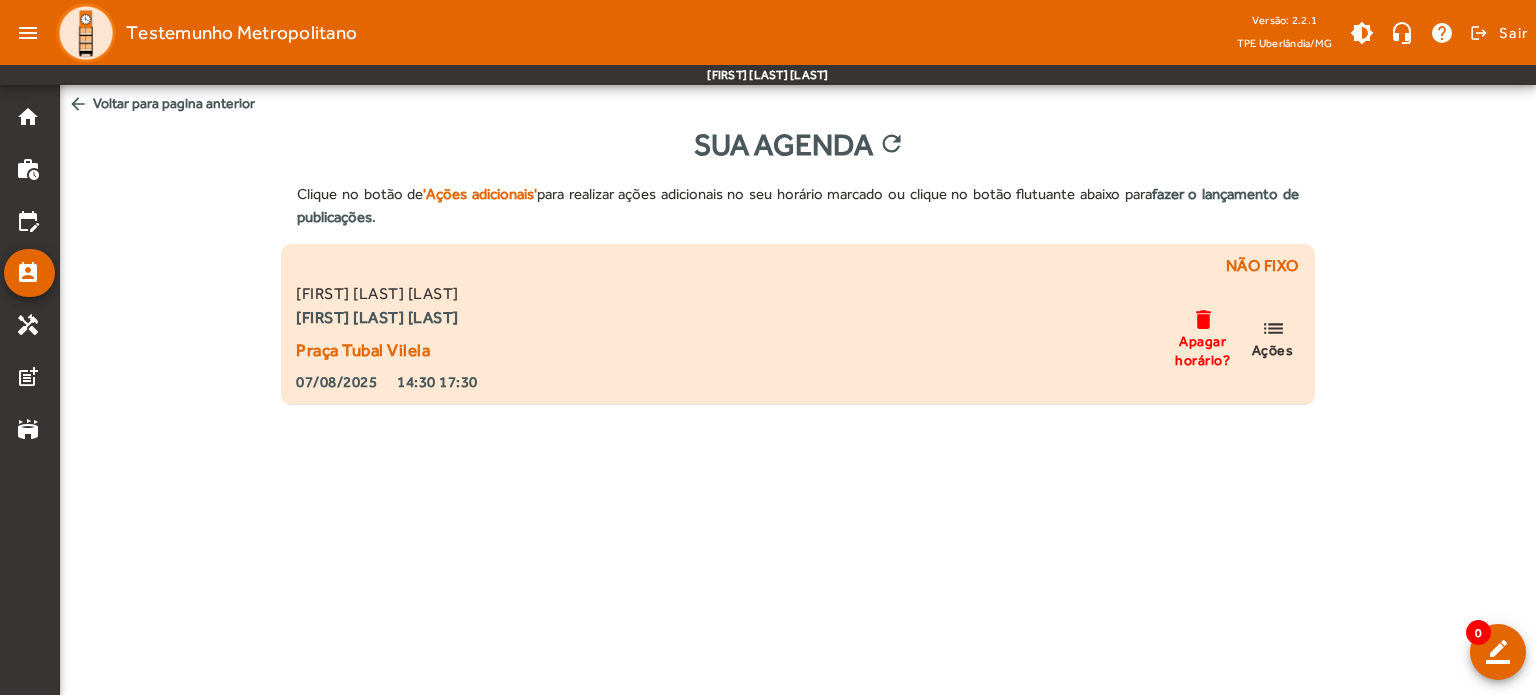 click on "delete" 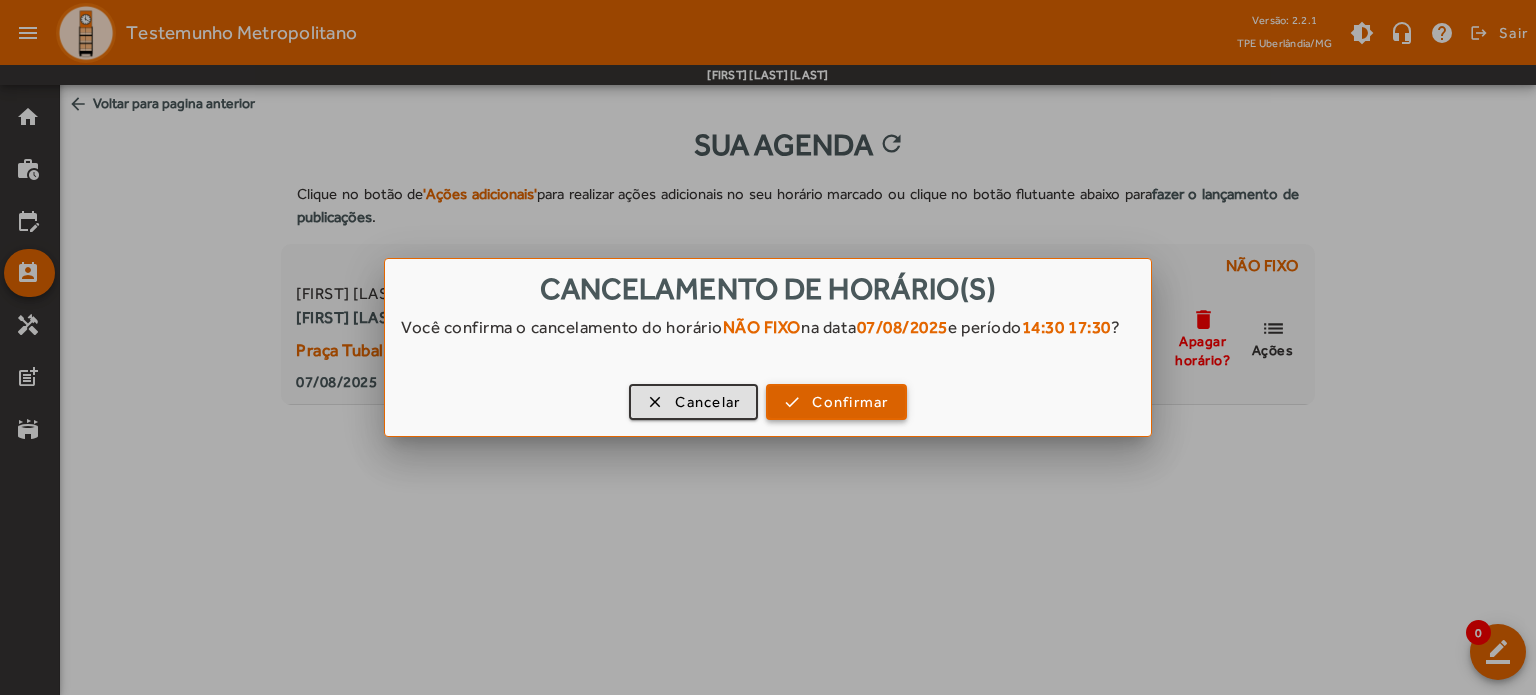 click at bounding box center (836, 402) 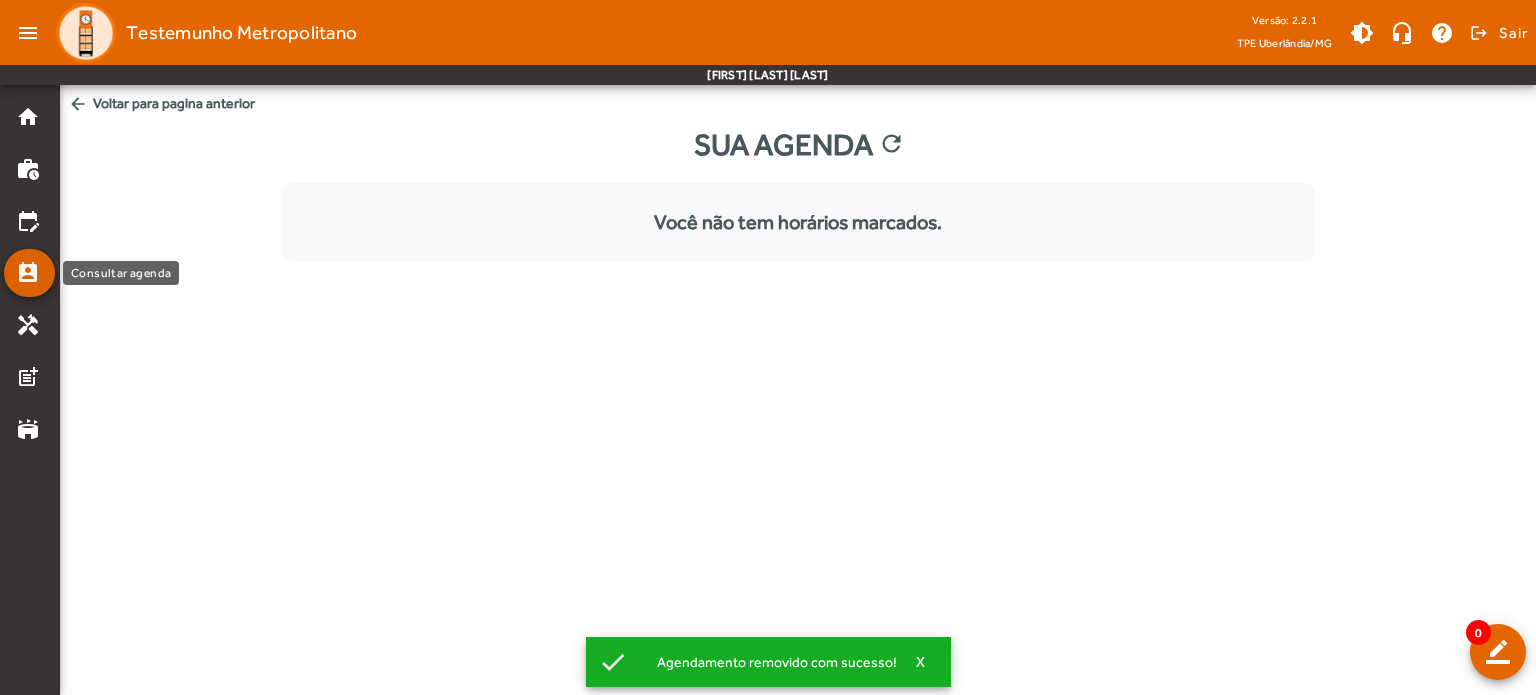 click on "perm_contact_calendar" 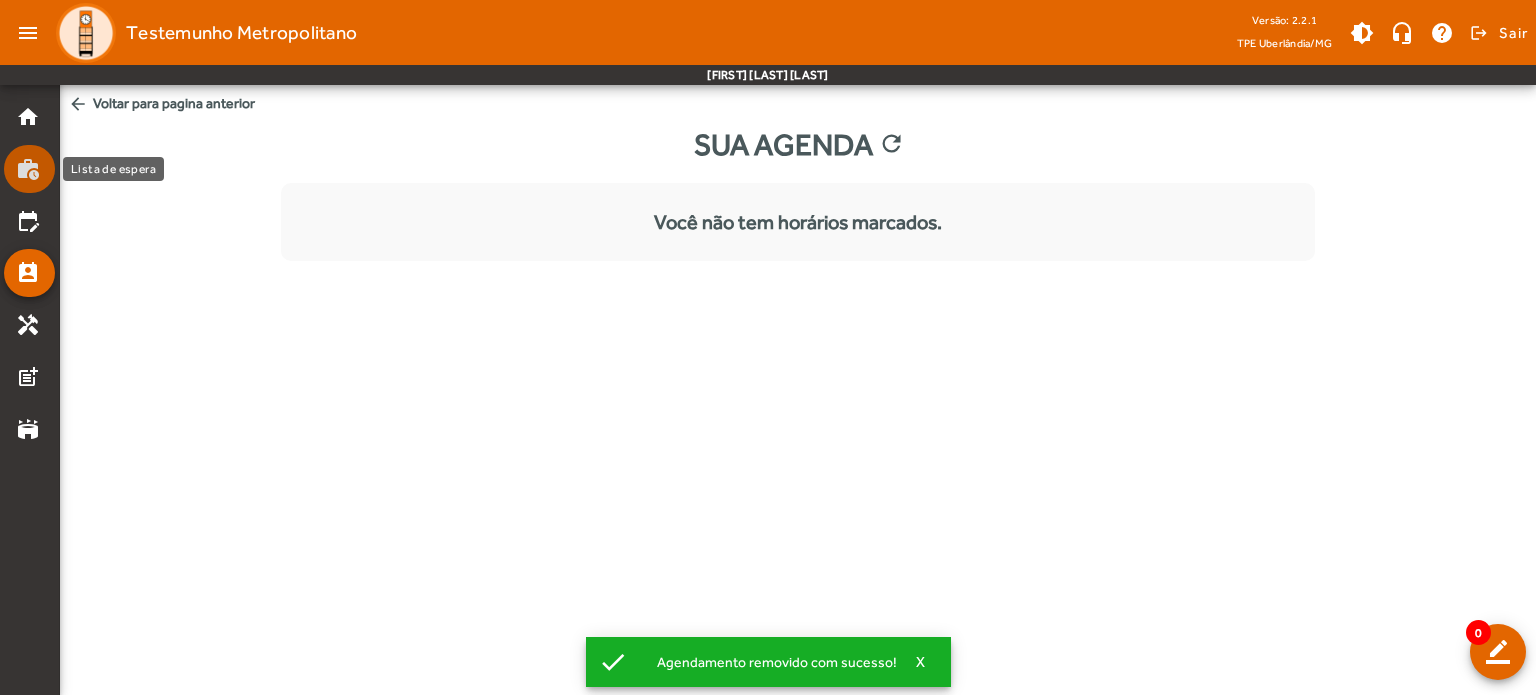 click on "work_history" 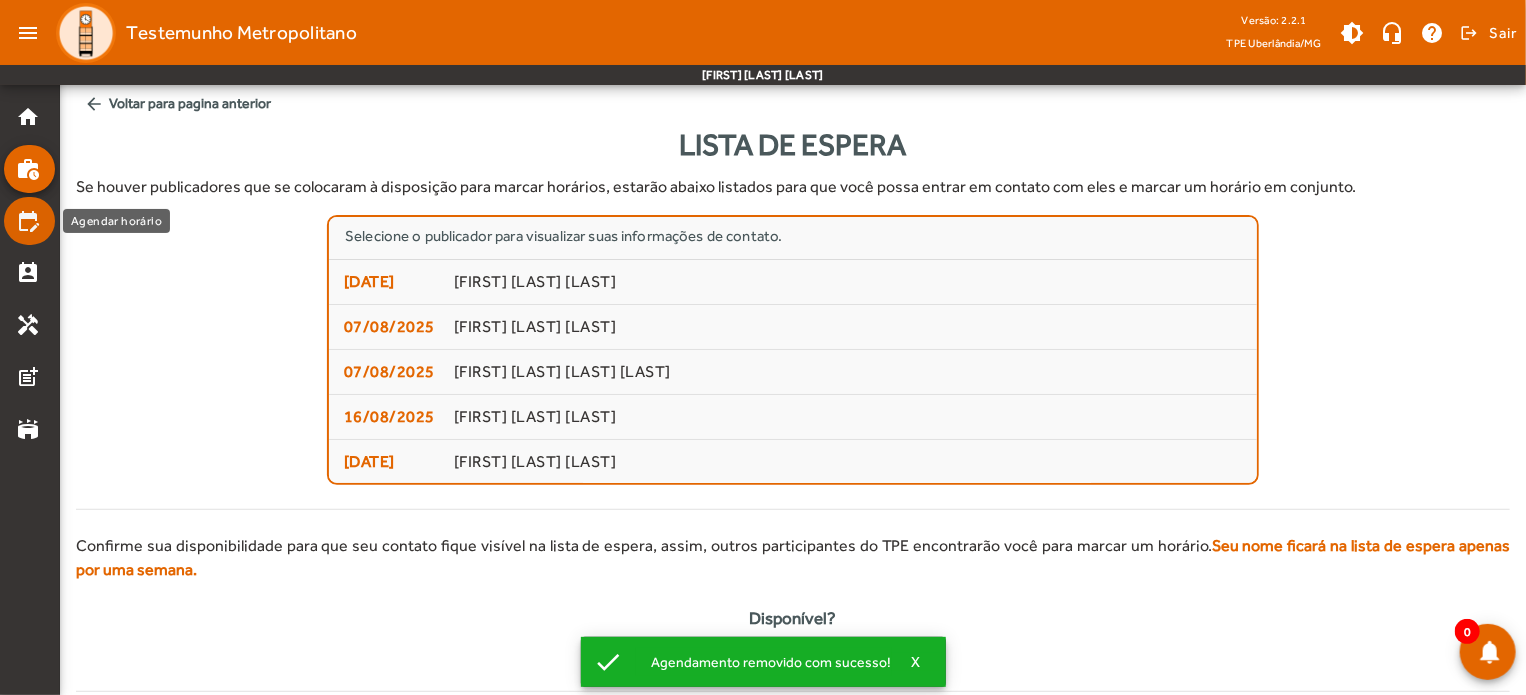 click on "edit_calendar" 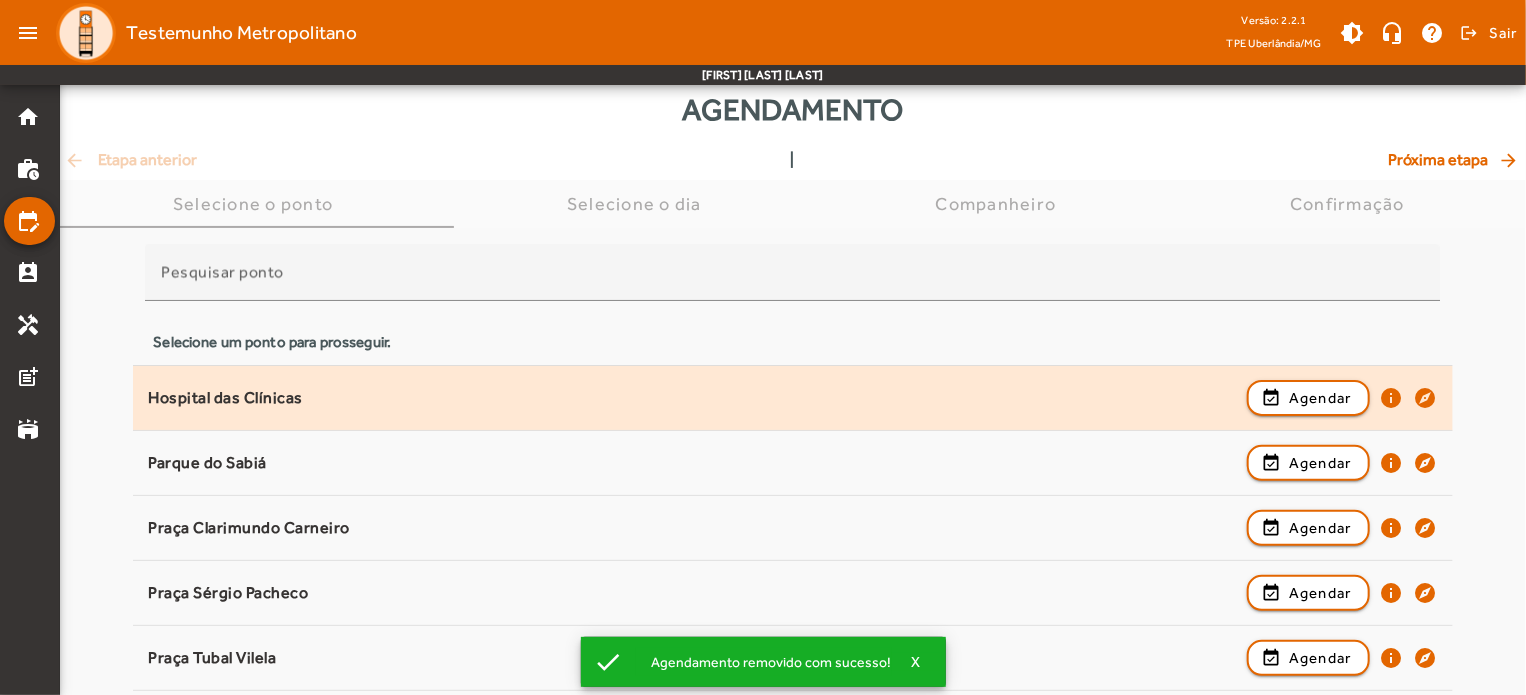 scroll, scrollTop: 0, scrollLeft: 0, axis: both 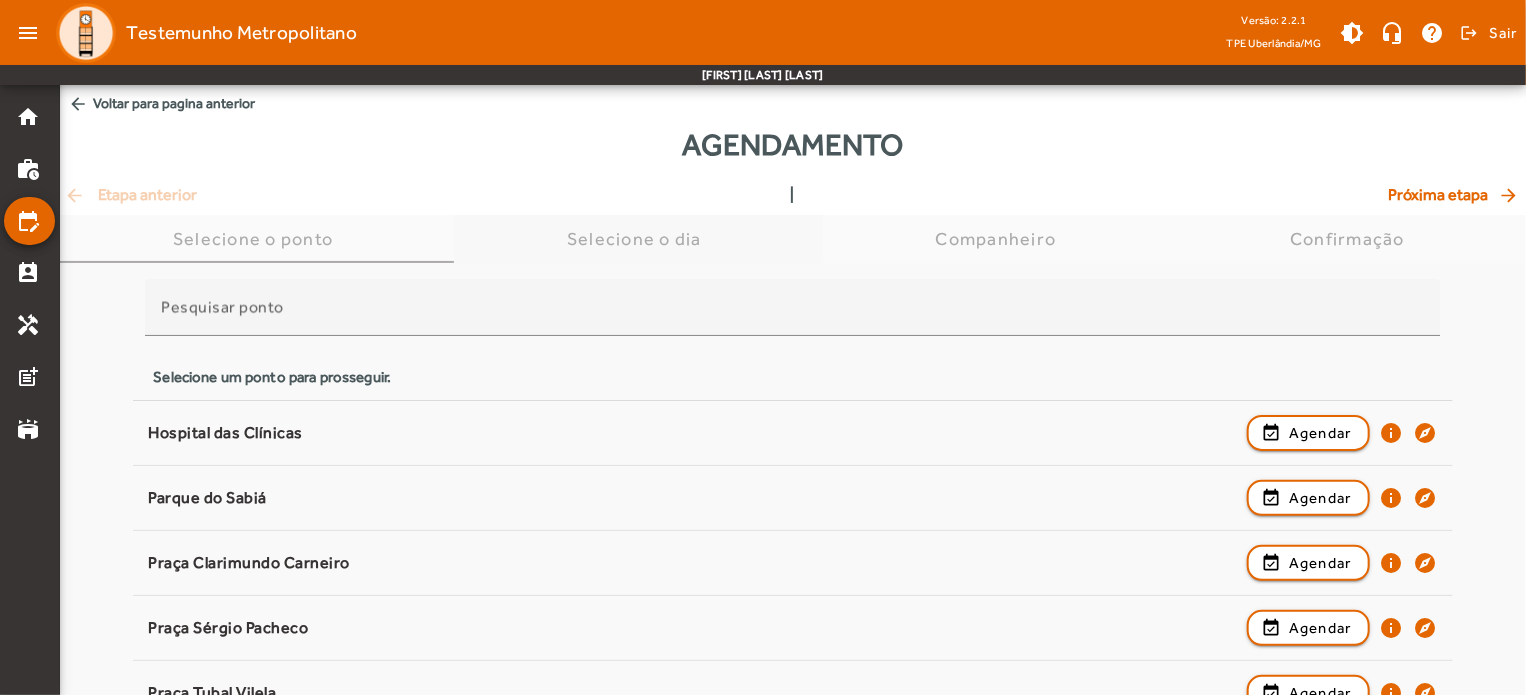 click on "Selecione o dia" at bounding box center [638, 239] 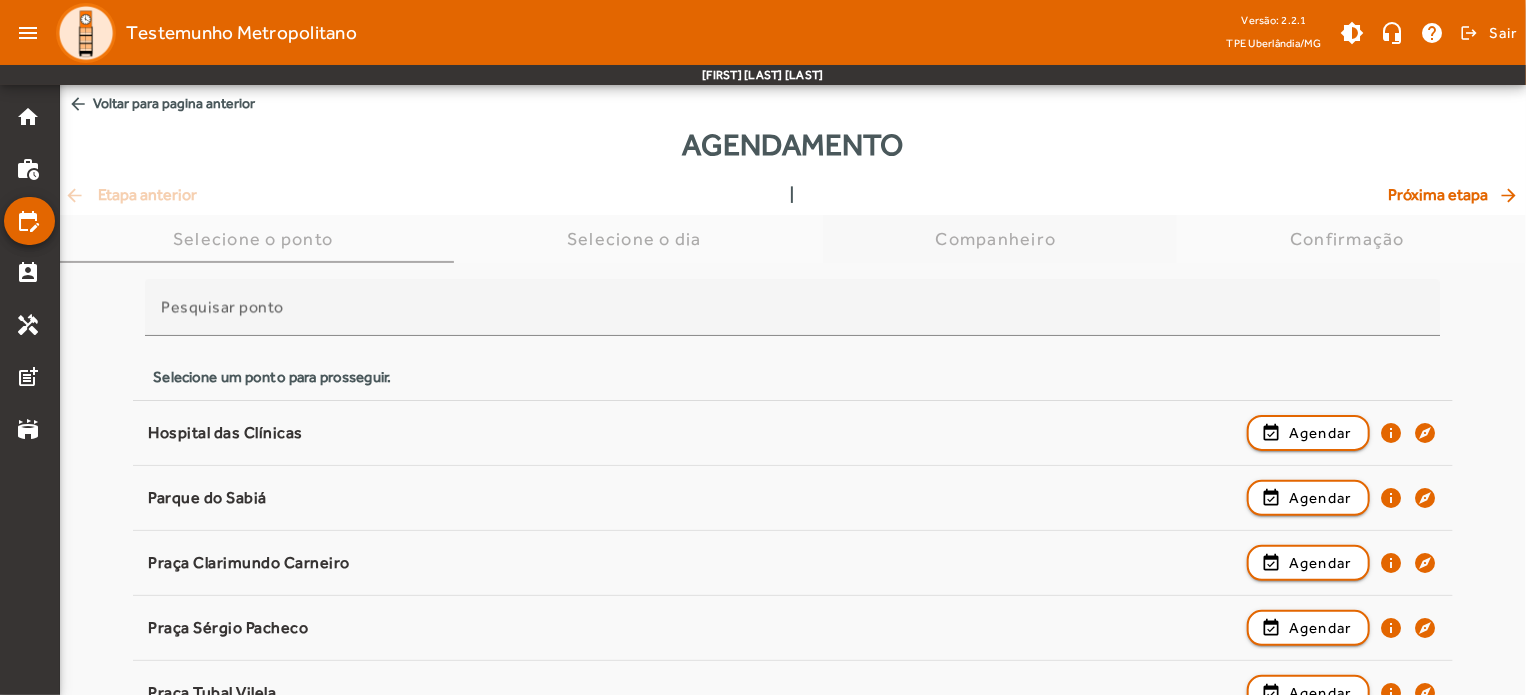 click on "Companheiro" at bounding box center (1000, 239) 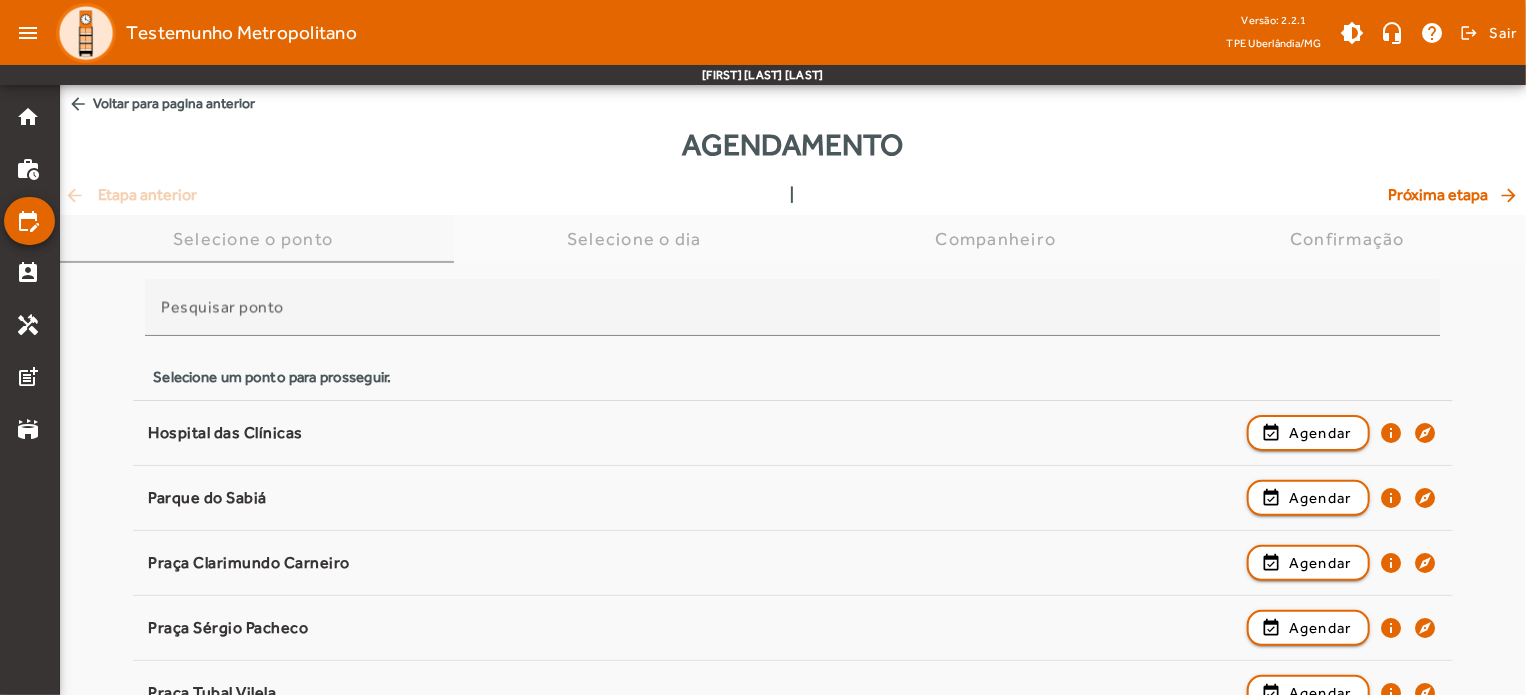 click on "Selecione o ponto" at bounding box center [257, 239] 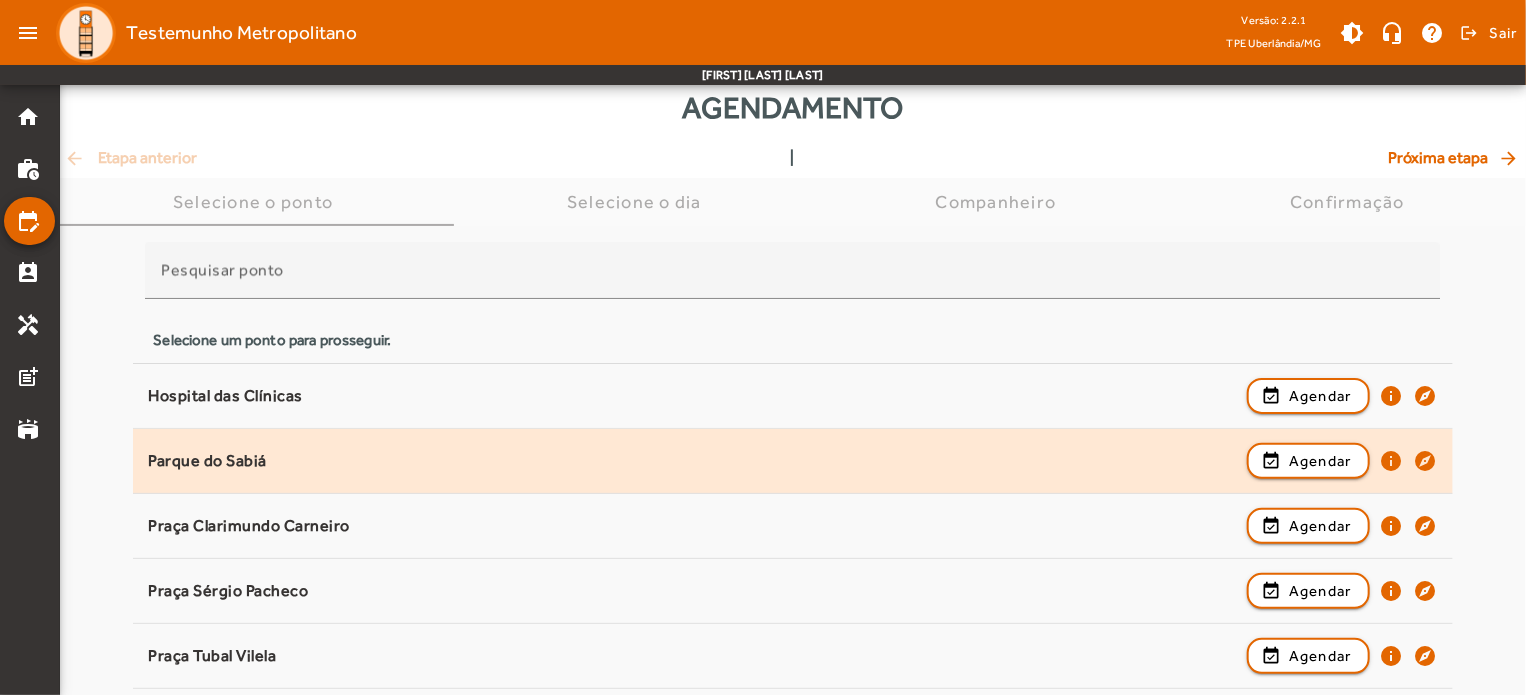 scroll, scrollTop: 300, scrollLeft: 0, axis: vertical 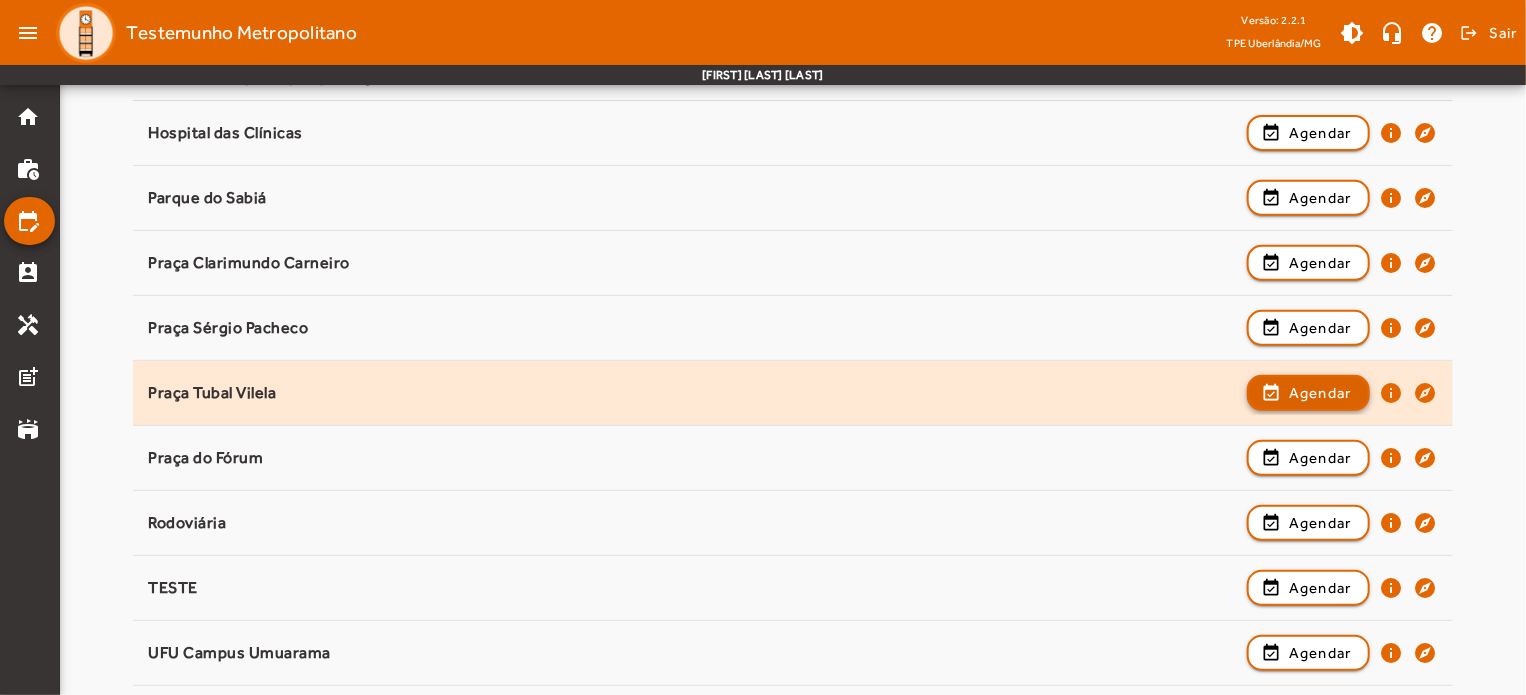 click at bounding box center (1308, 458) 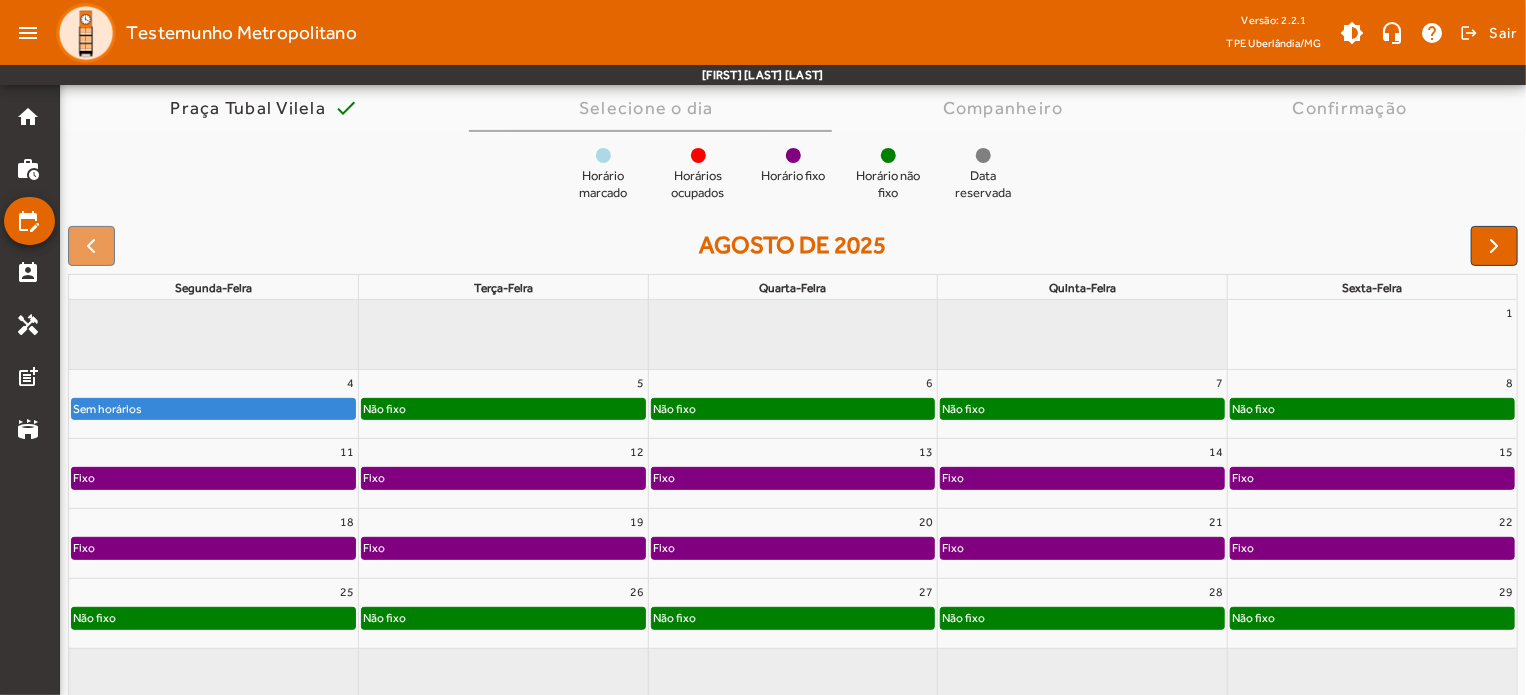 scroll, scrollTop: 190, scrollLeft: 0, axis: vertical 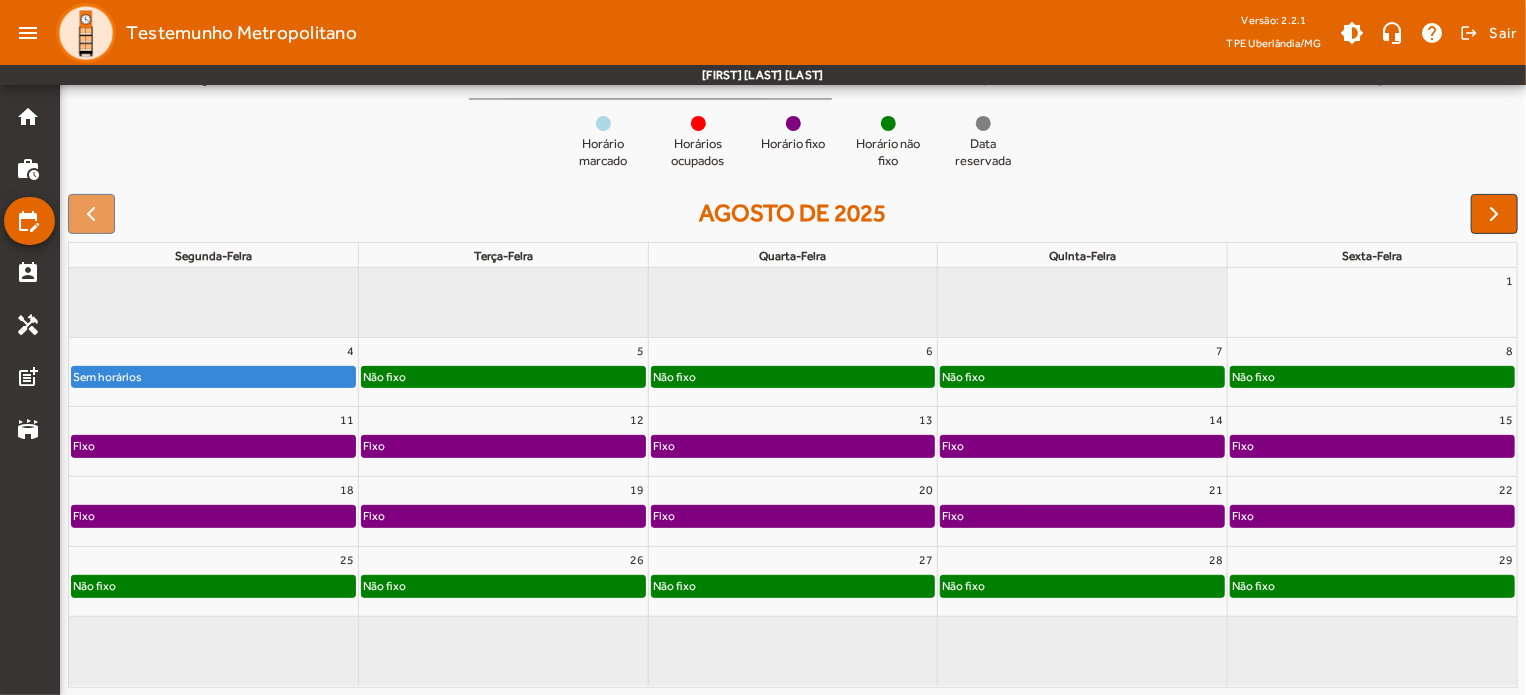 click on "Fixo" 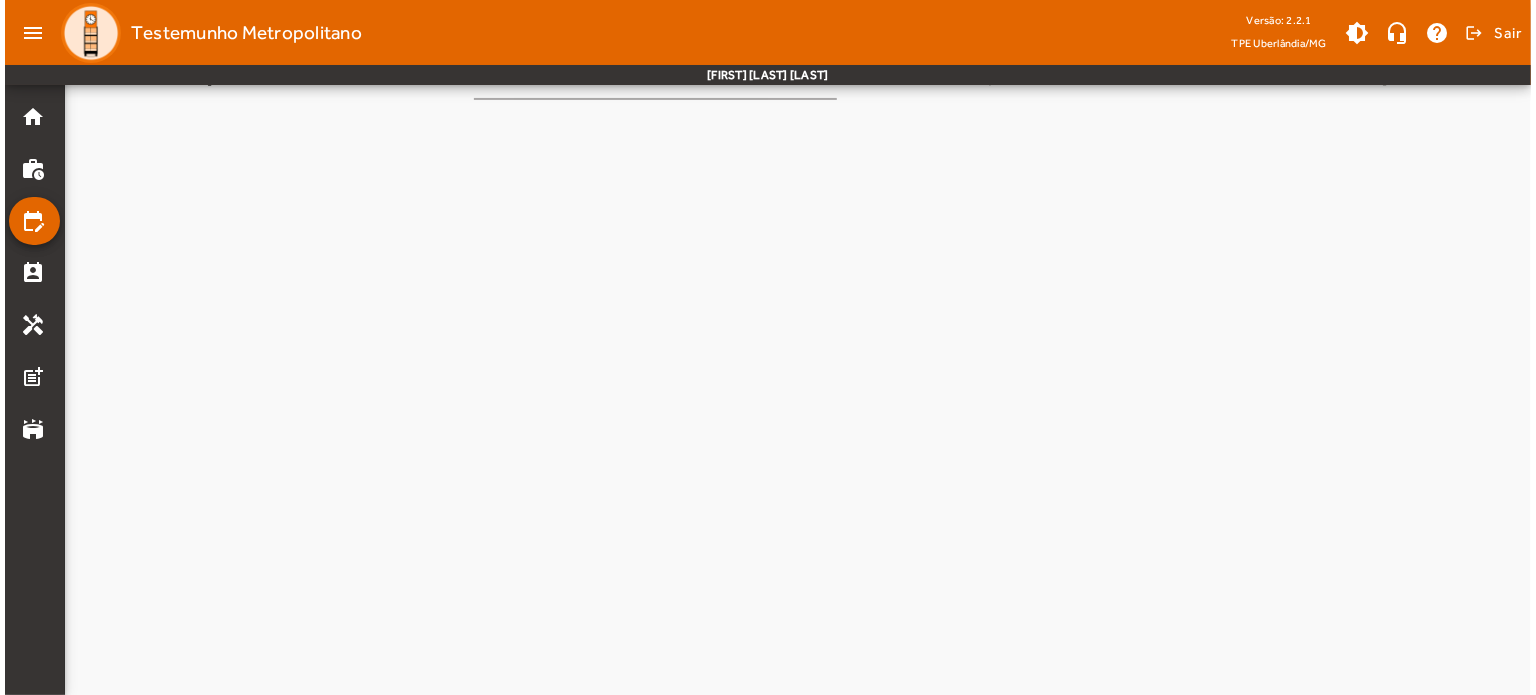 scroll, scrollTop: 0, scrollLeft: 0, axis: both 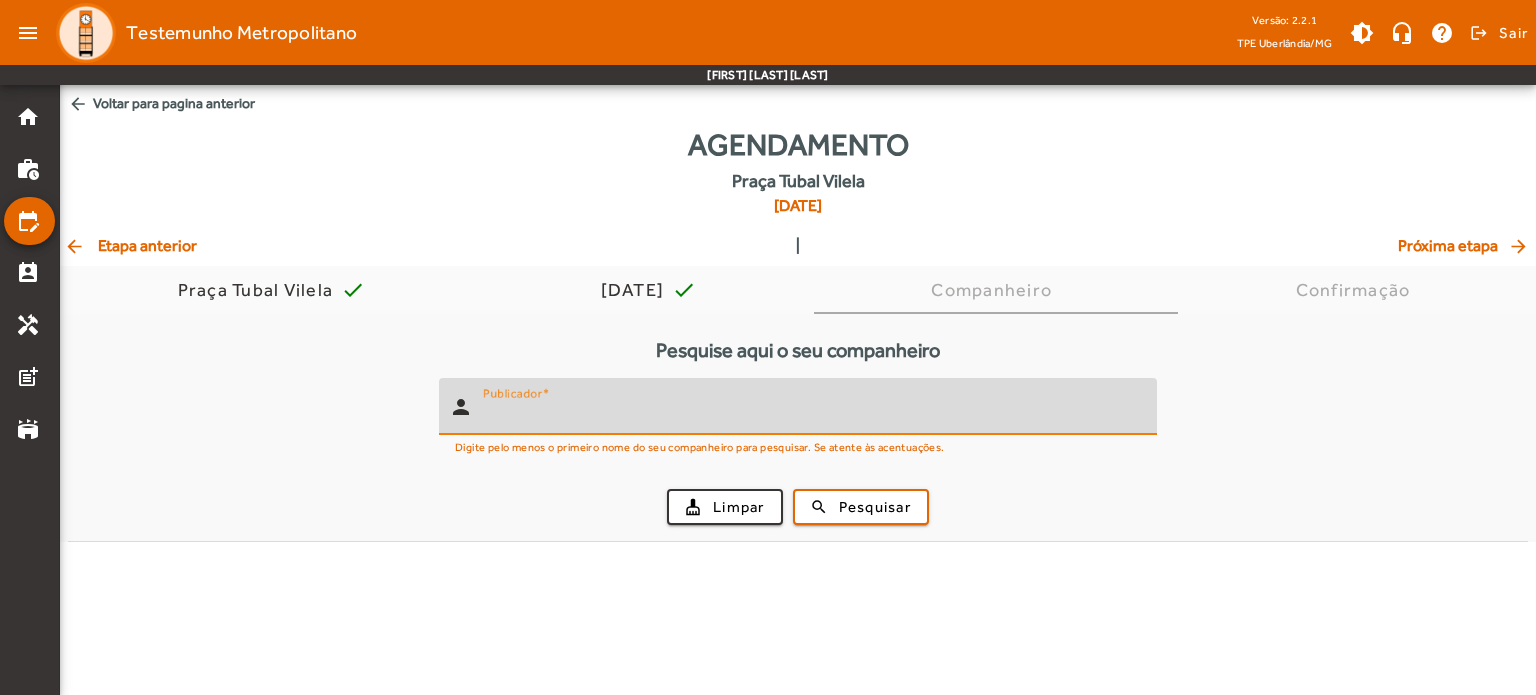 click on "Publicador" at bounding box center [812, 415] 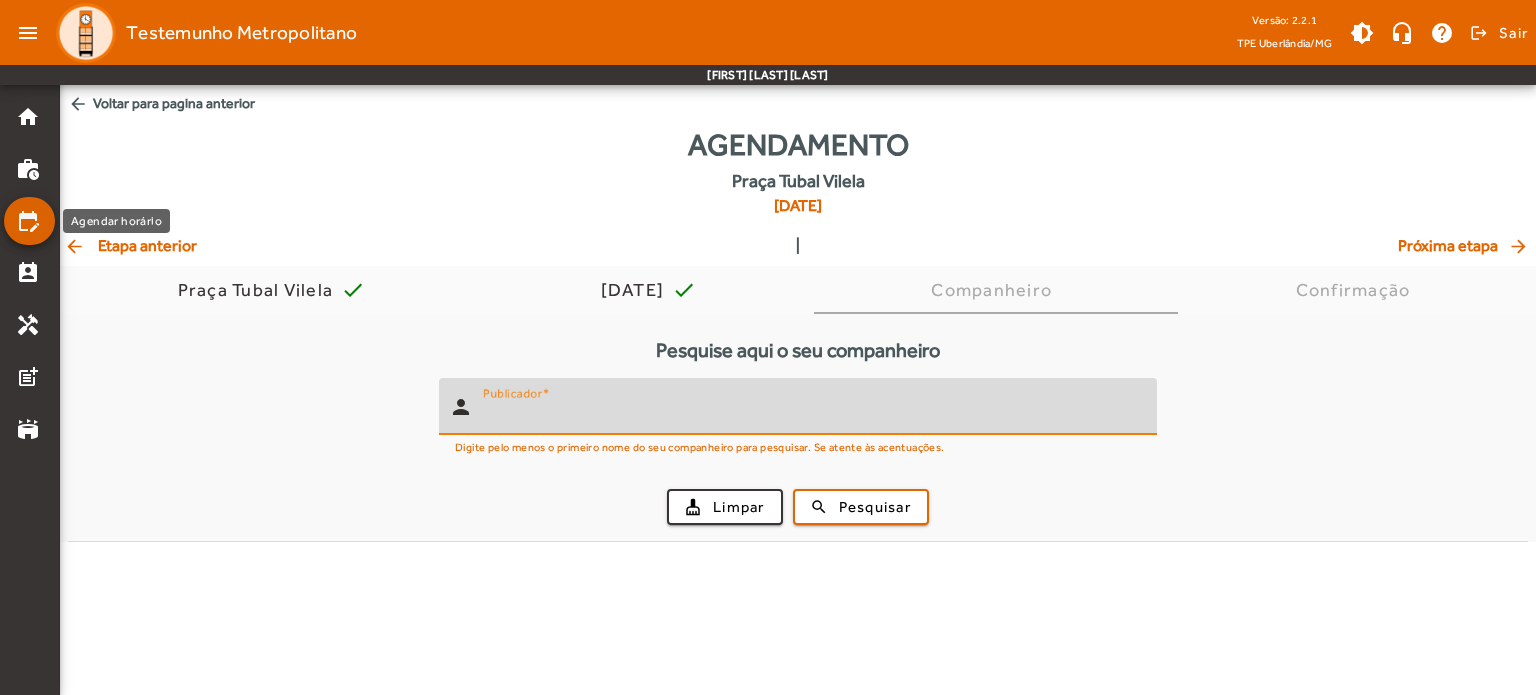 click on "edit_calendar" 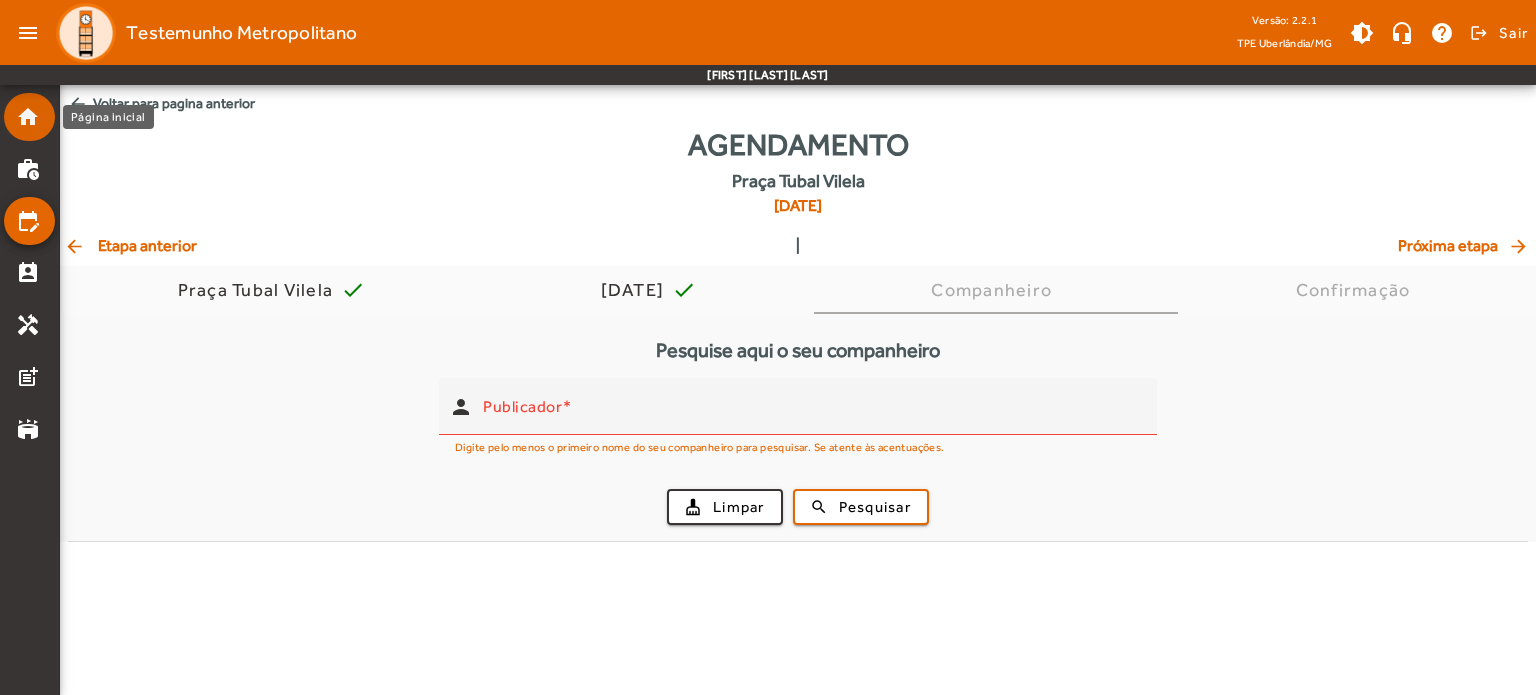 click on "home" 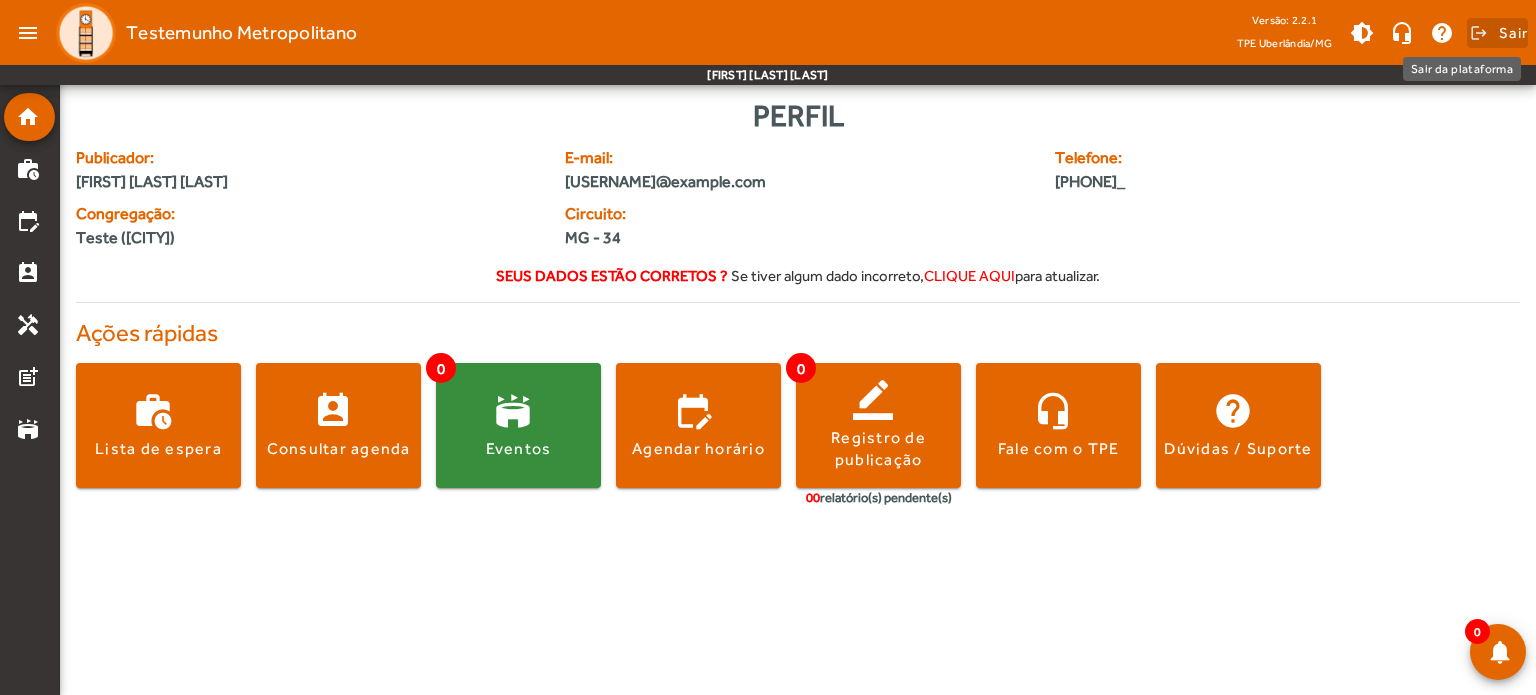 click on "Sair" 